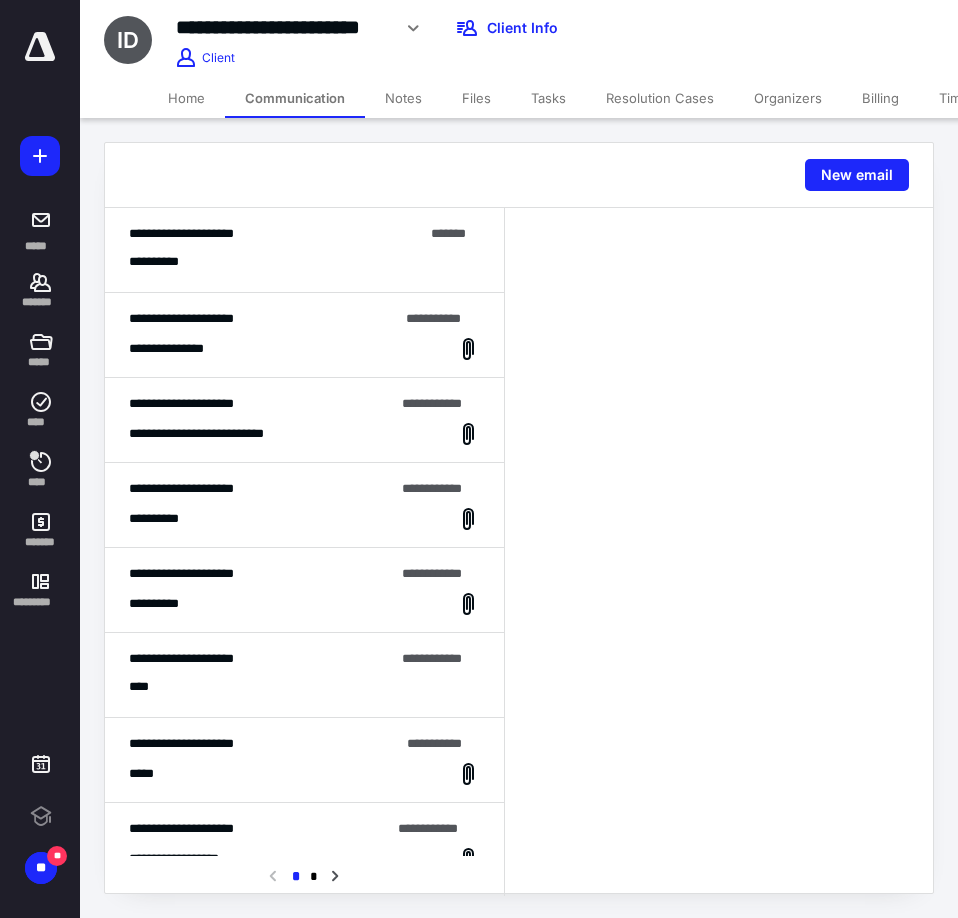 scroll, scrollTop: 0, scrollLeft: 0, axis: both 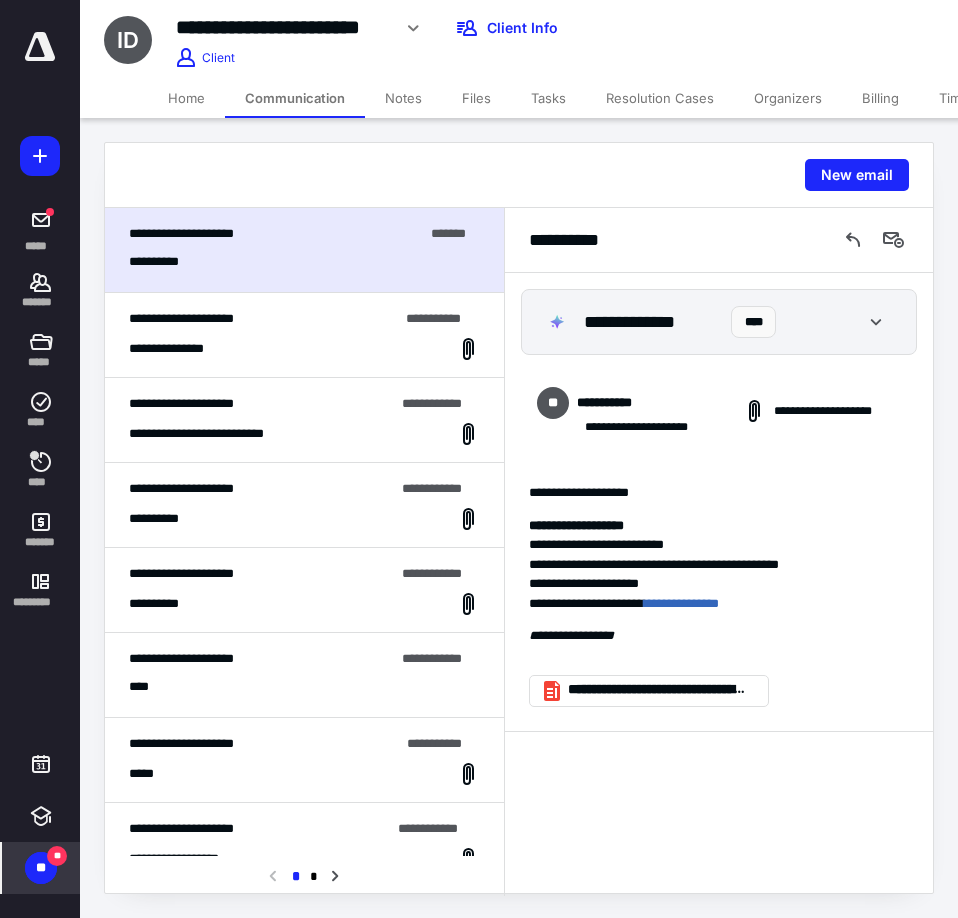 click on "**" at bounding box center [57, 856] 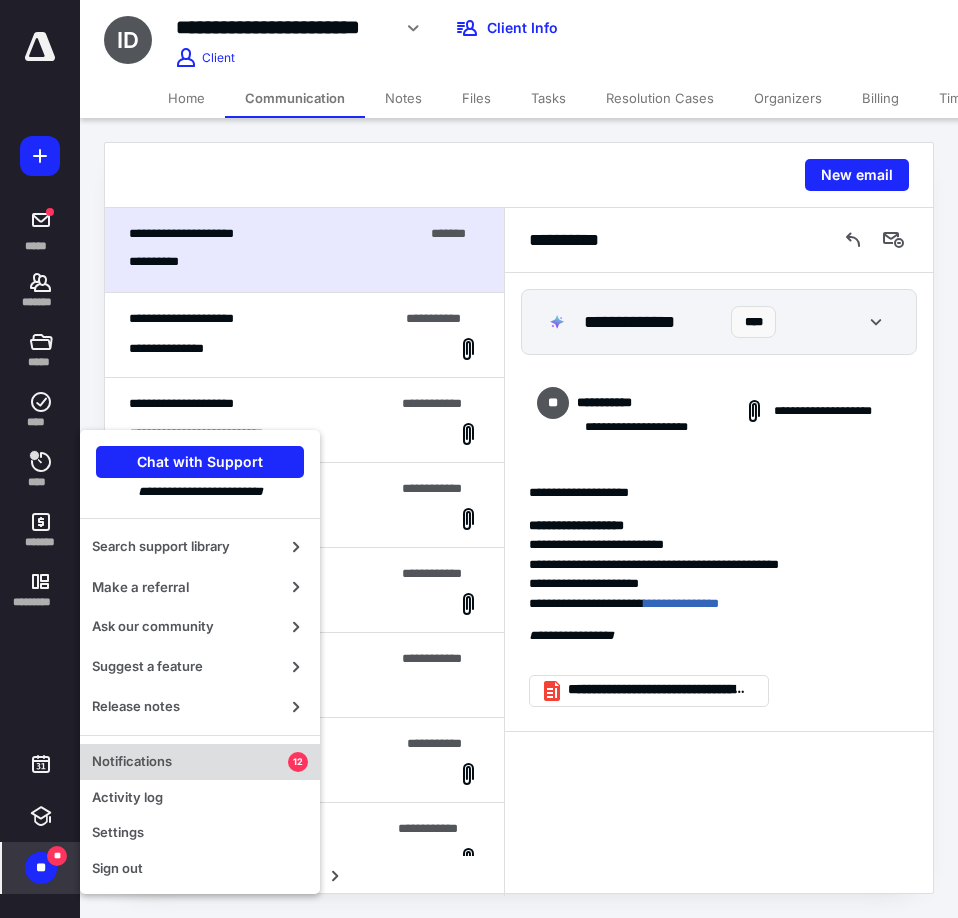 click on "Notifications 12" at bounding box center [200, 762] 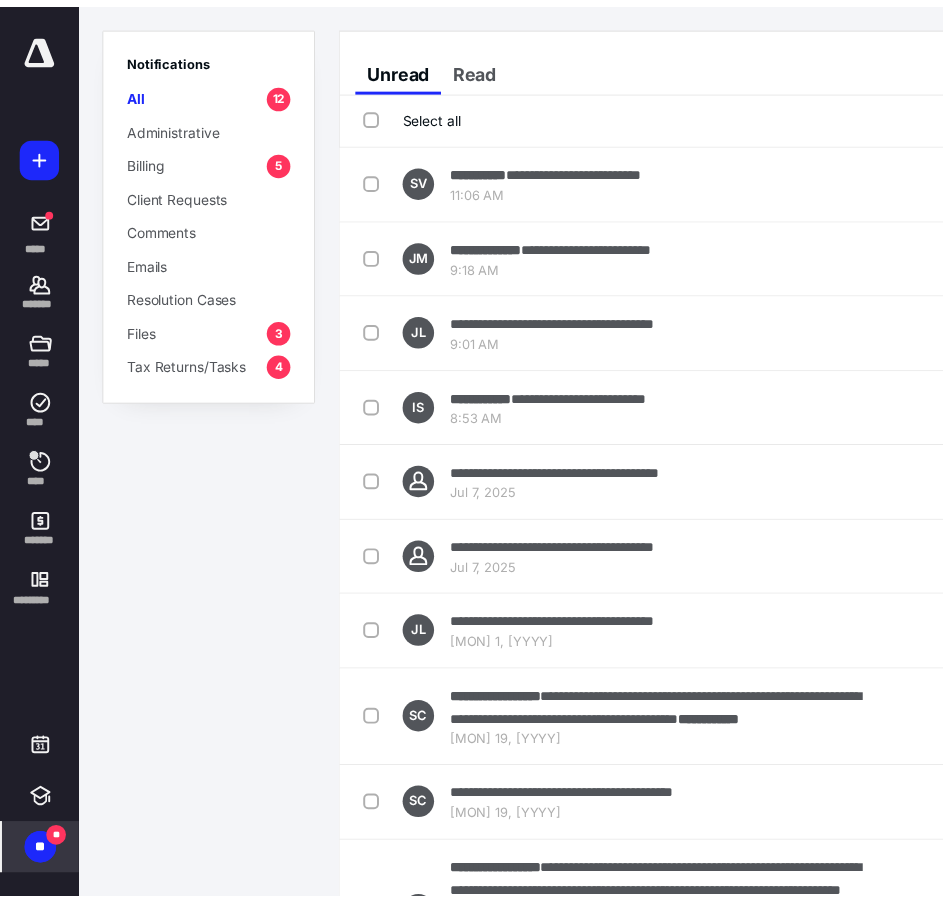 scroll, scrollTop: 0, scrollLeft: 100, axis: horizontal 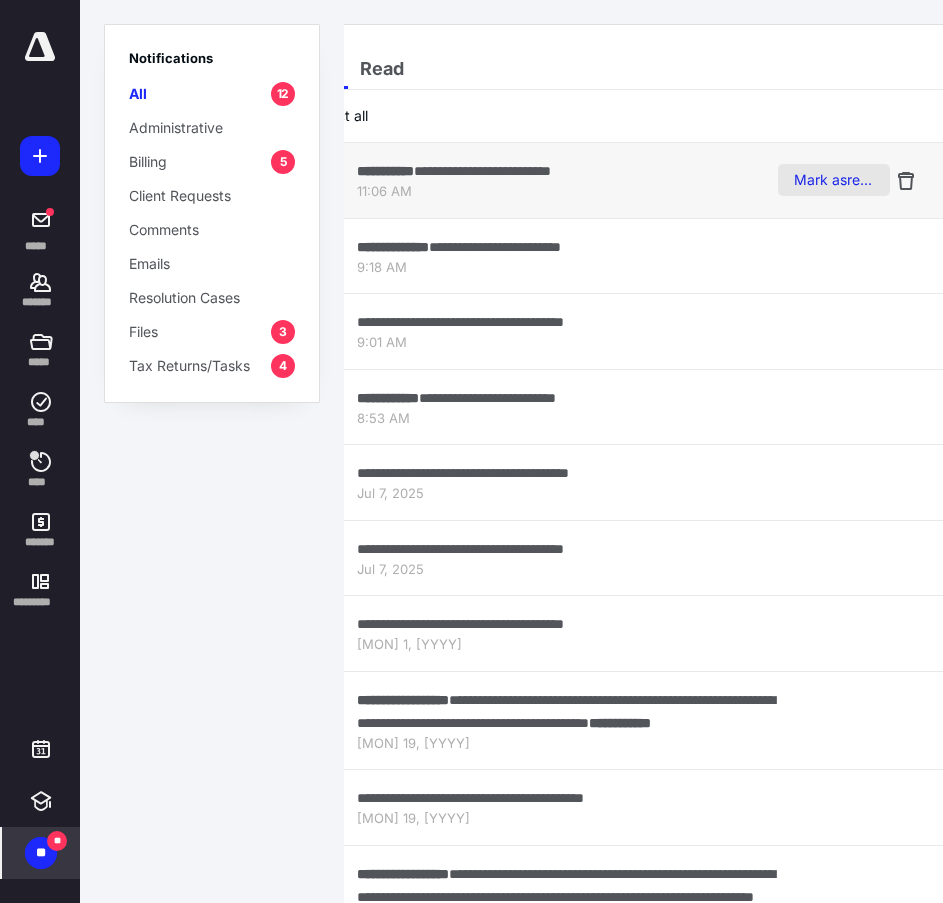 click on "Mark as  read" at bounding box center [834, 180] 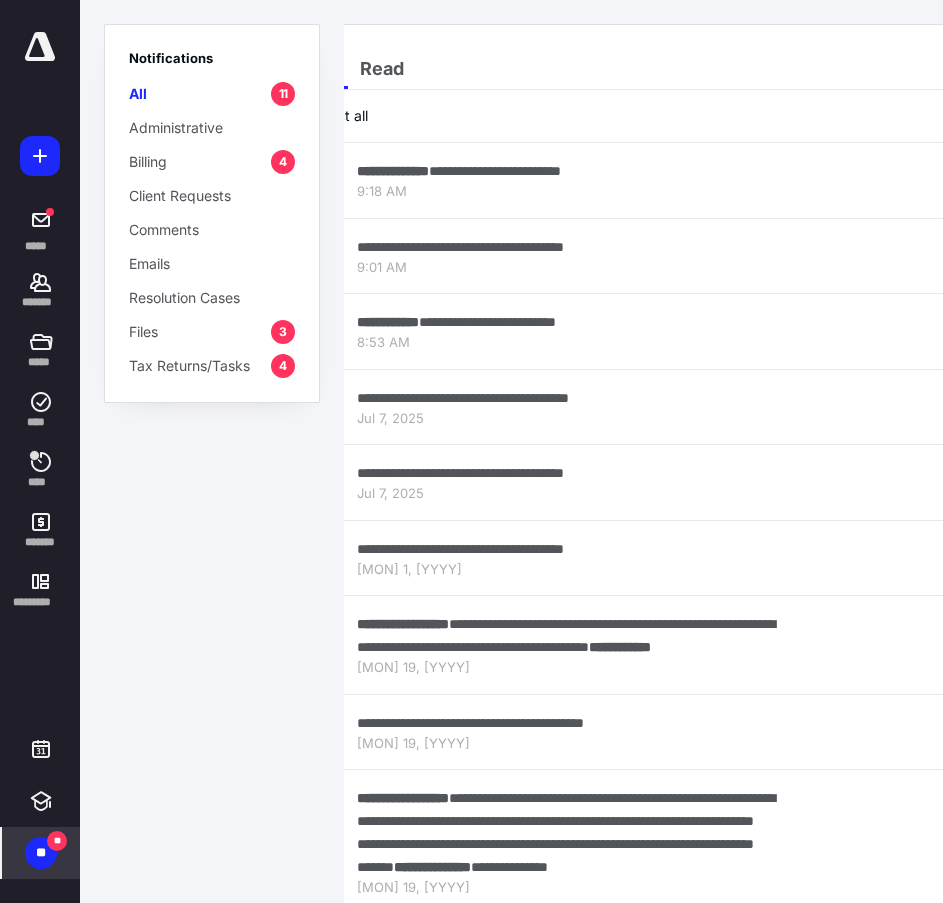 click on "Mark as  read" at bounding box center [834, 180] 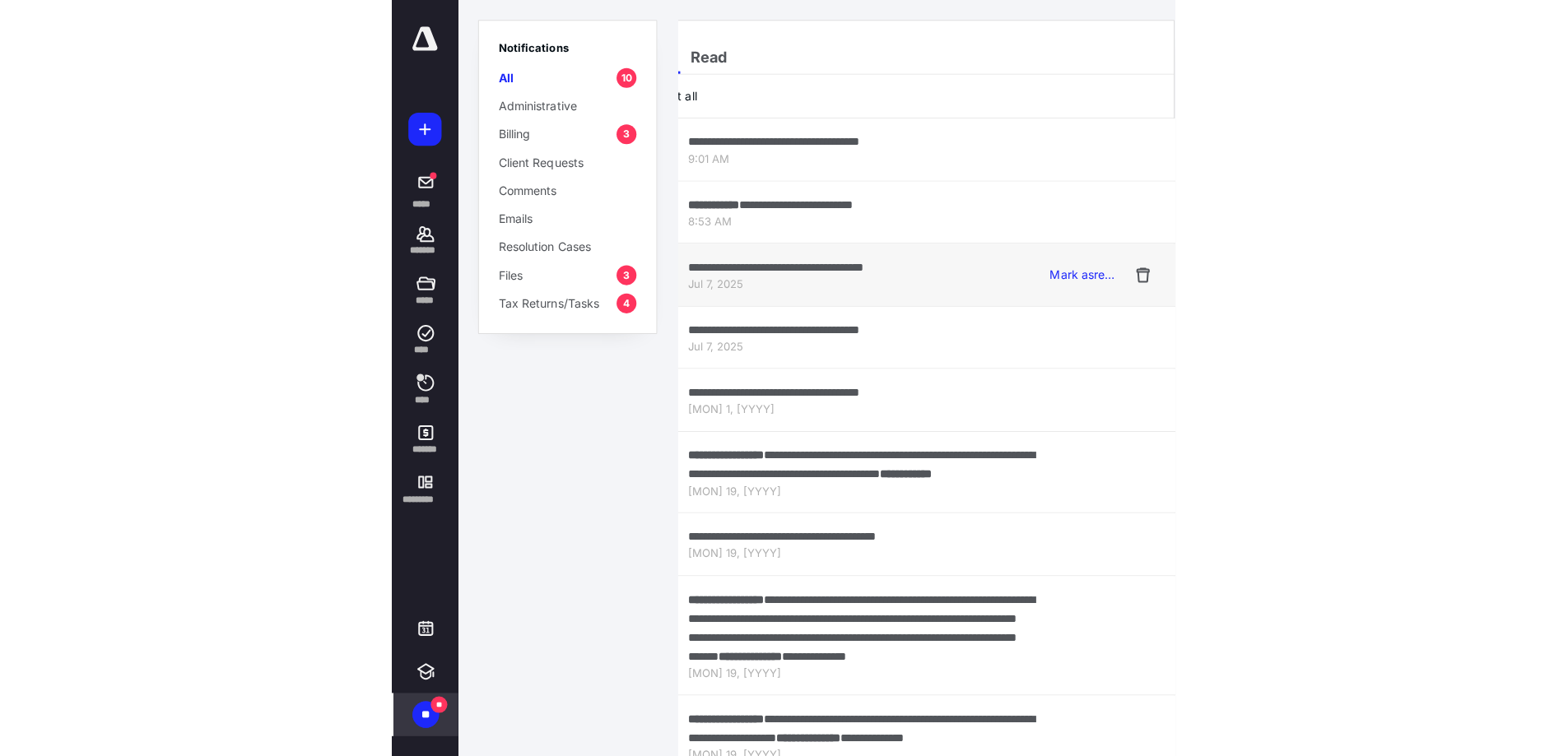 scroll, scrollTop: 0, scrollLeft: 0, axis: both 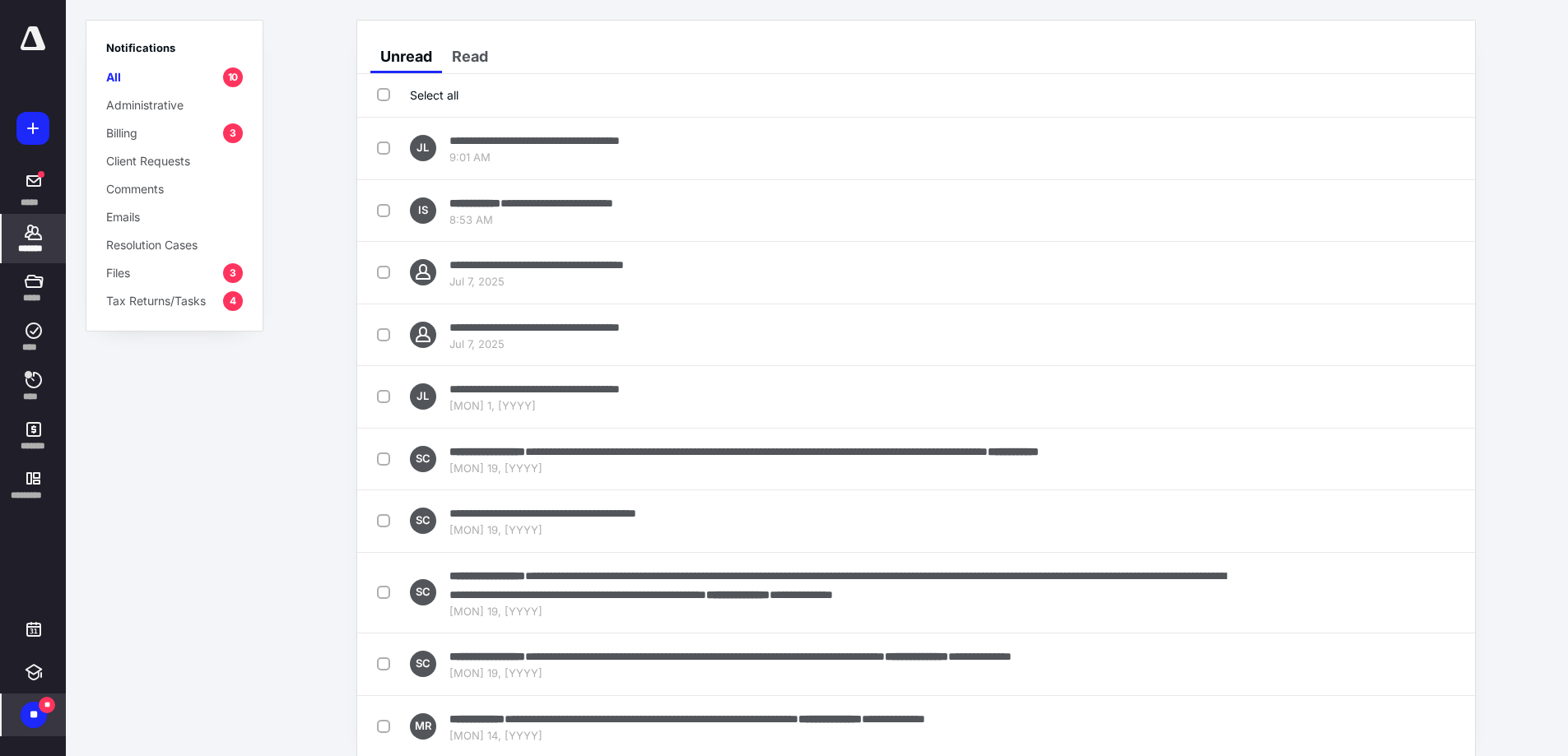 click on "*******" at bounding box center (34, 248) 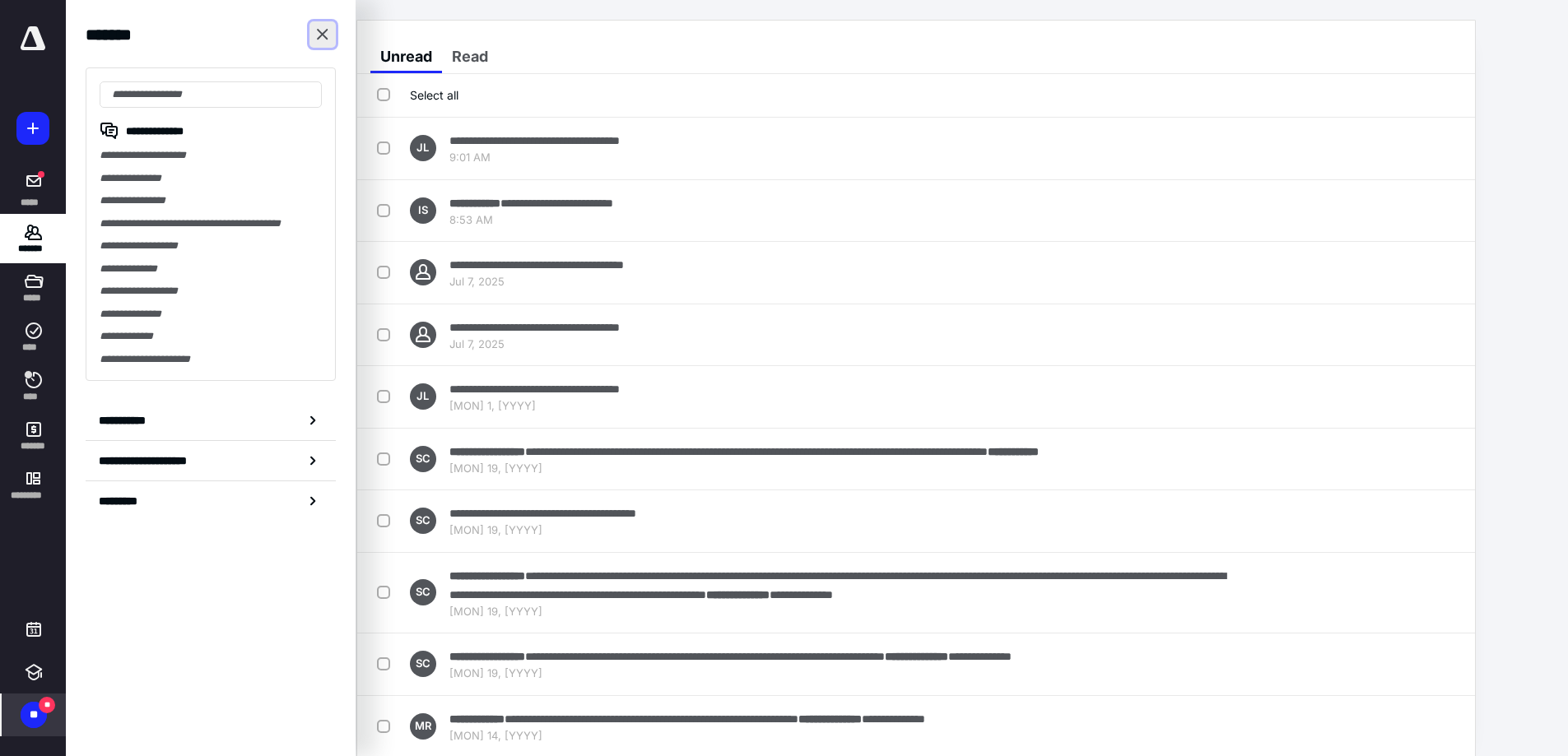 click at bounding box center (323, 35) 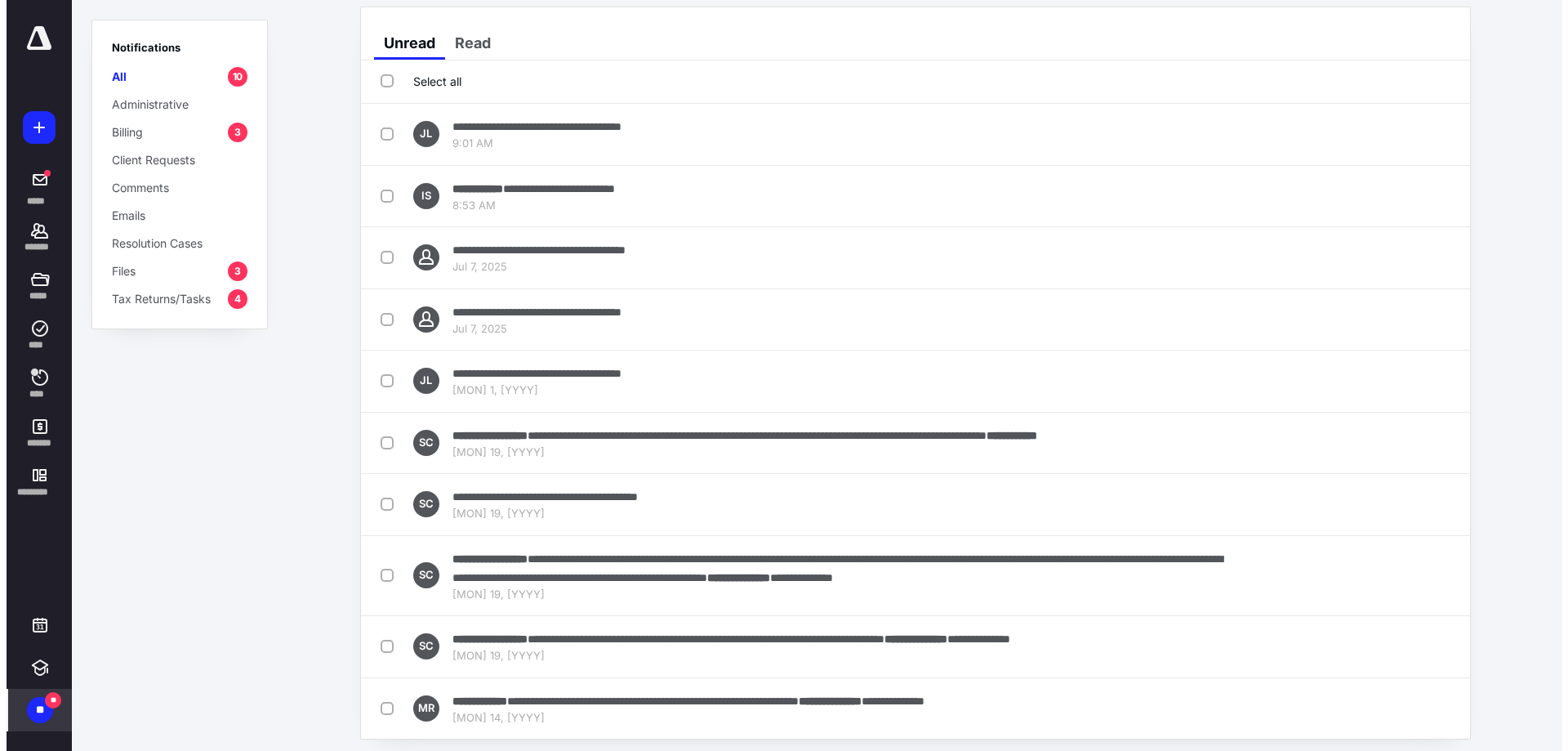 scroll, scrollTop: 0, scrollLeft: 0, axis: both 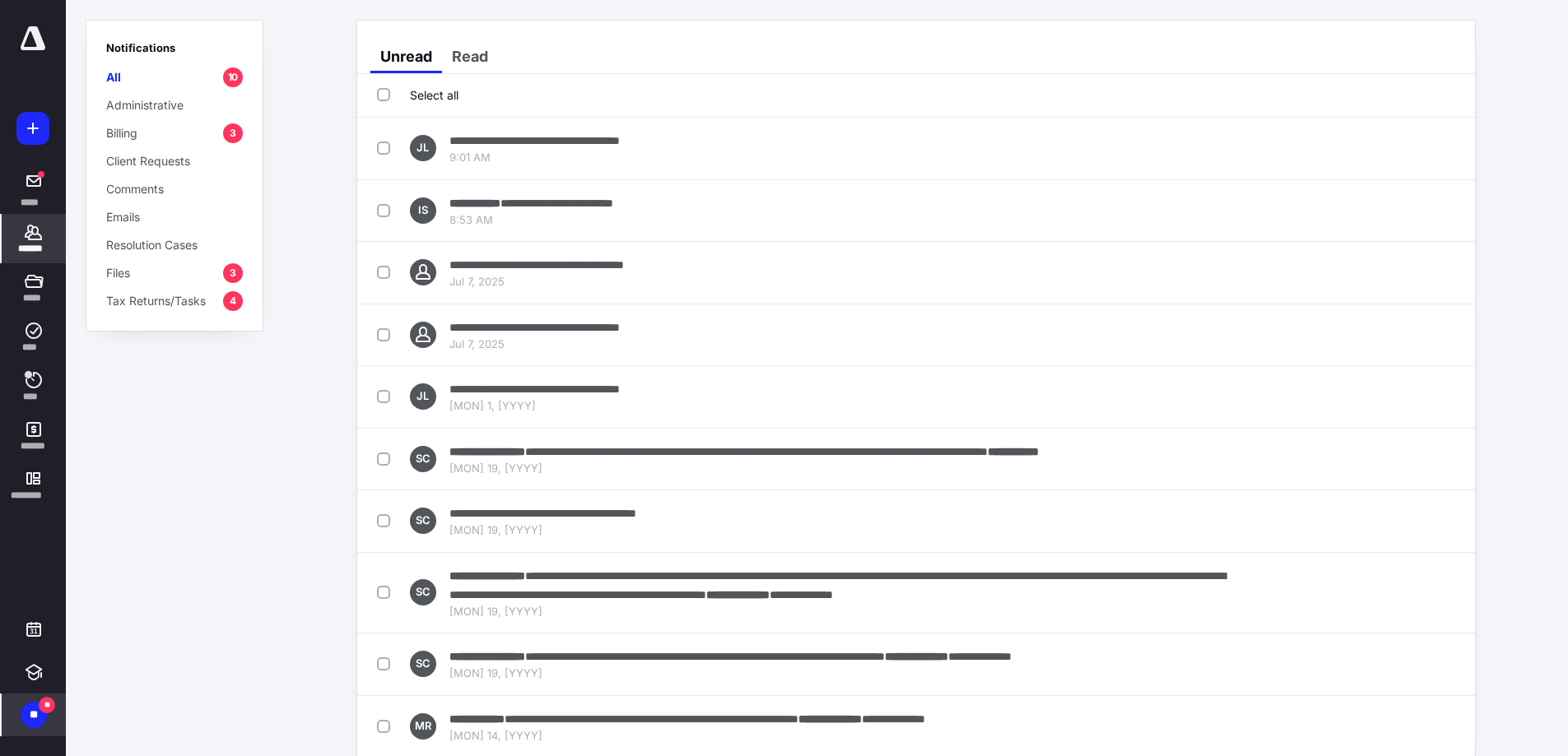 click on "*******" at bounding box center (34, 248) 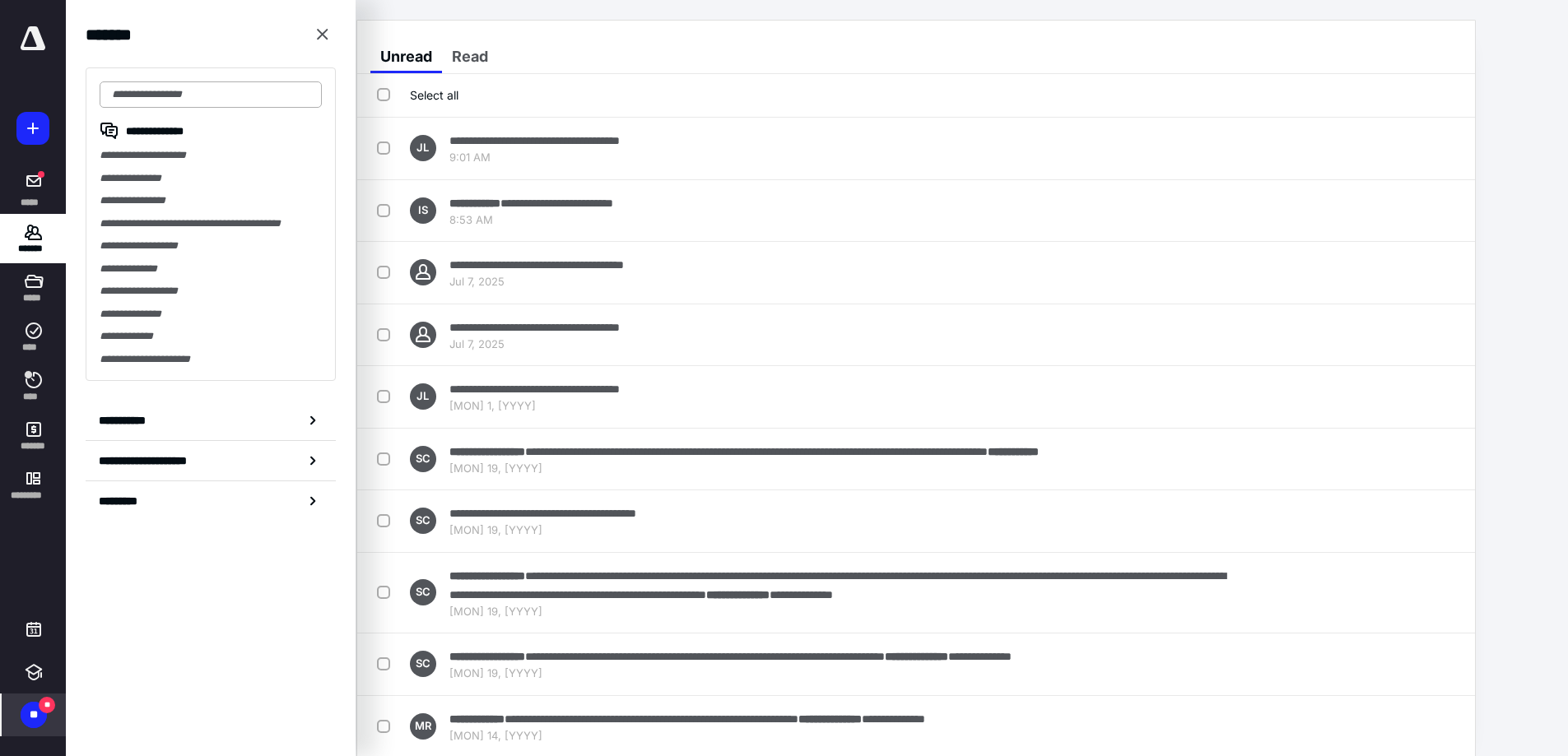 click at bounding box center [211, 95] 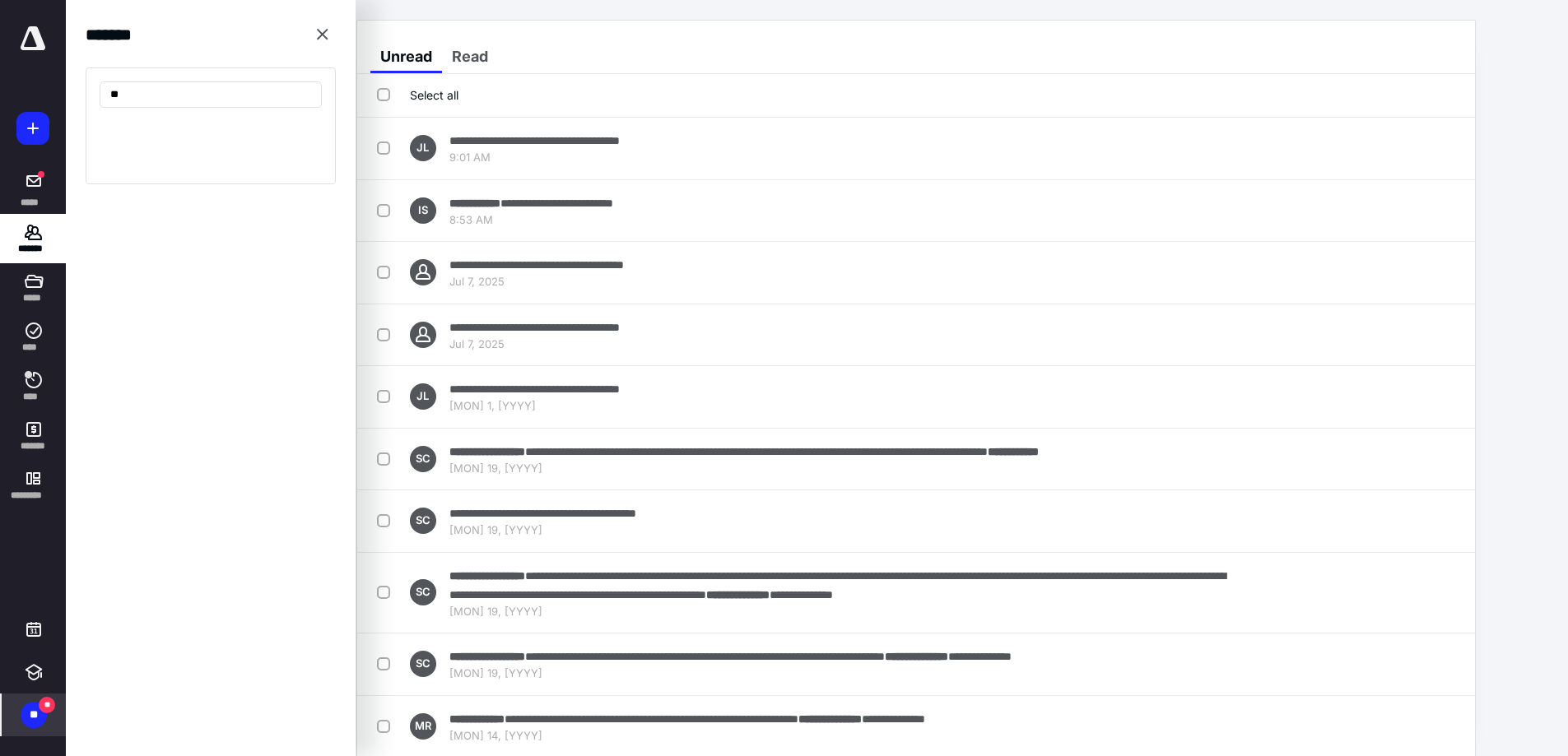 type on "*" 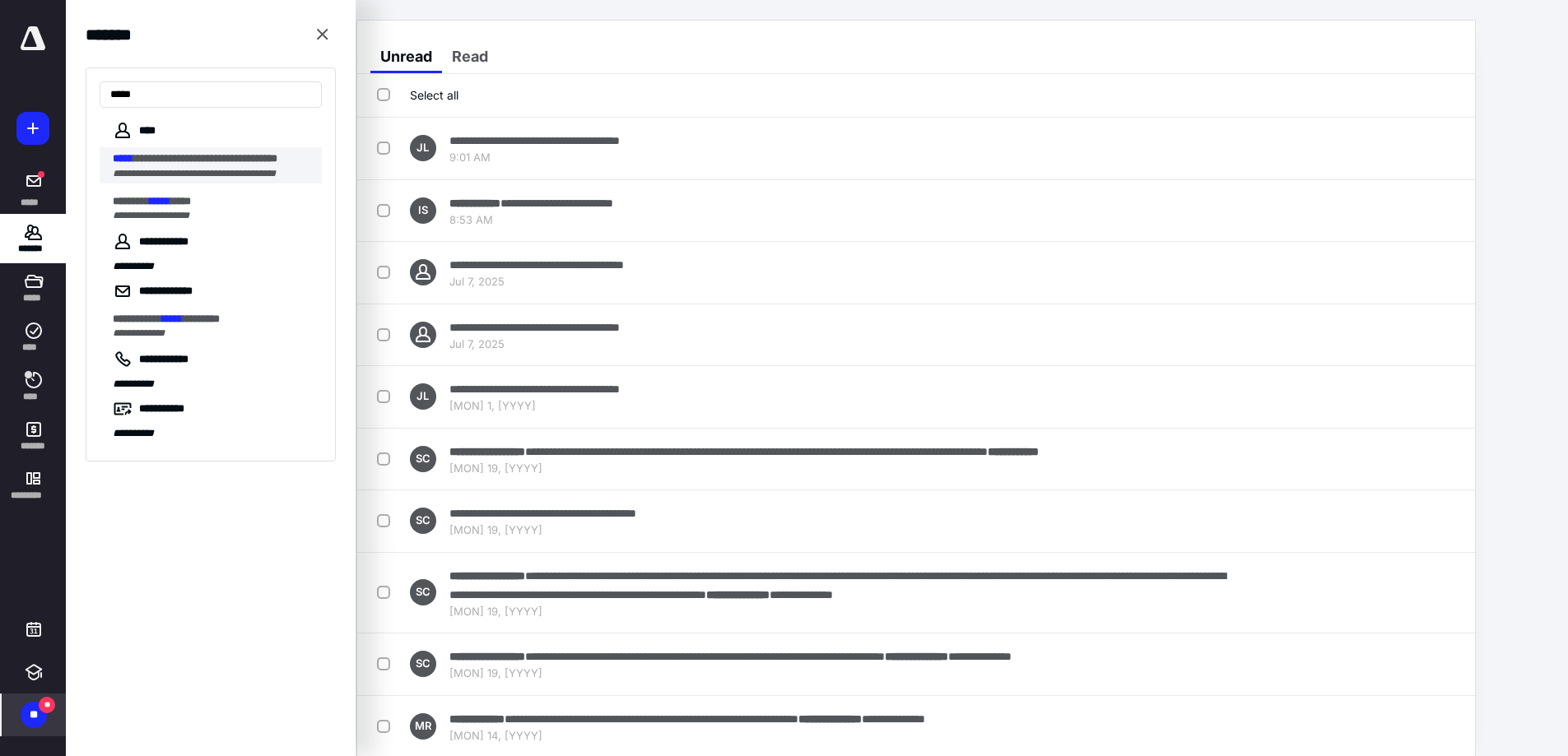 type on "*****" 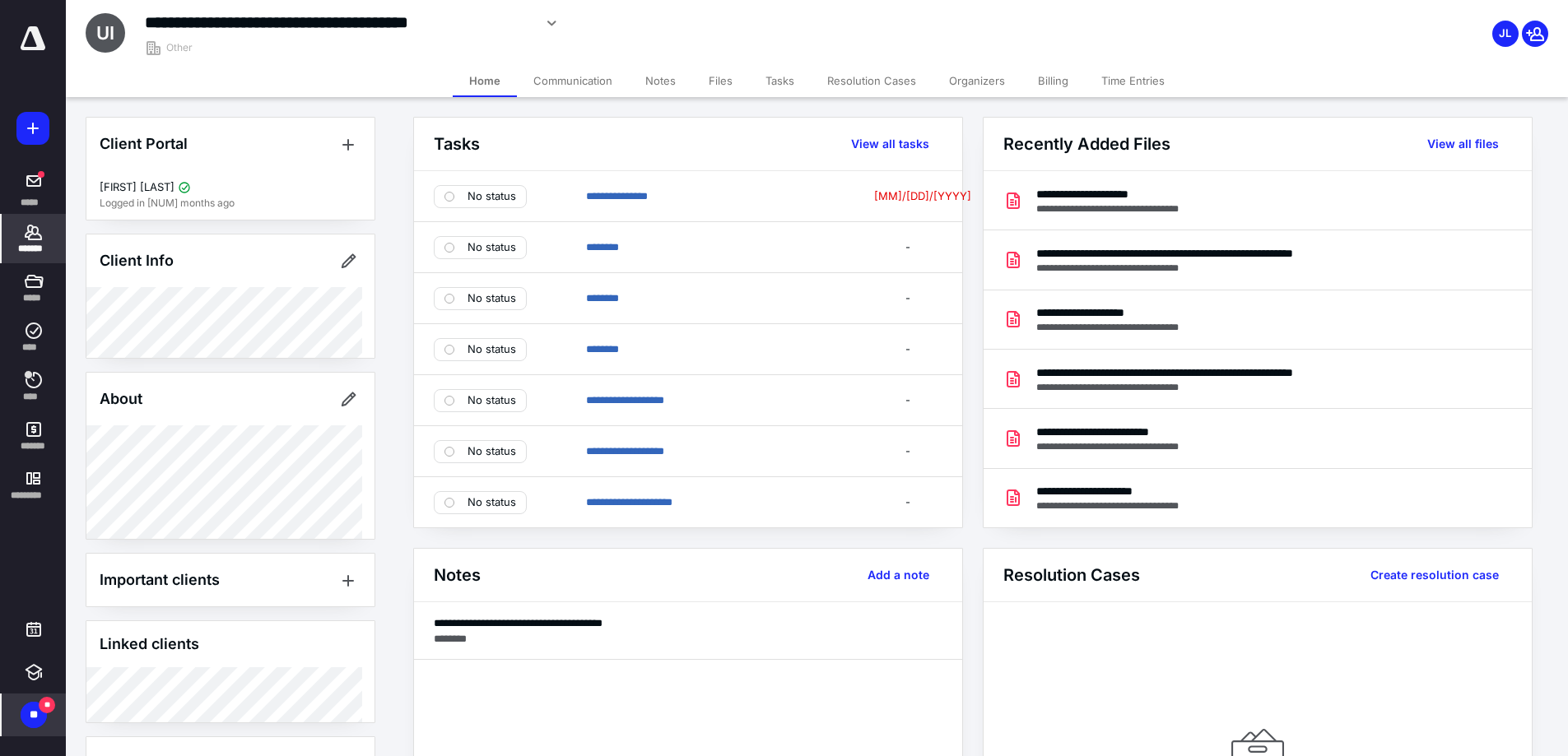 click on "Tasks" at bounding box center [779, 81] 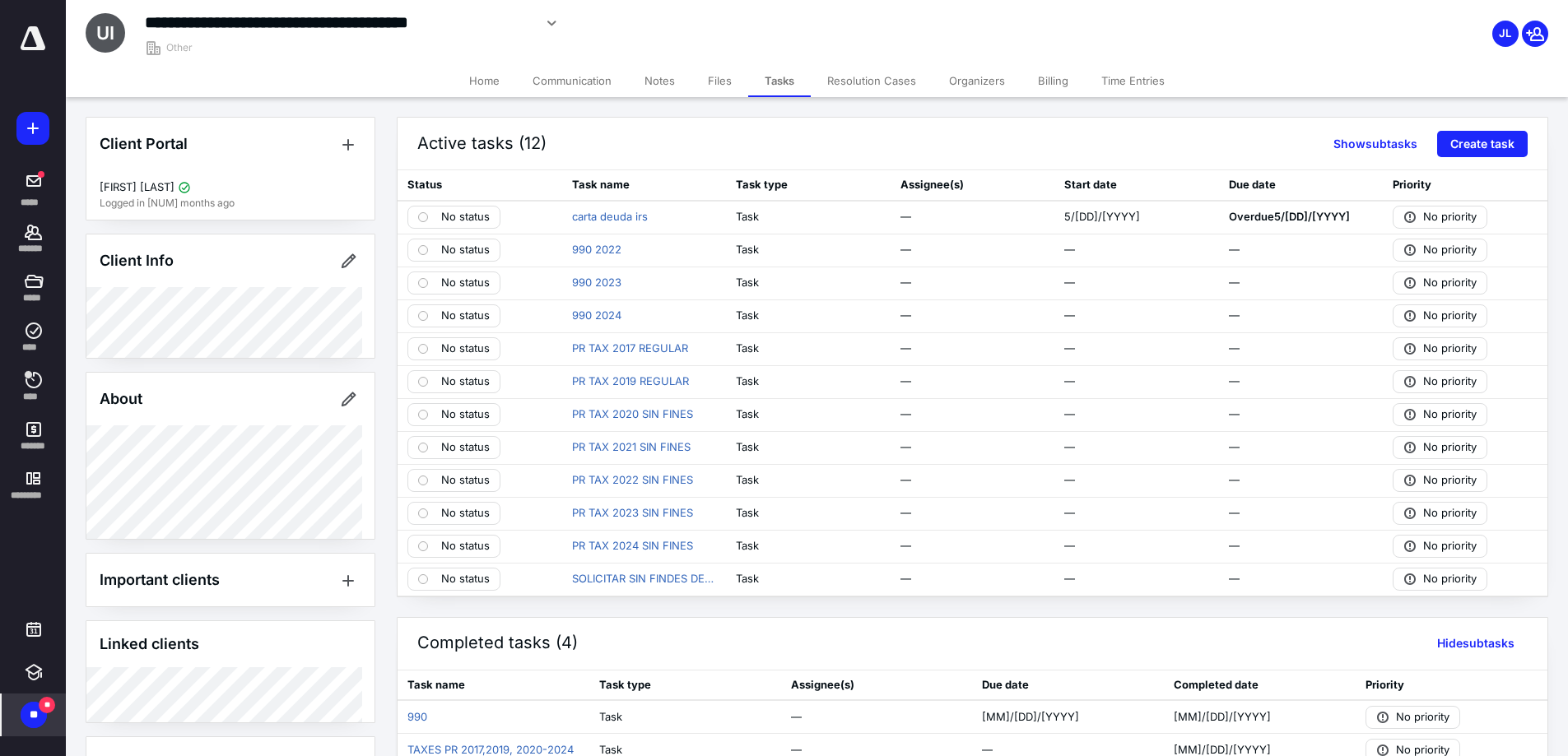 click on "Files" at bounding box center (719, 81) 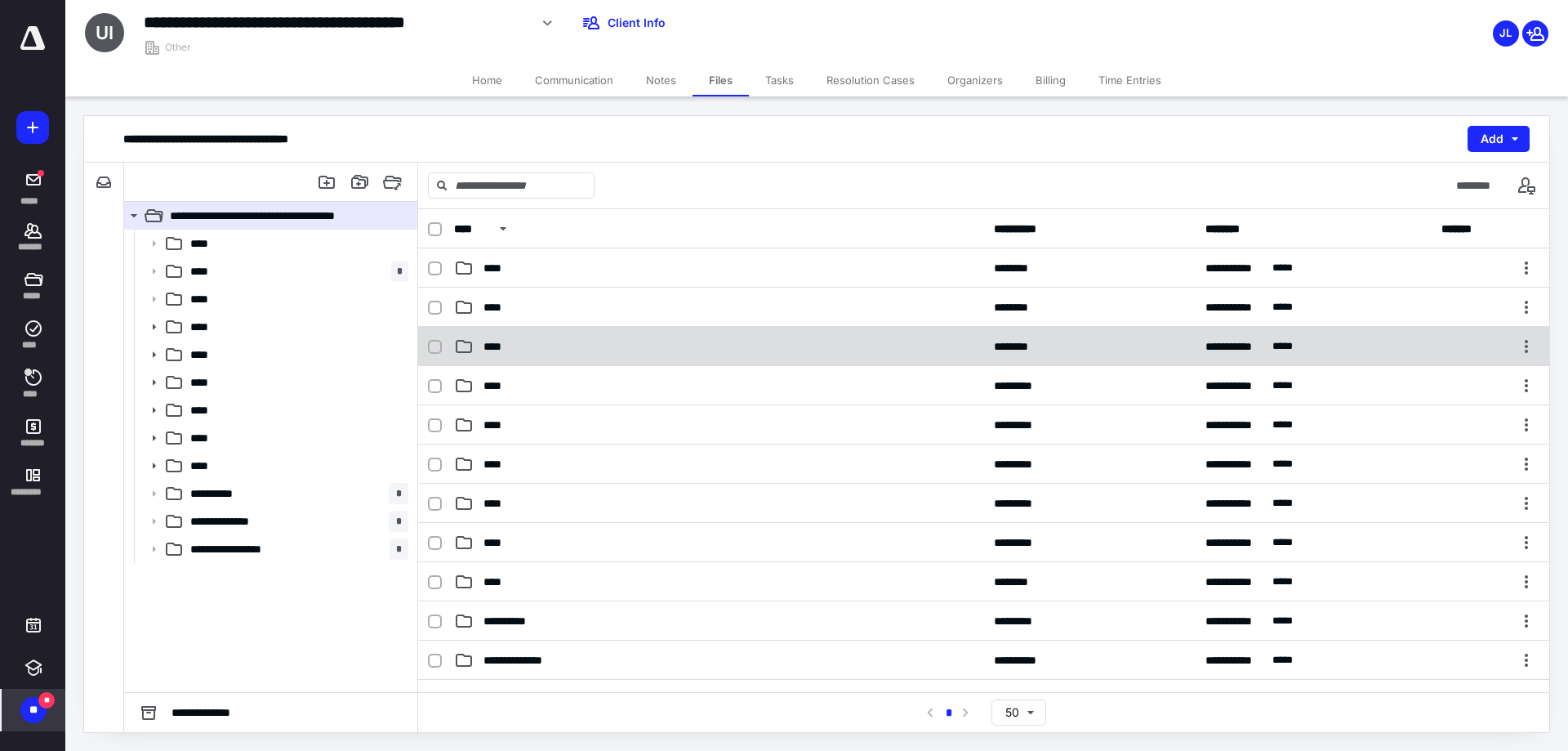 click on "****" at bounding box center (719, 346) 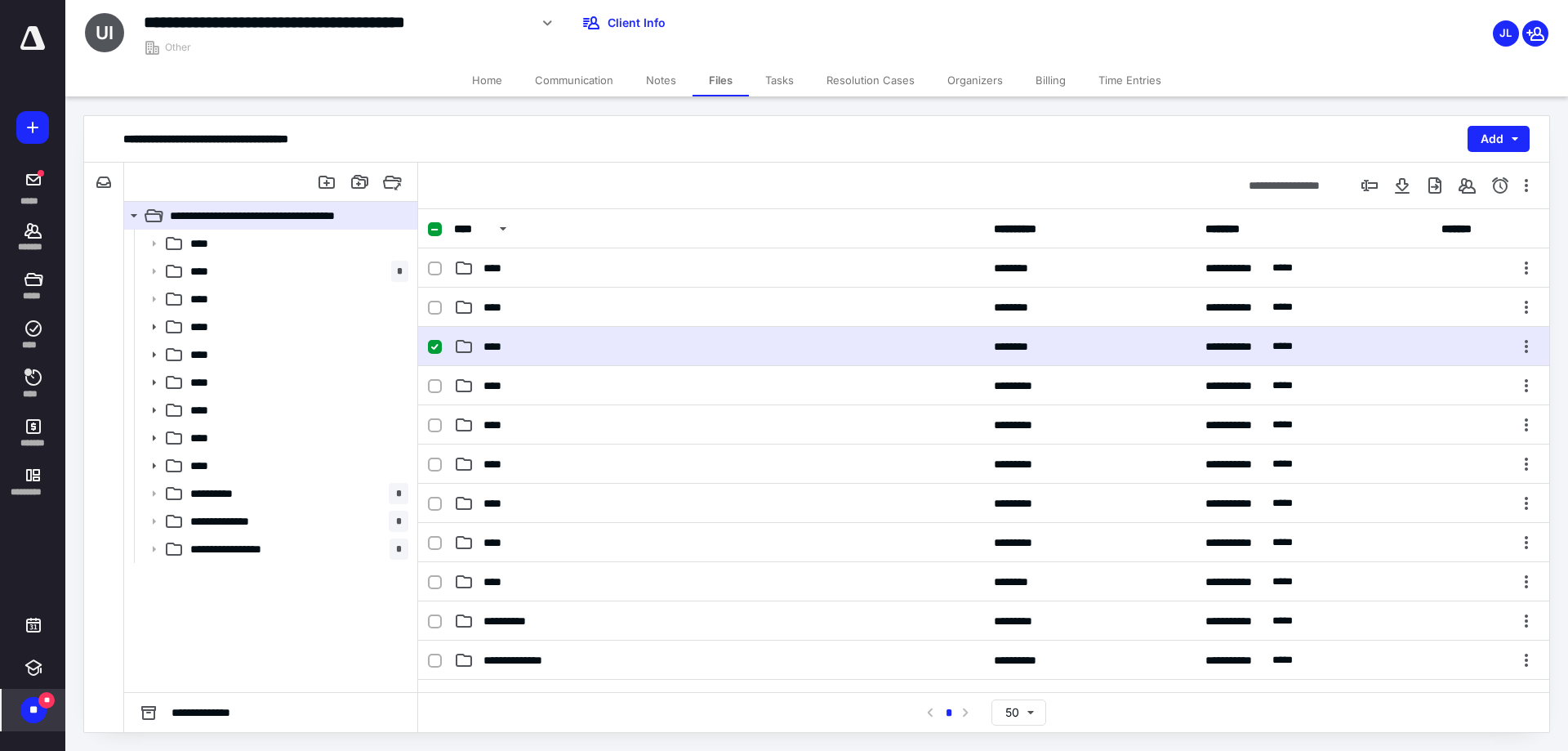 click on "****" at bounding box center (719, 346) 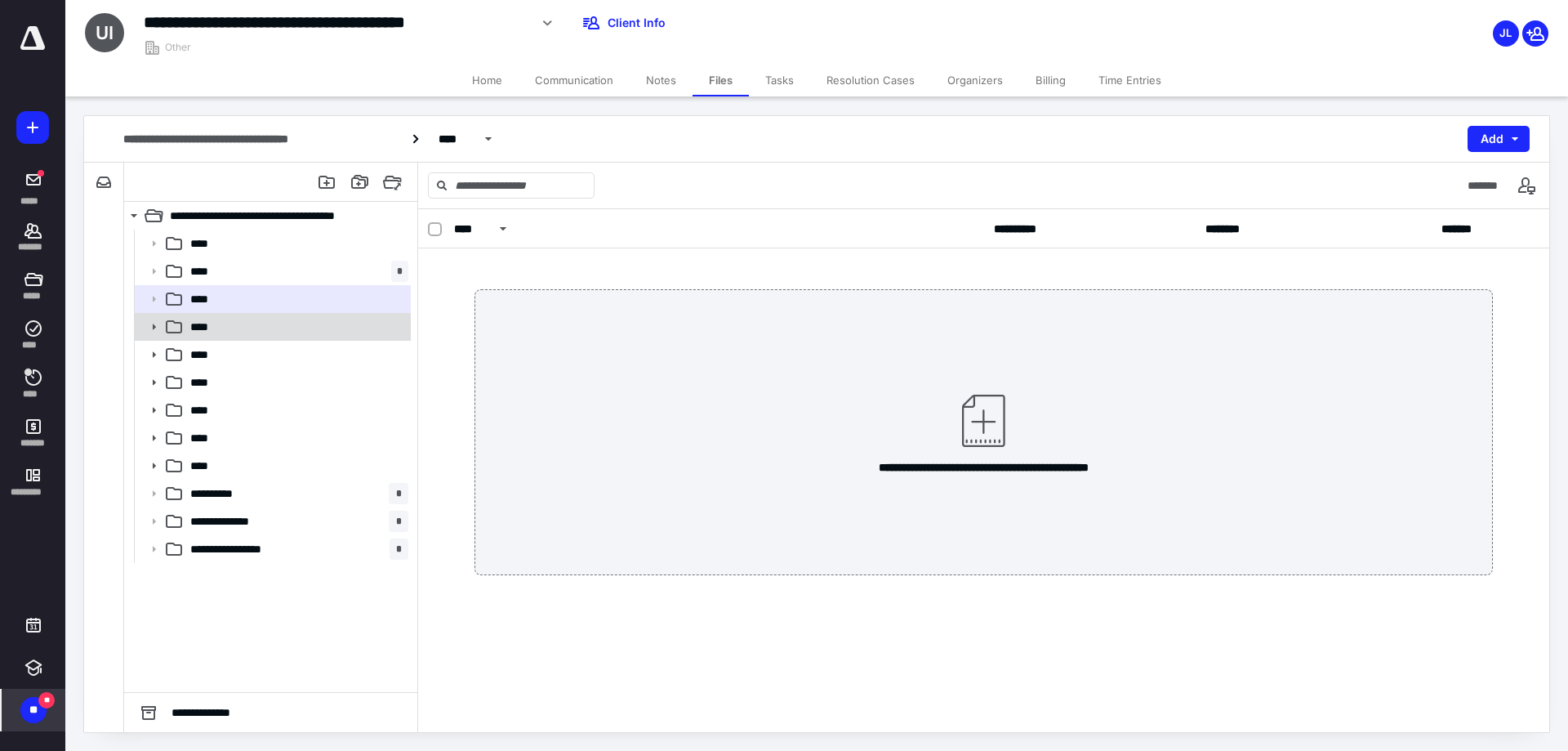click on "****" at bounding box center (296, 327) 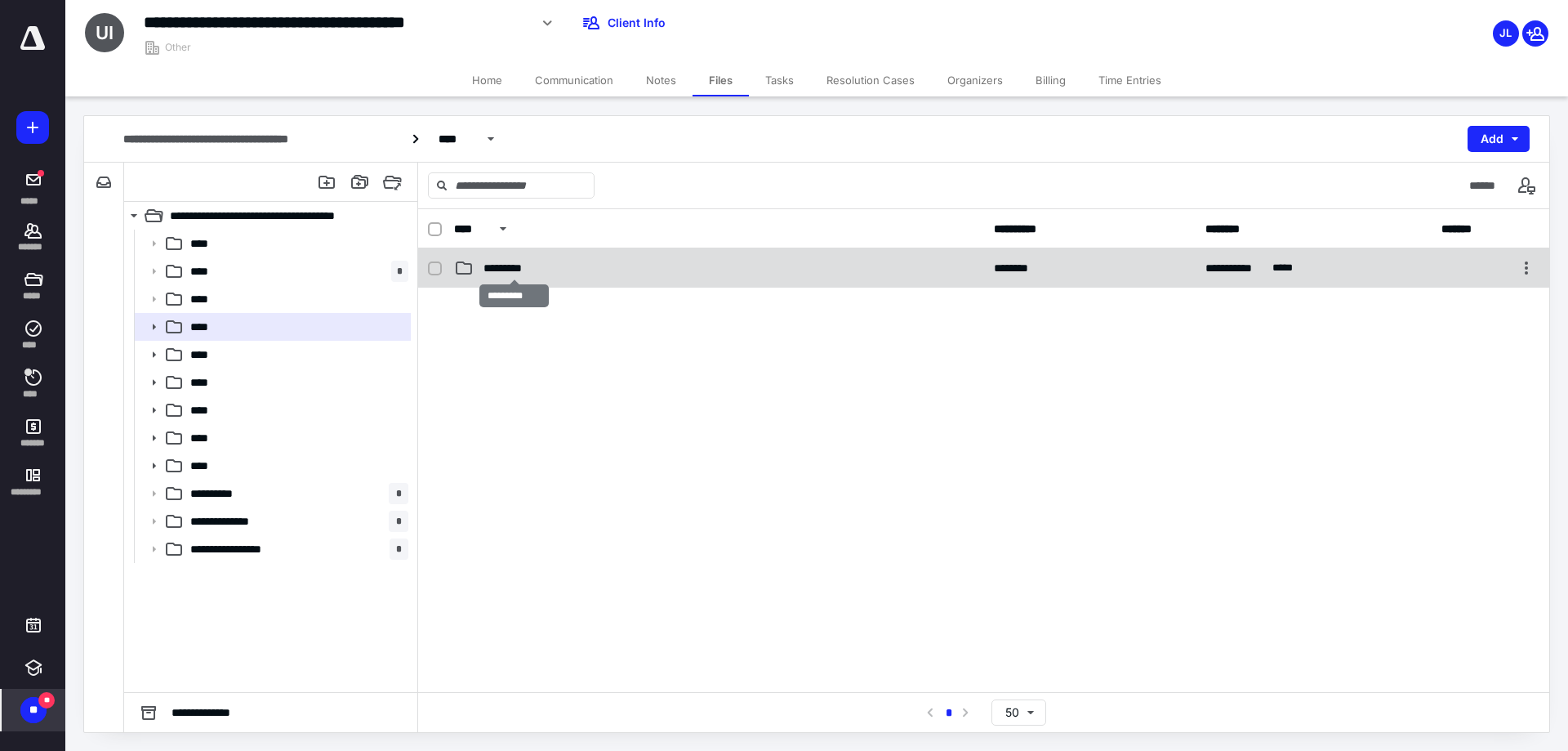 click on "*********" at bounding box center [514, 268] 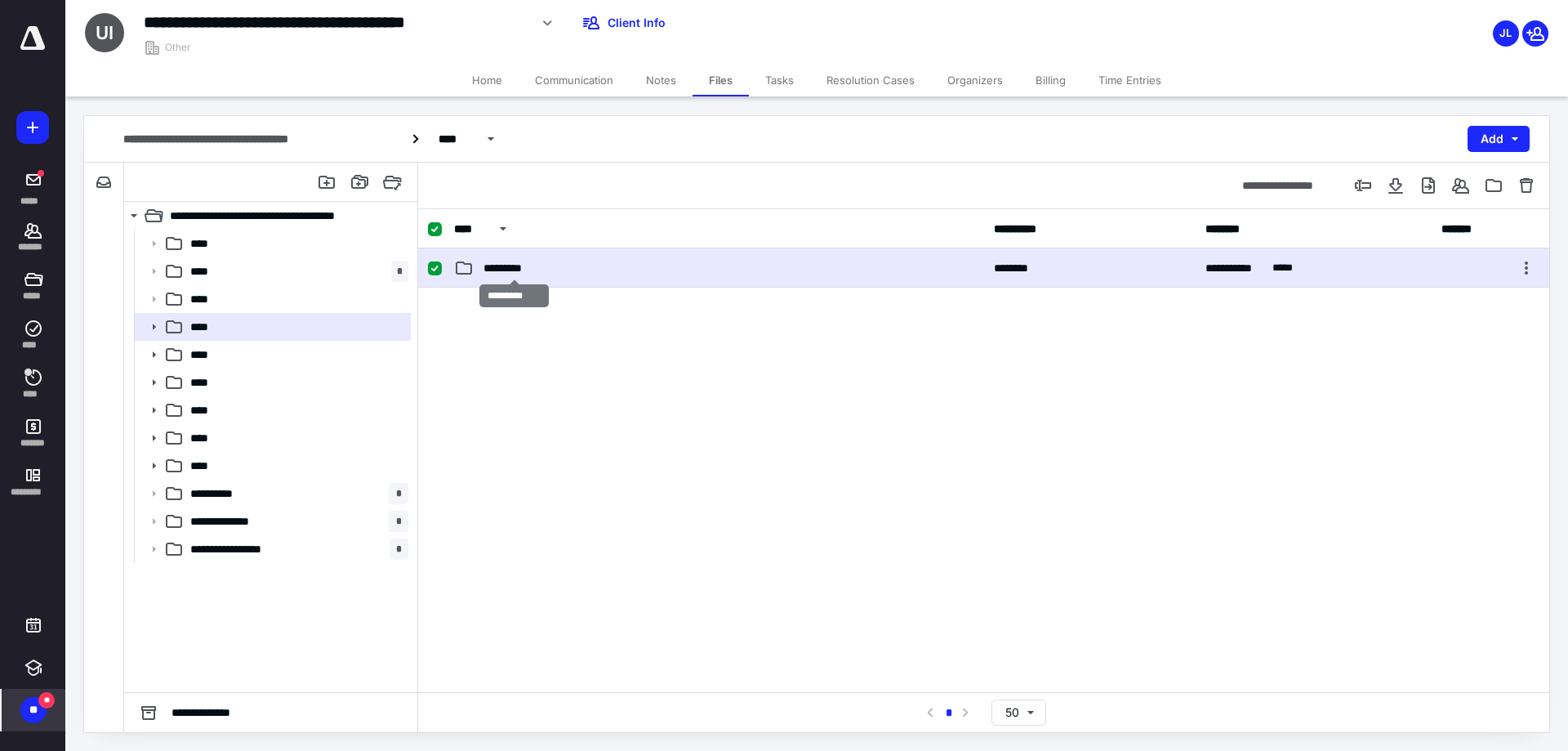 click on "*********" at bounding box center [514, 268] 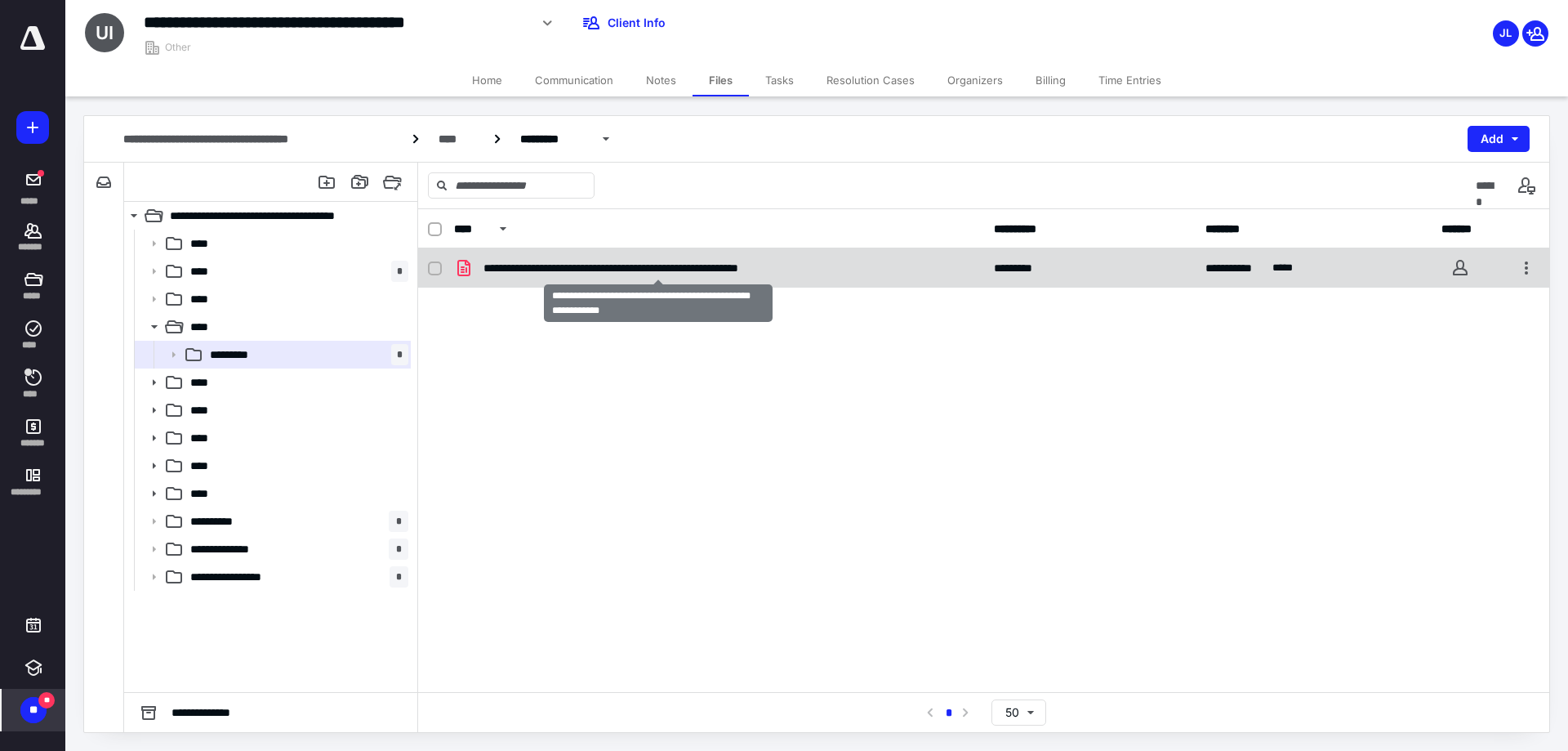 click on "**********" at bounding box center (657, 268) 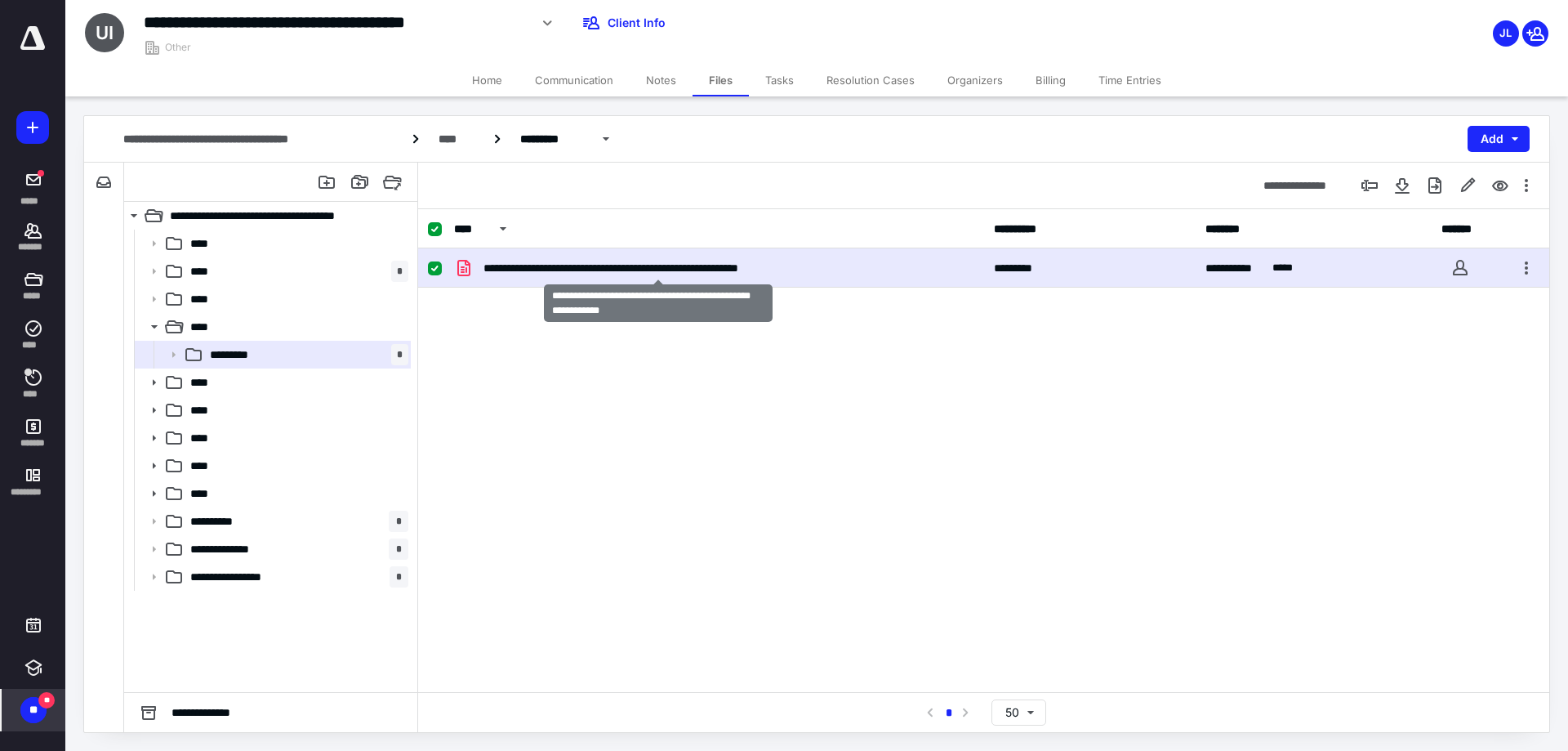 click on "**********" at bounding box center (657, 268) 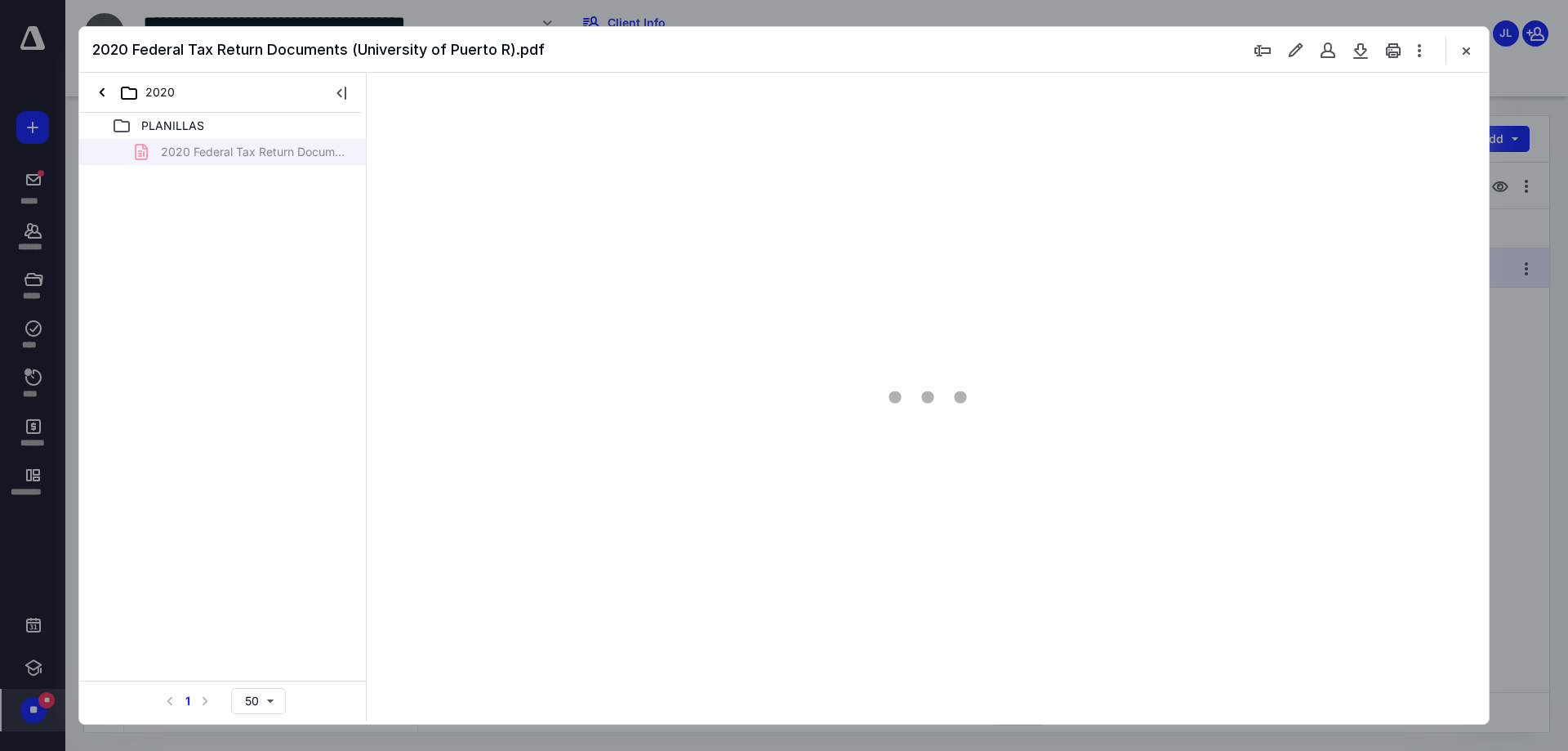 scroll, scrollTop: 0, scrollLeft: 0, axis: both 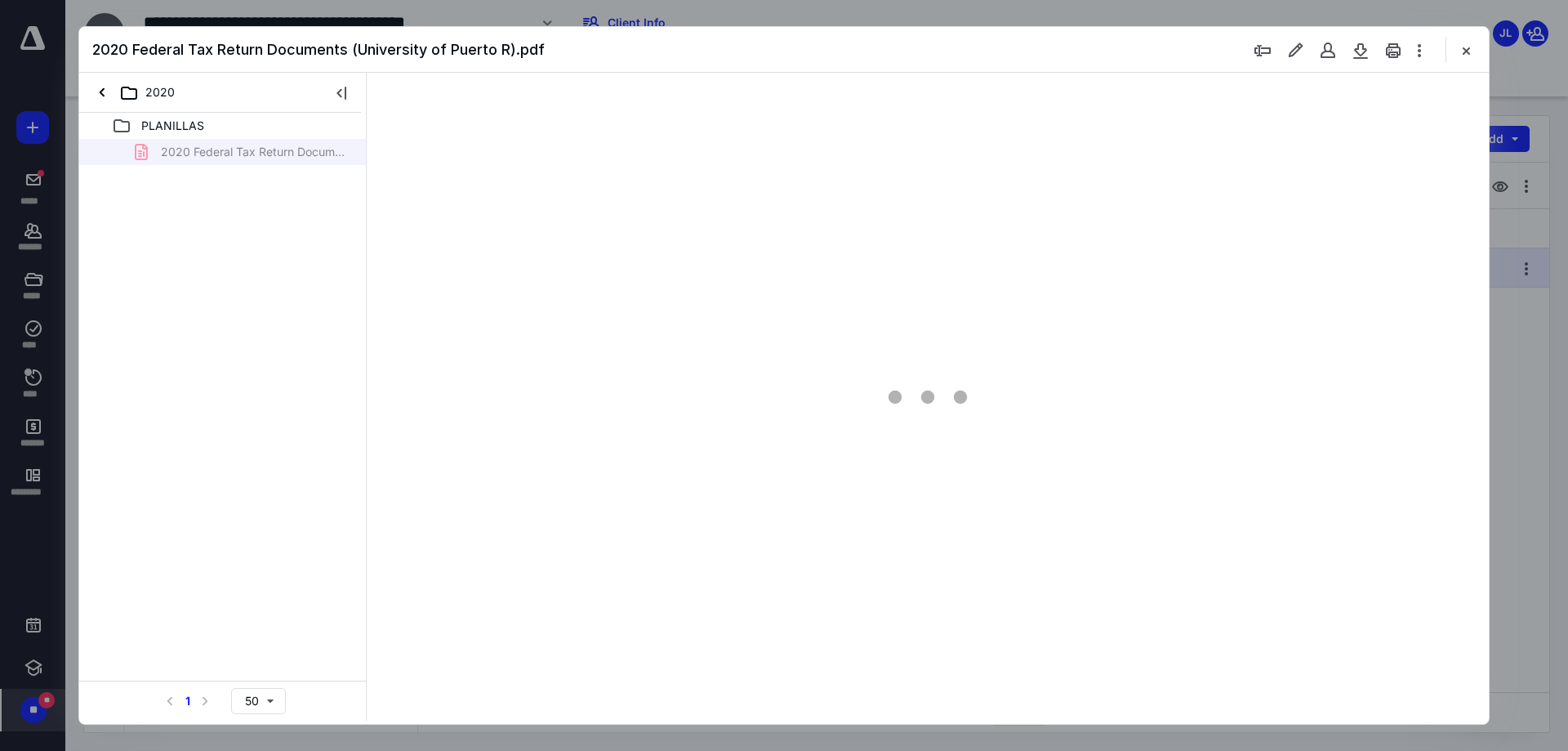 type on "90" 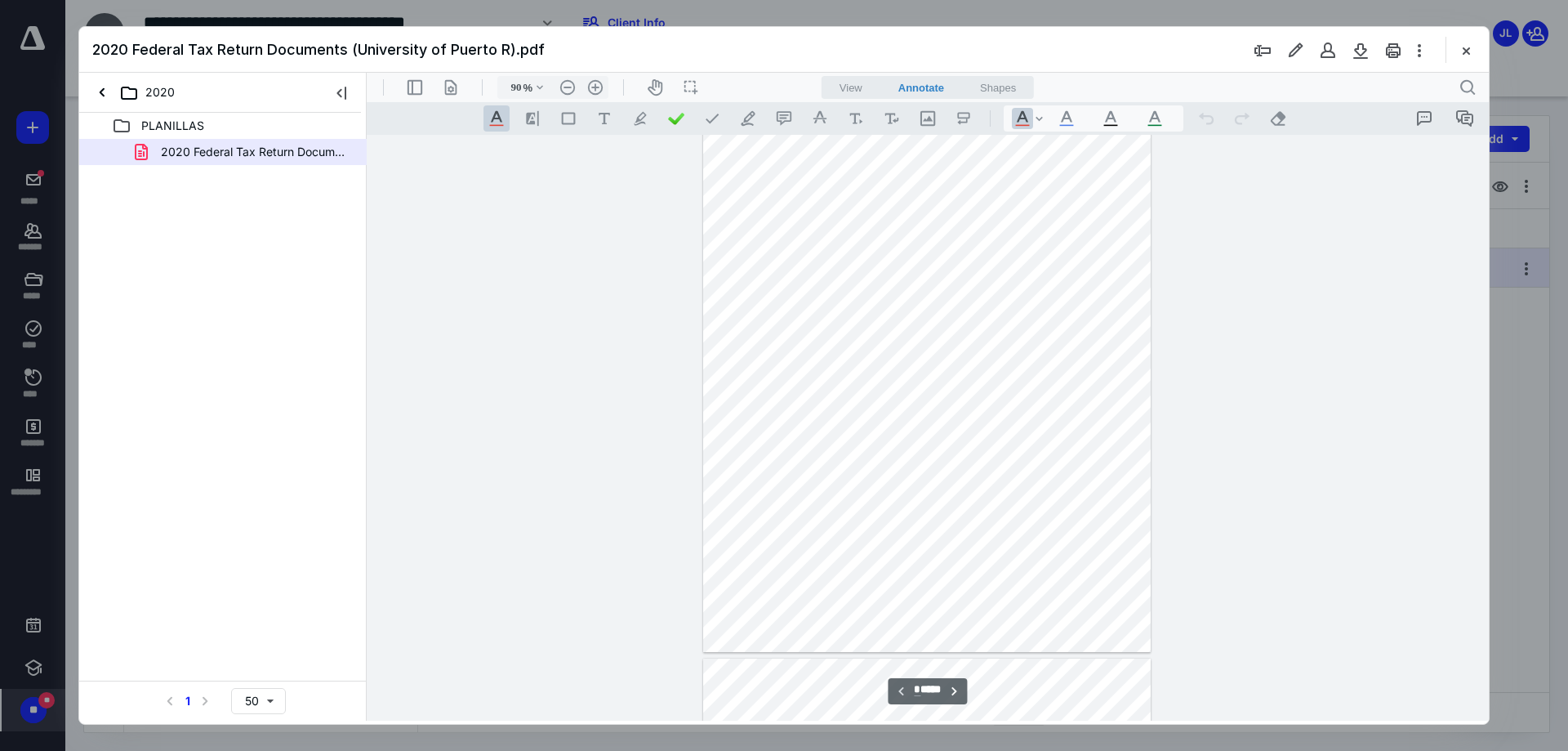 scroll, scrollTop: 0, scrollLeft: 0, axis: both 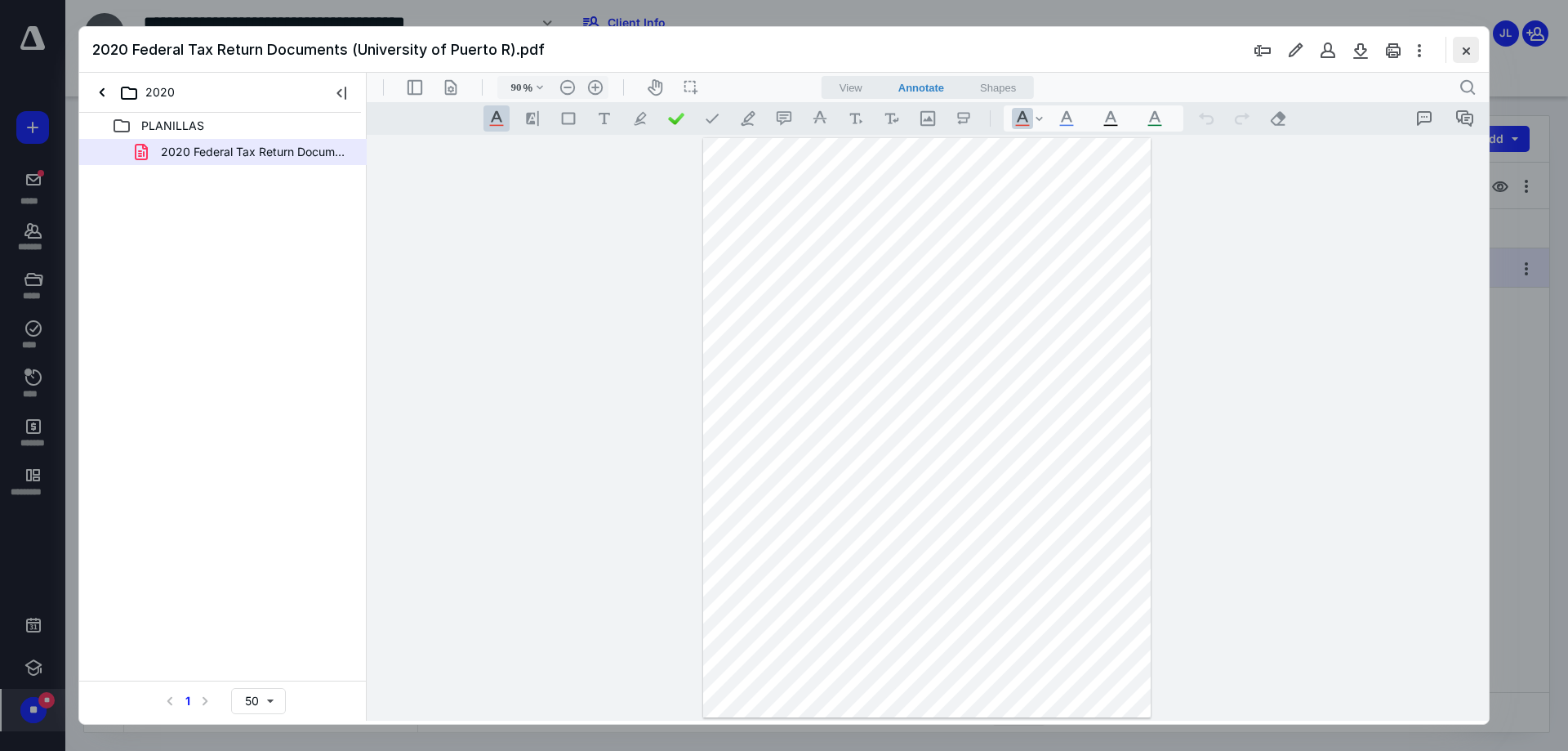 click at bounding box center (1466, 50) 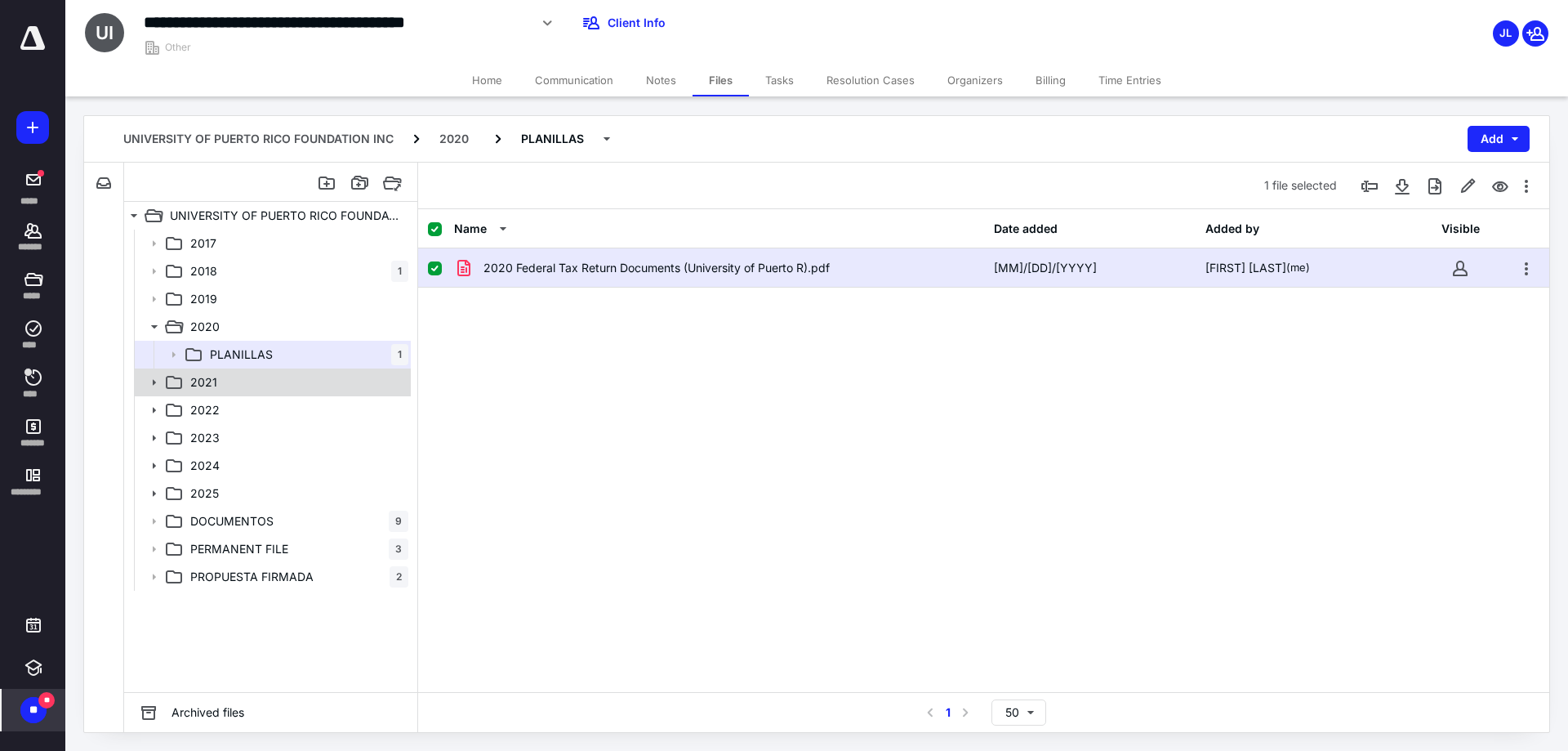 click on "2021" at bounding box center [296, 382] 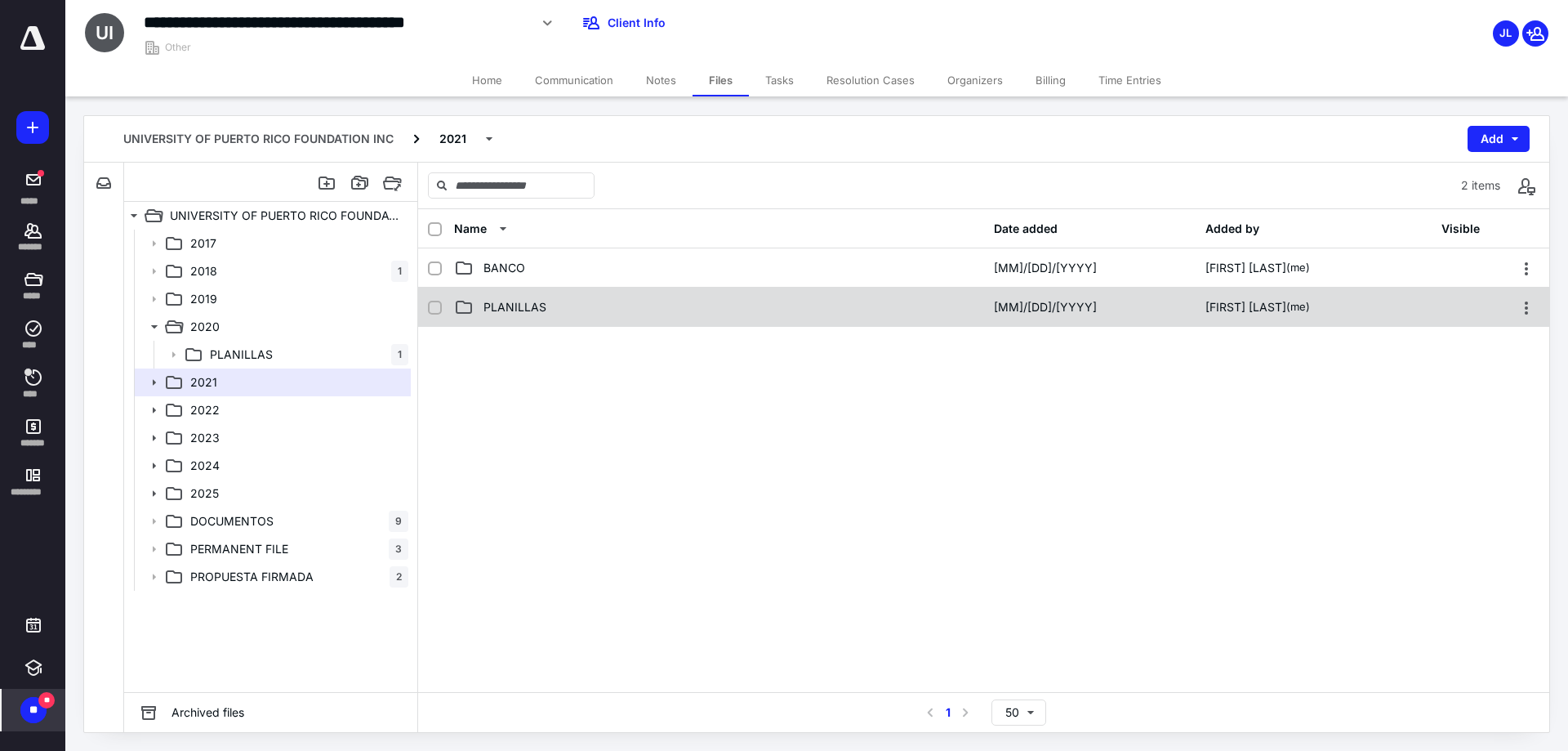 click on "PLANILLAS" at bounding box center [719, 307] 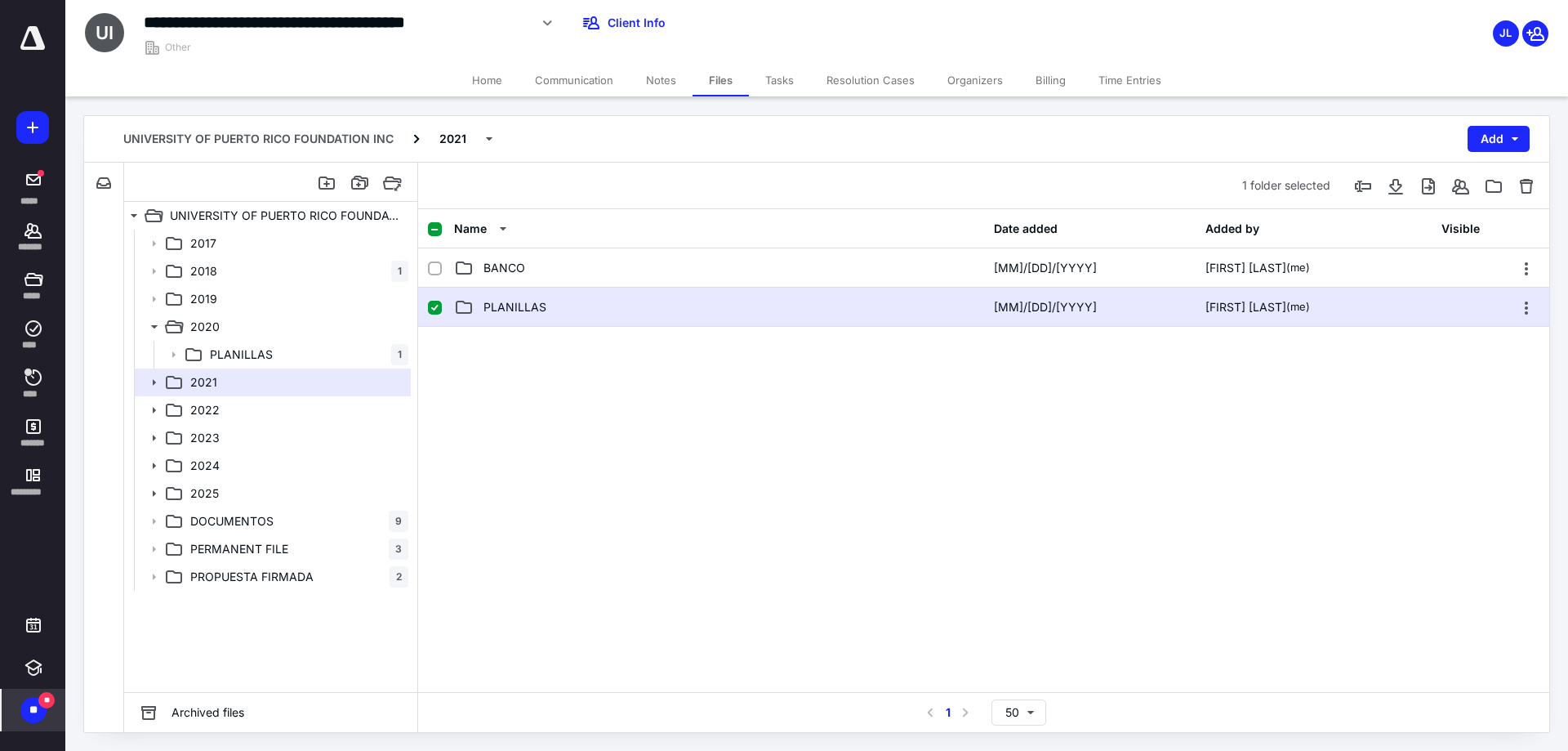 click on "PLANILLAS" at bounding box center [719, 307] 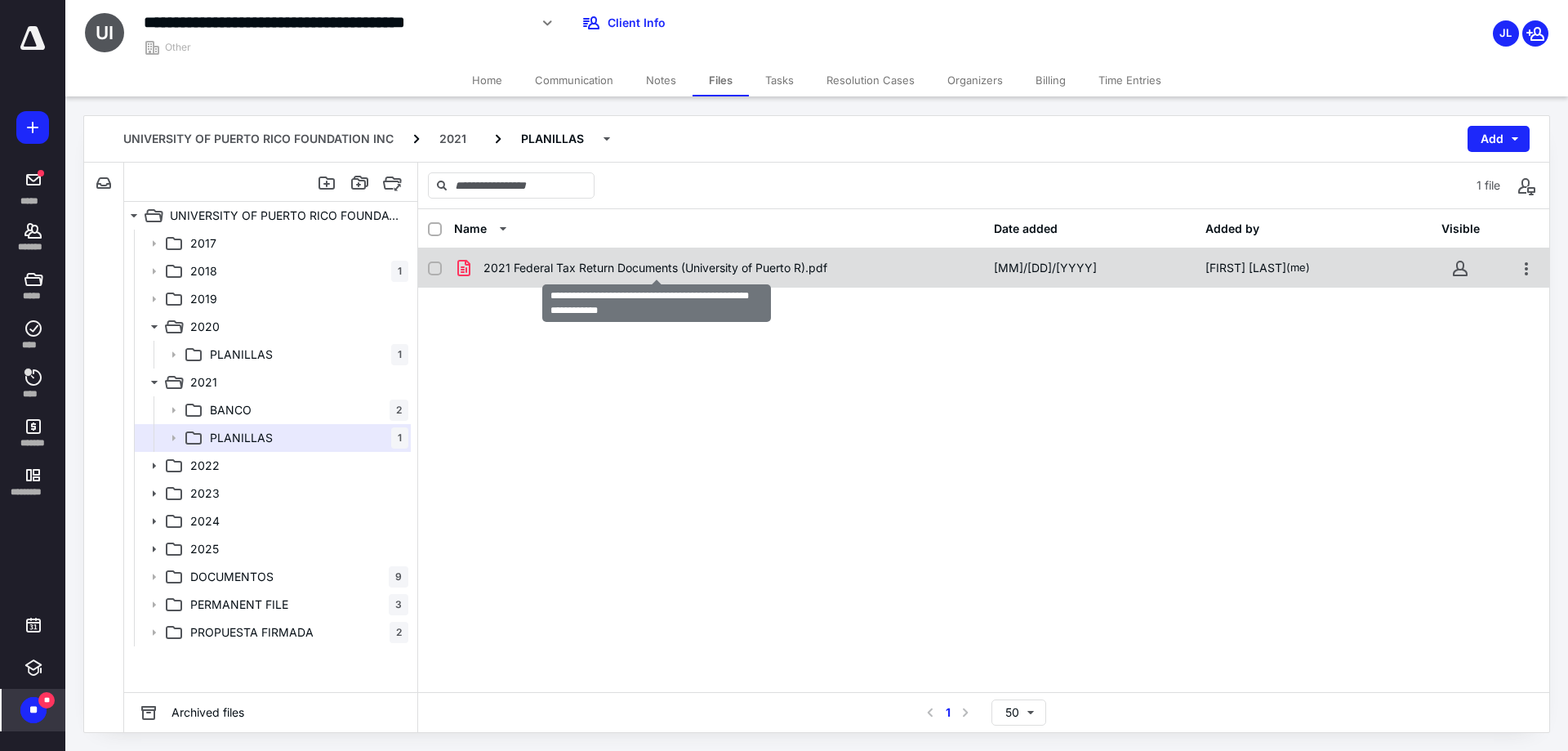 click on "2021 Federal Tax Return Documents (University of Puerto R).pdf" at bounding box center (655, 268) 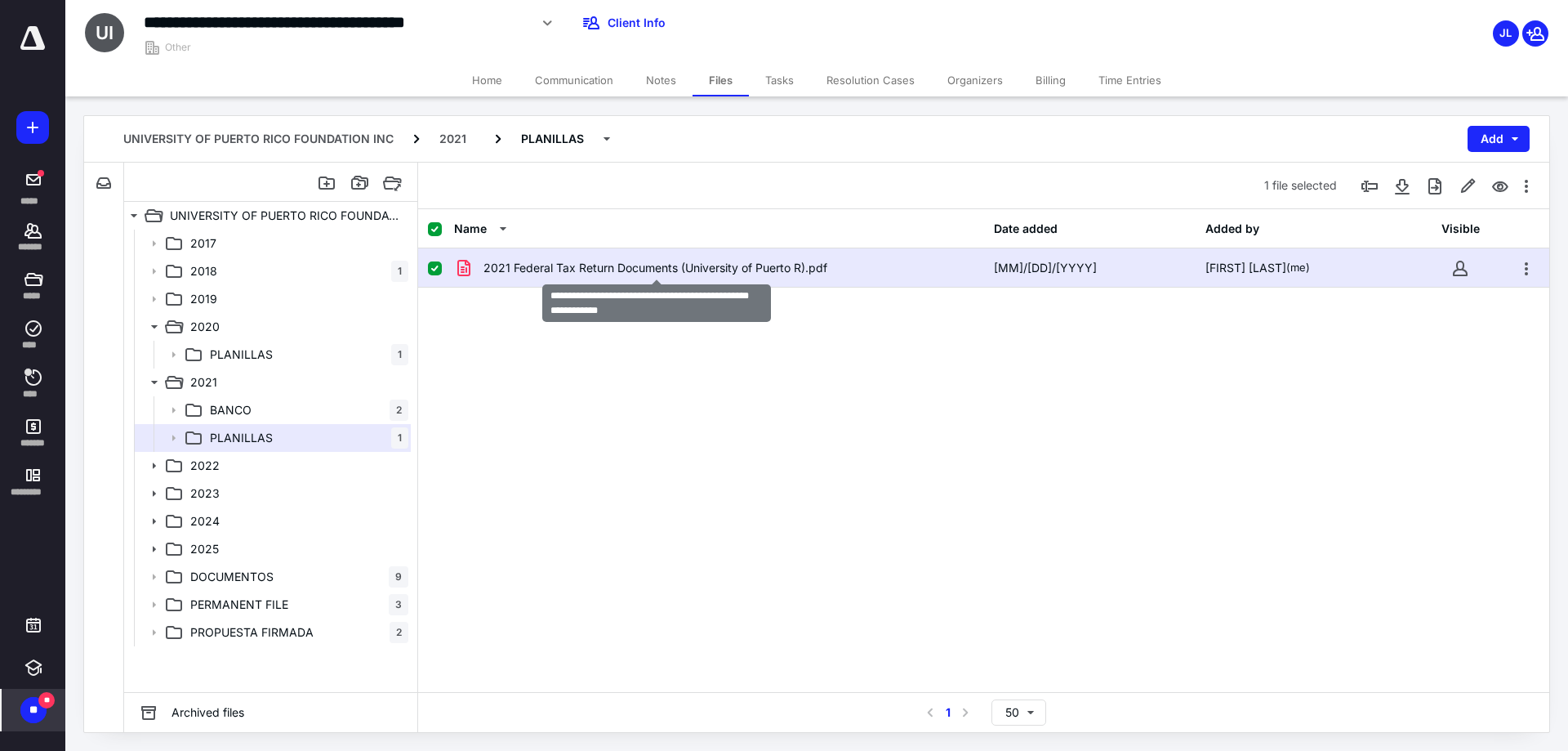 click on "2021 Federal Tax Return Documents (University of Puerto R).pdf" at bounding box center (655, 268) 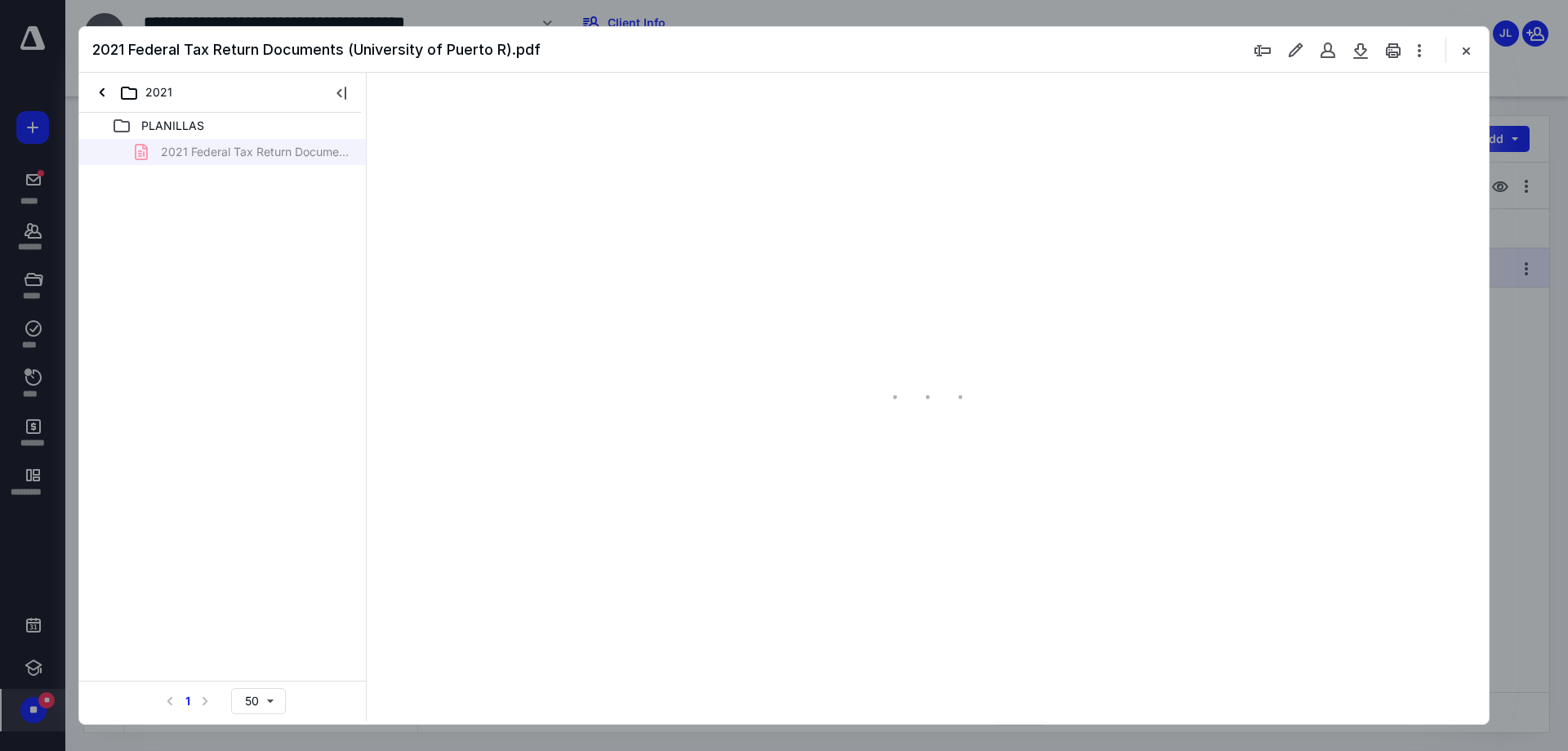 scroll, scrollTop: 0, scrollLeft: 0, axis: both 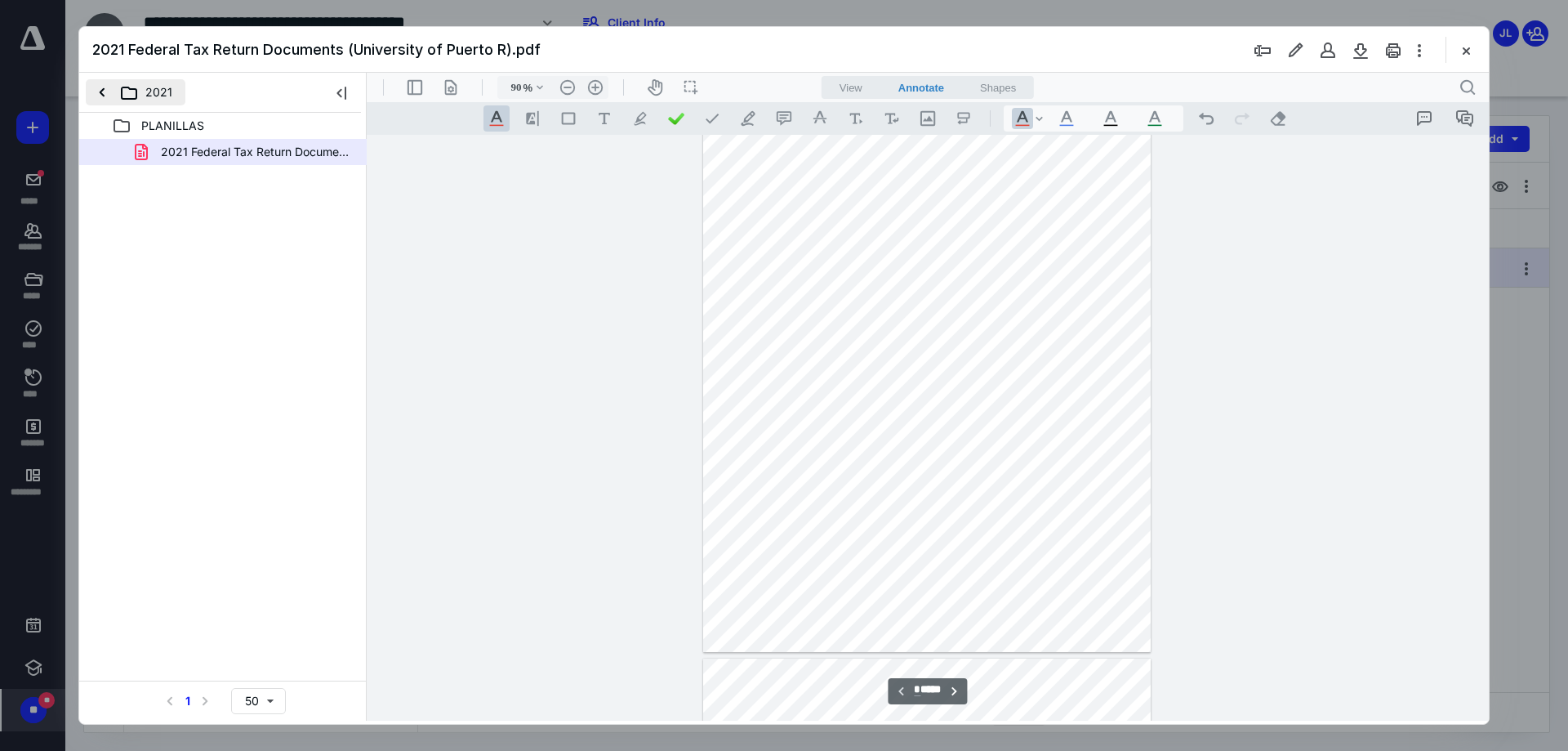 click on "2021" at bounding box center (136, 92) 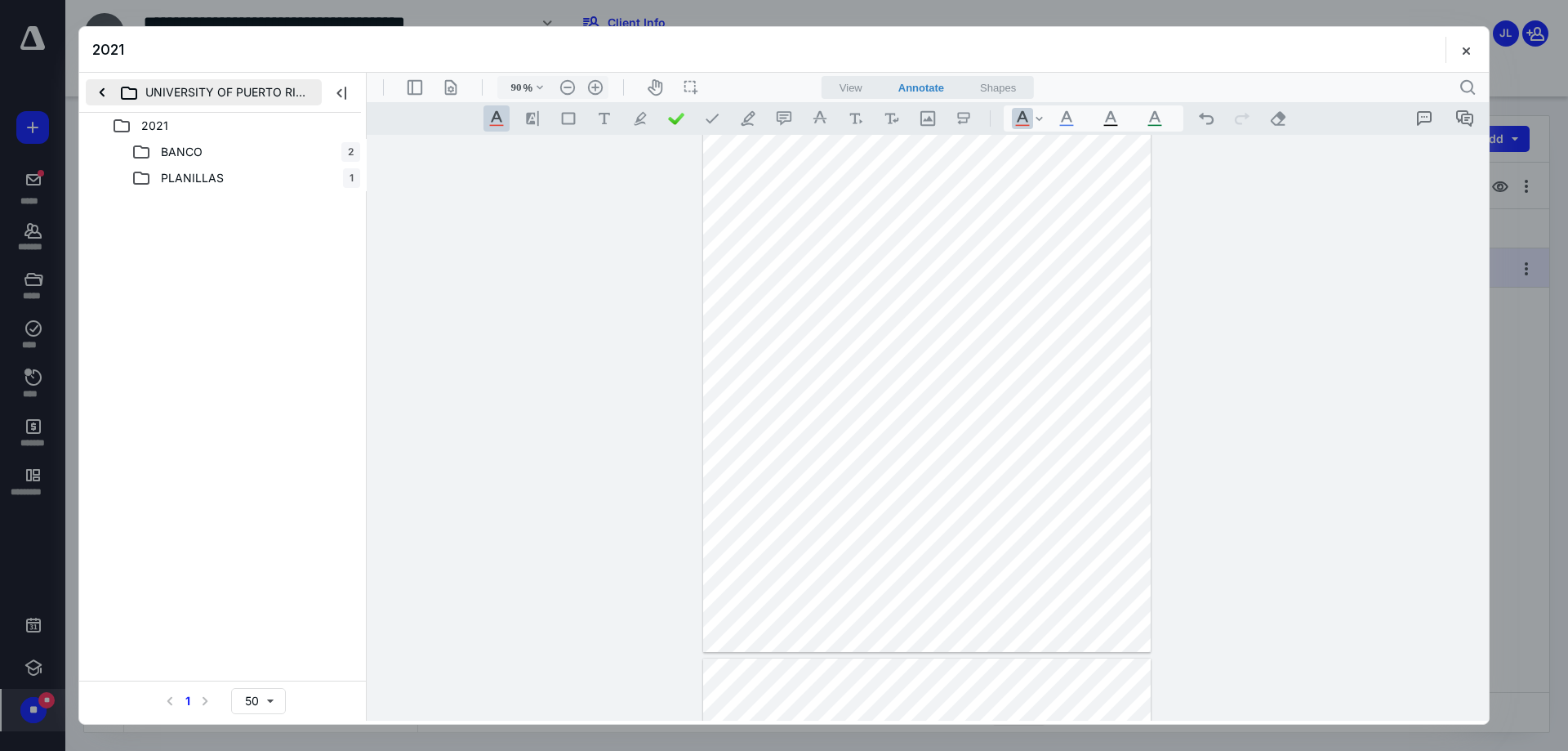 click on "UNIVERSITY OF PUERTO RICO FOUNDATION INC" at bounding box center [203, 92] 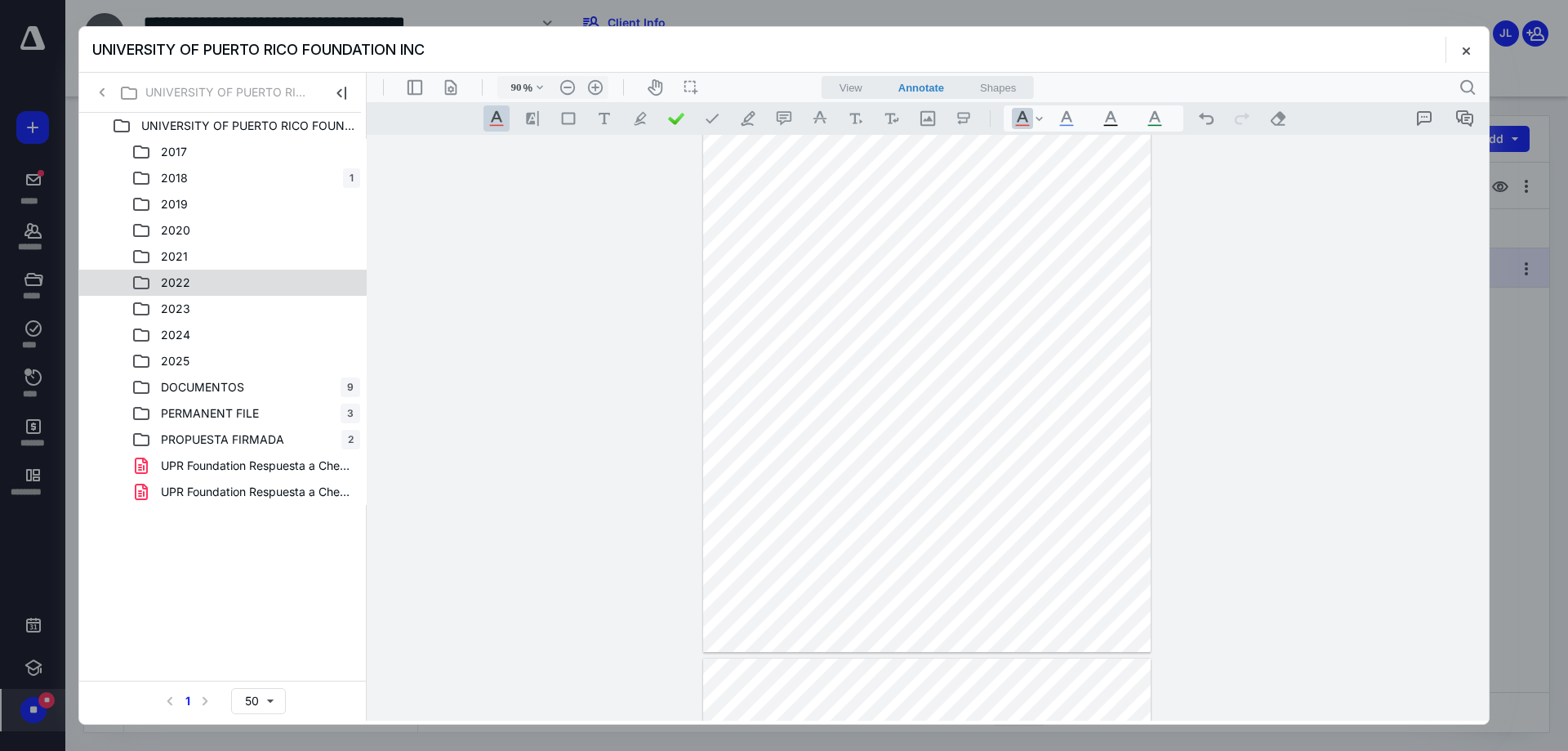 click on "2022" at bounding box center (176, 283) 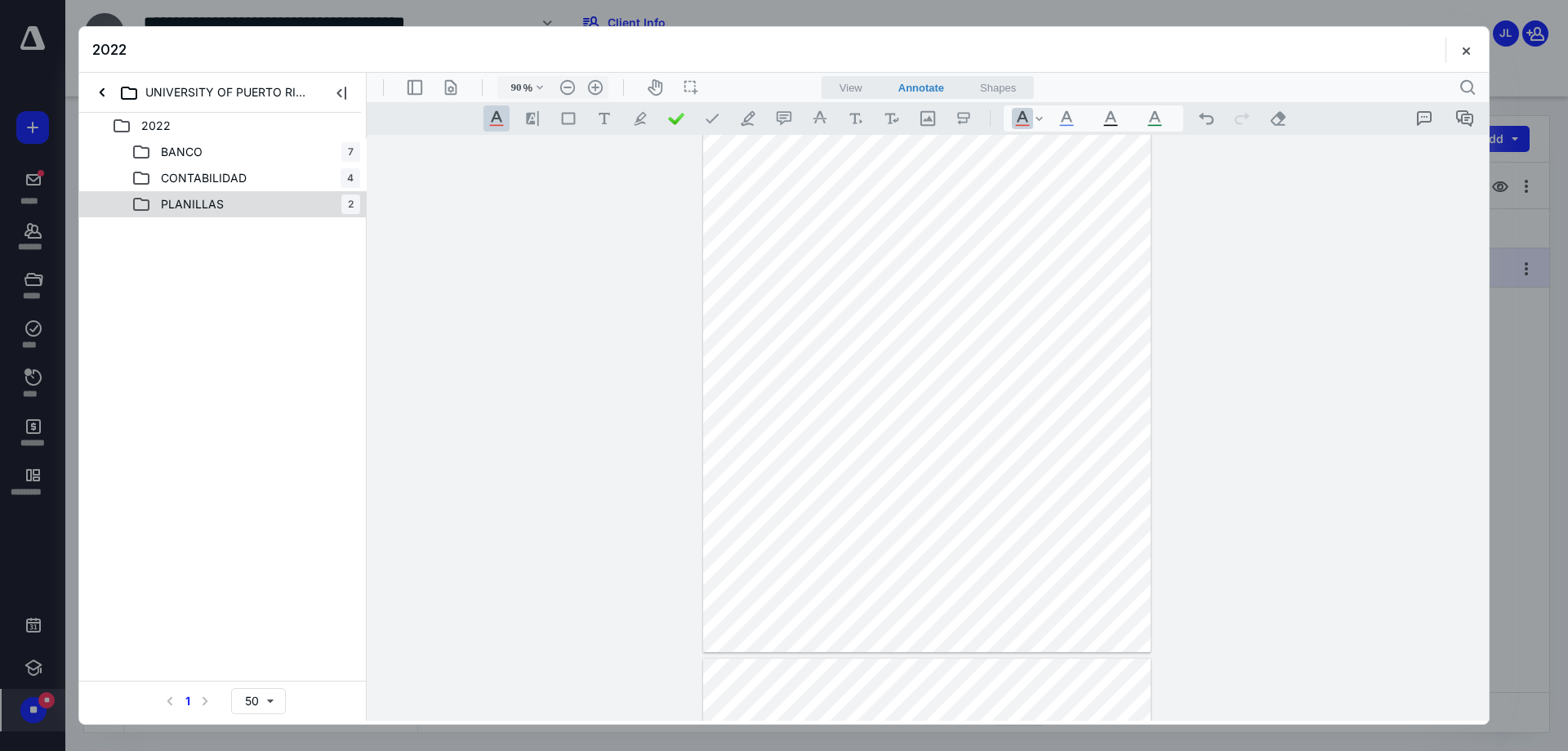click on "PLANILLAS" at bounding box center [192, 204] 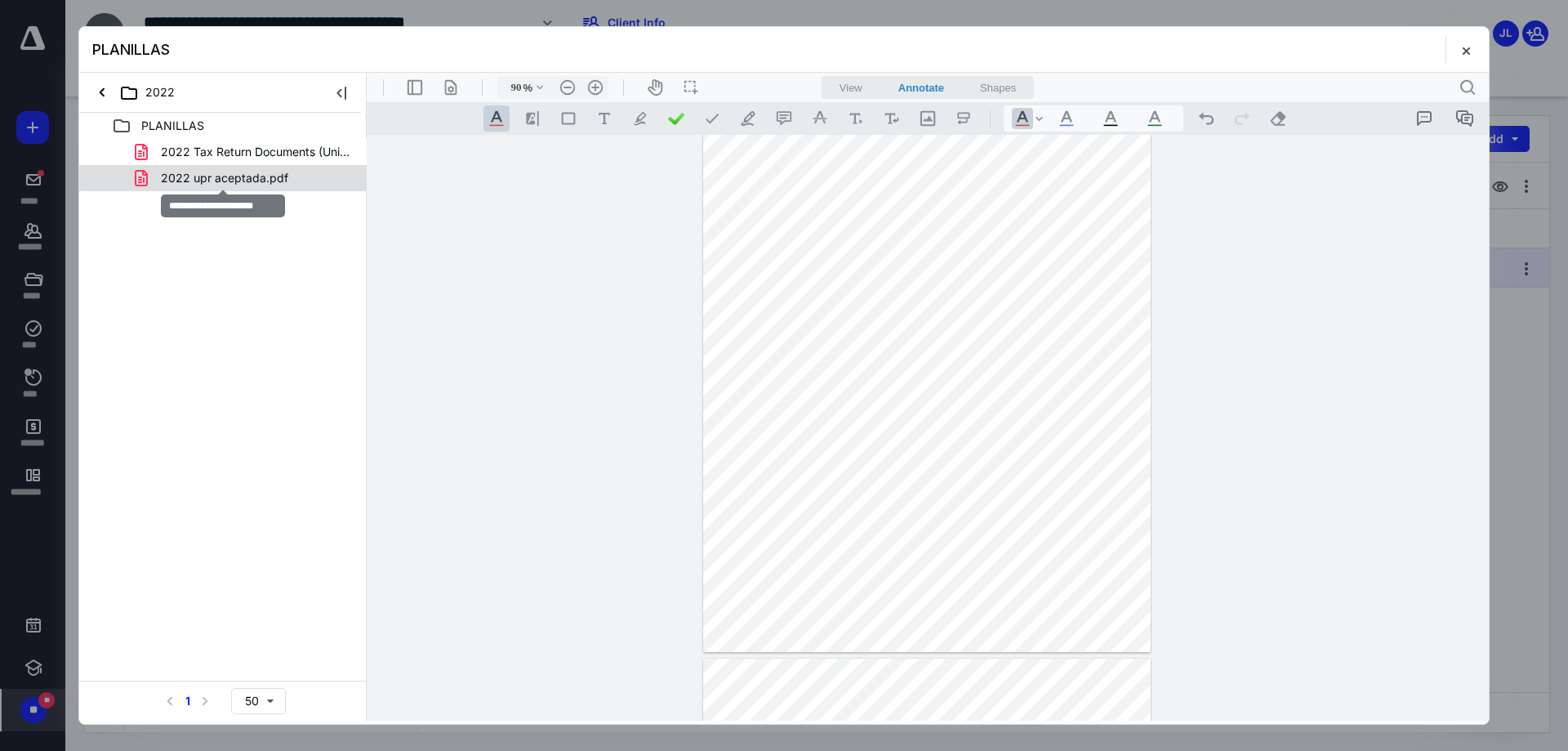 click on "2022 upr aceptada.pdf" at bounding box center (225, 178) 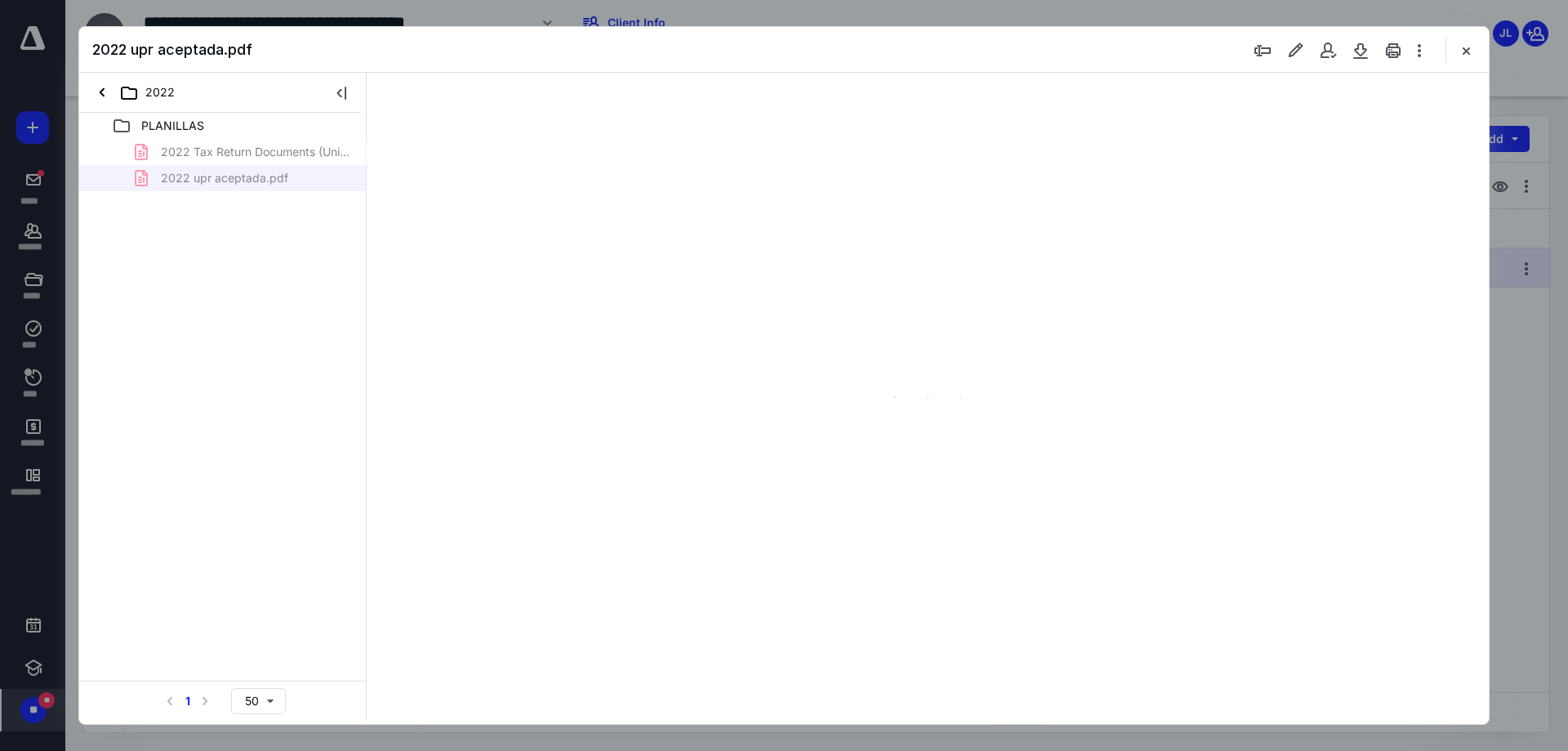 click on "2022 Tax Return Documents (University of Puerto R - Client.pdf 2022 upr aceptada.pdf" at bounding box center [223, 165] 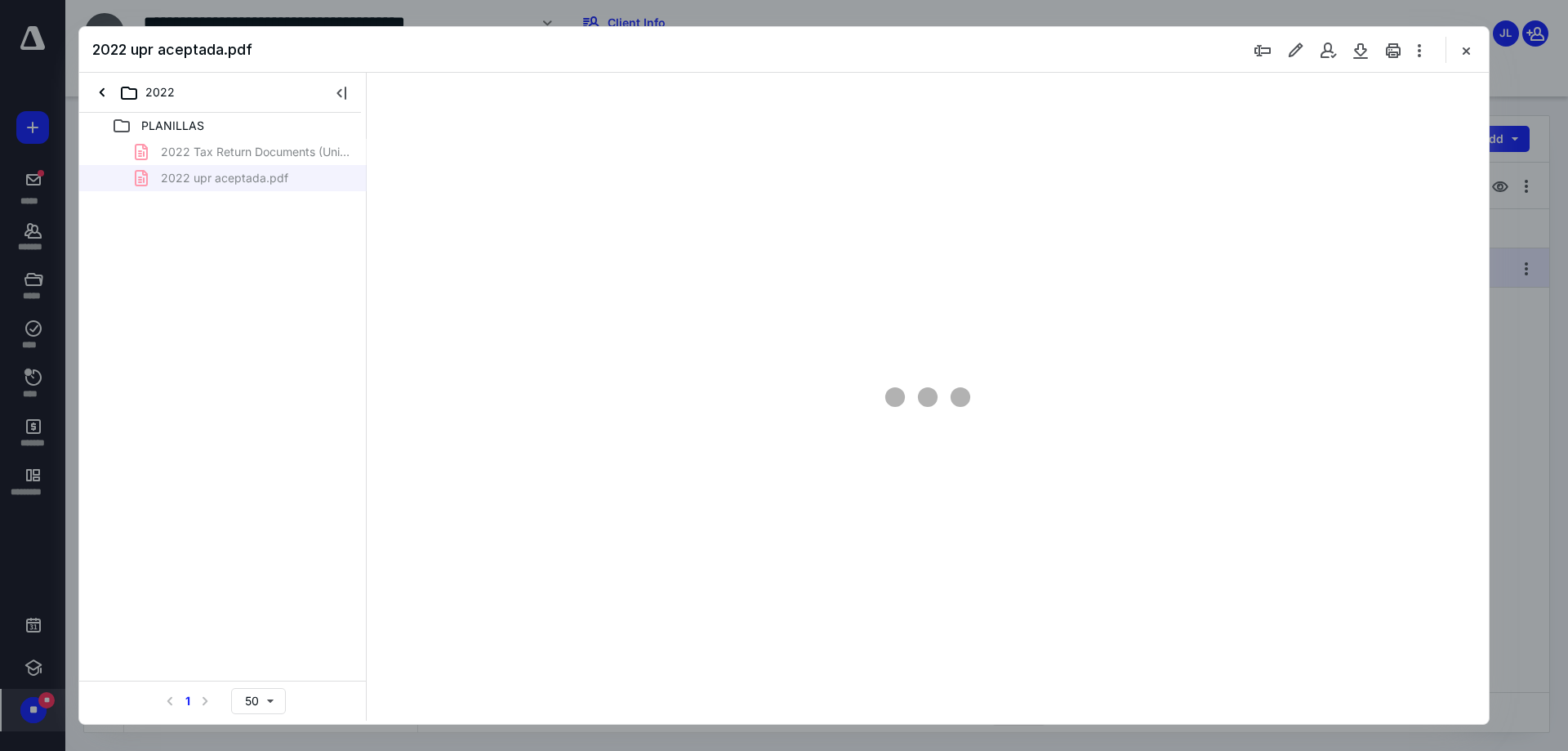 scroll, scrollTop: 0, scrollLeft: 0, axis: both 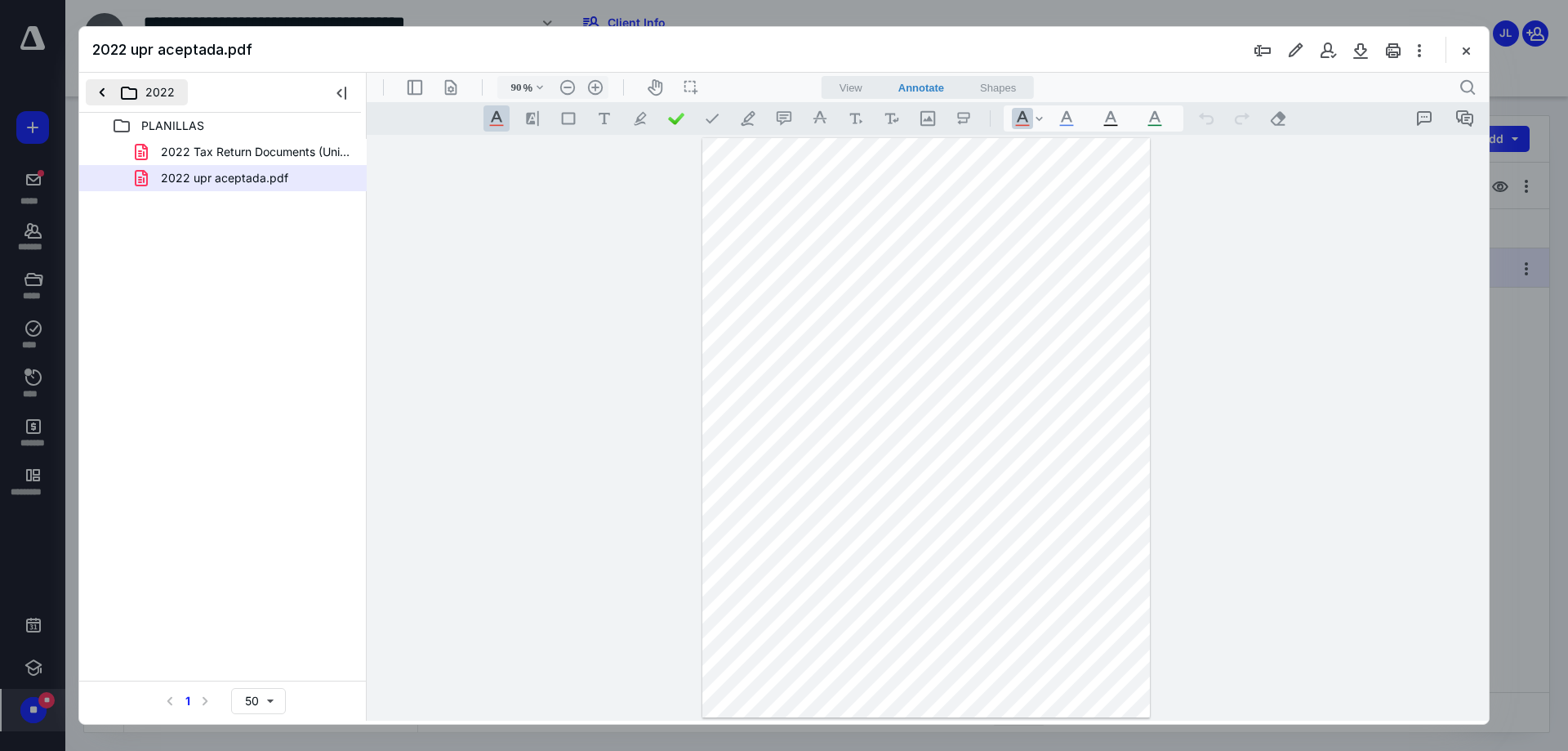 click on "2022" at bounding box center (136, 92) 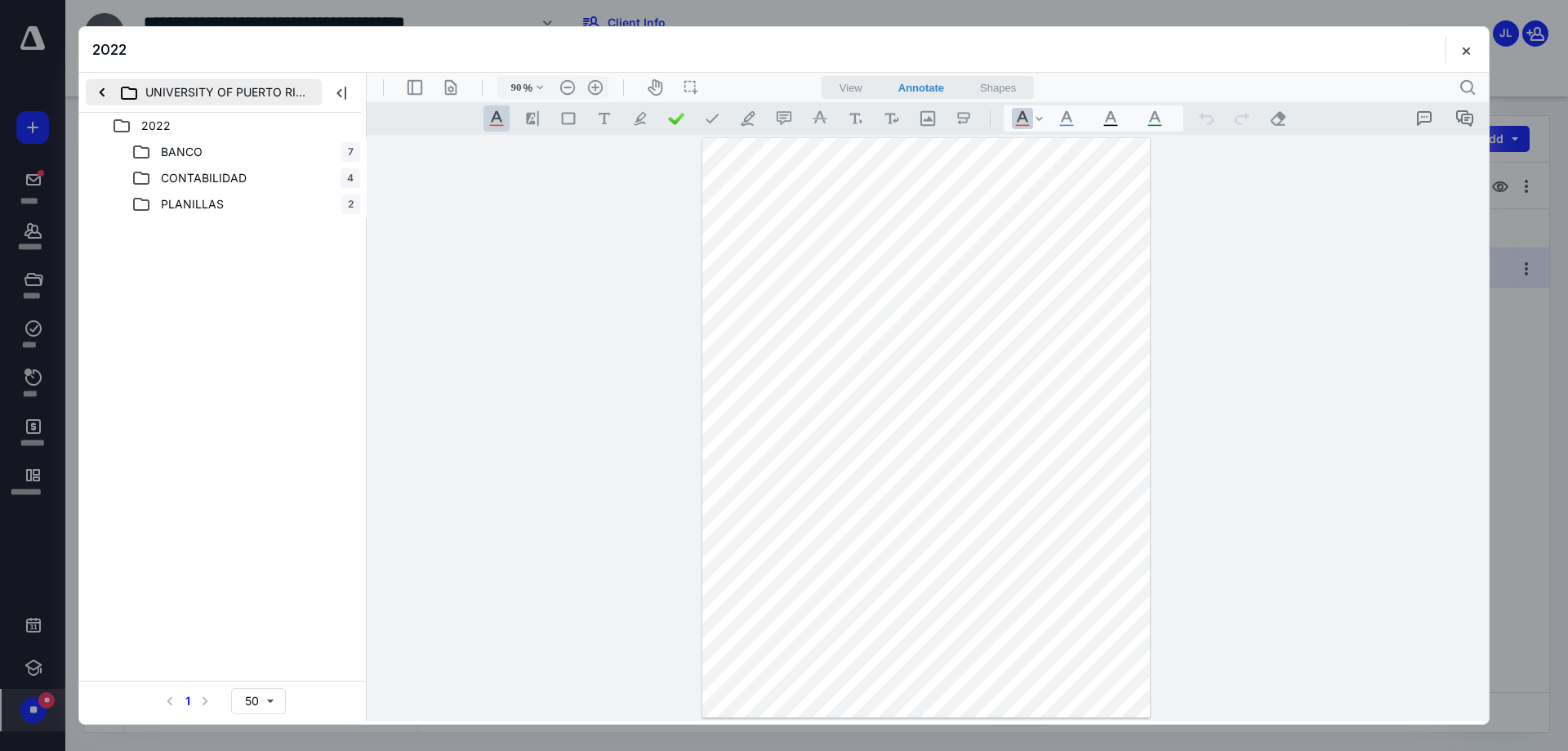 click on "UNIVERSITY OF PUERTO RICO FOUNDATION INC" at bounding box center (203, 92) 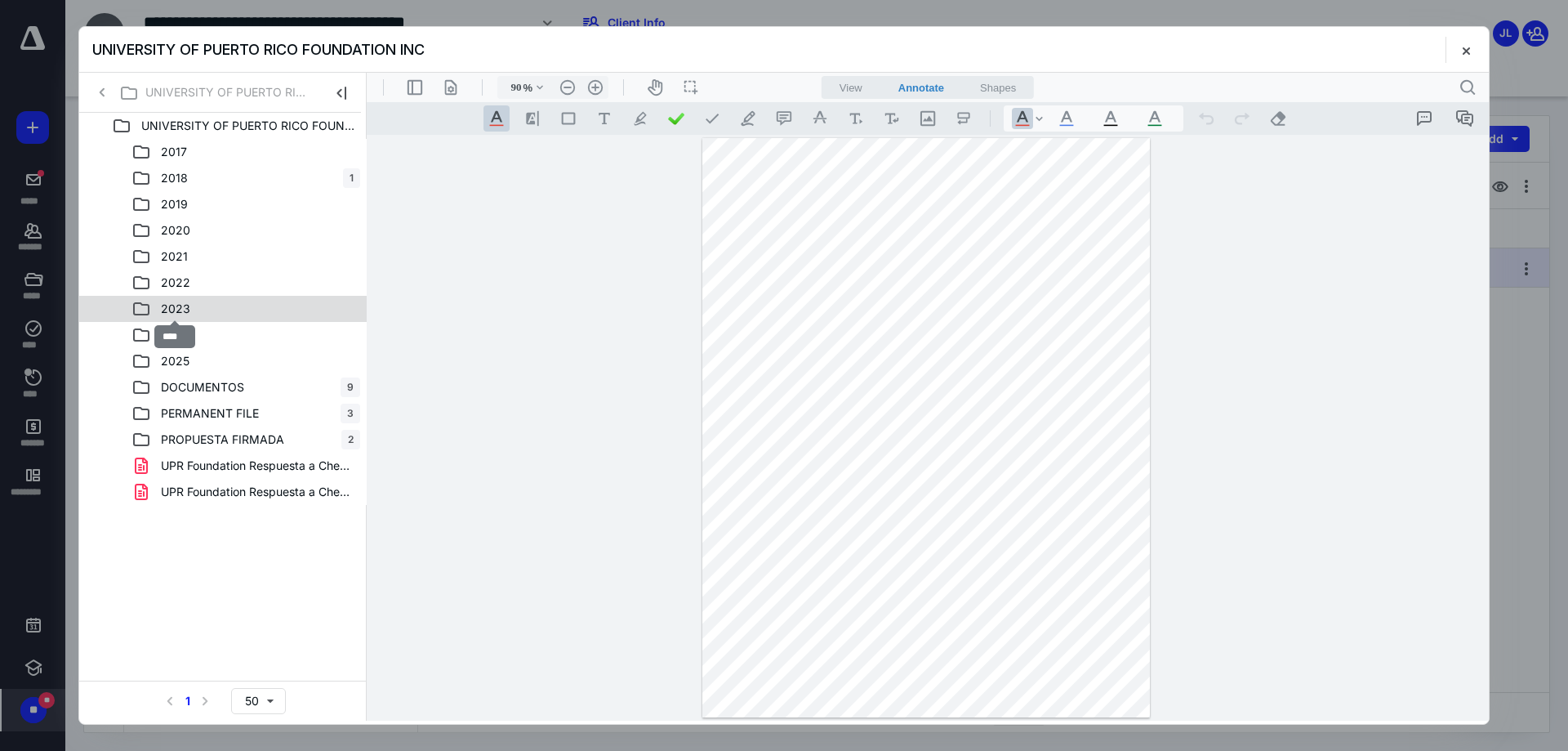 click on "2023" at bounding box center (176, 309) 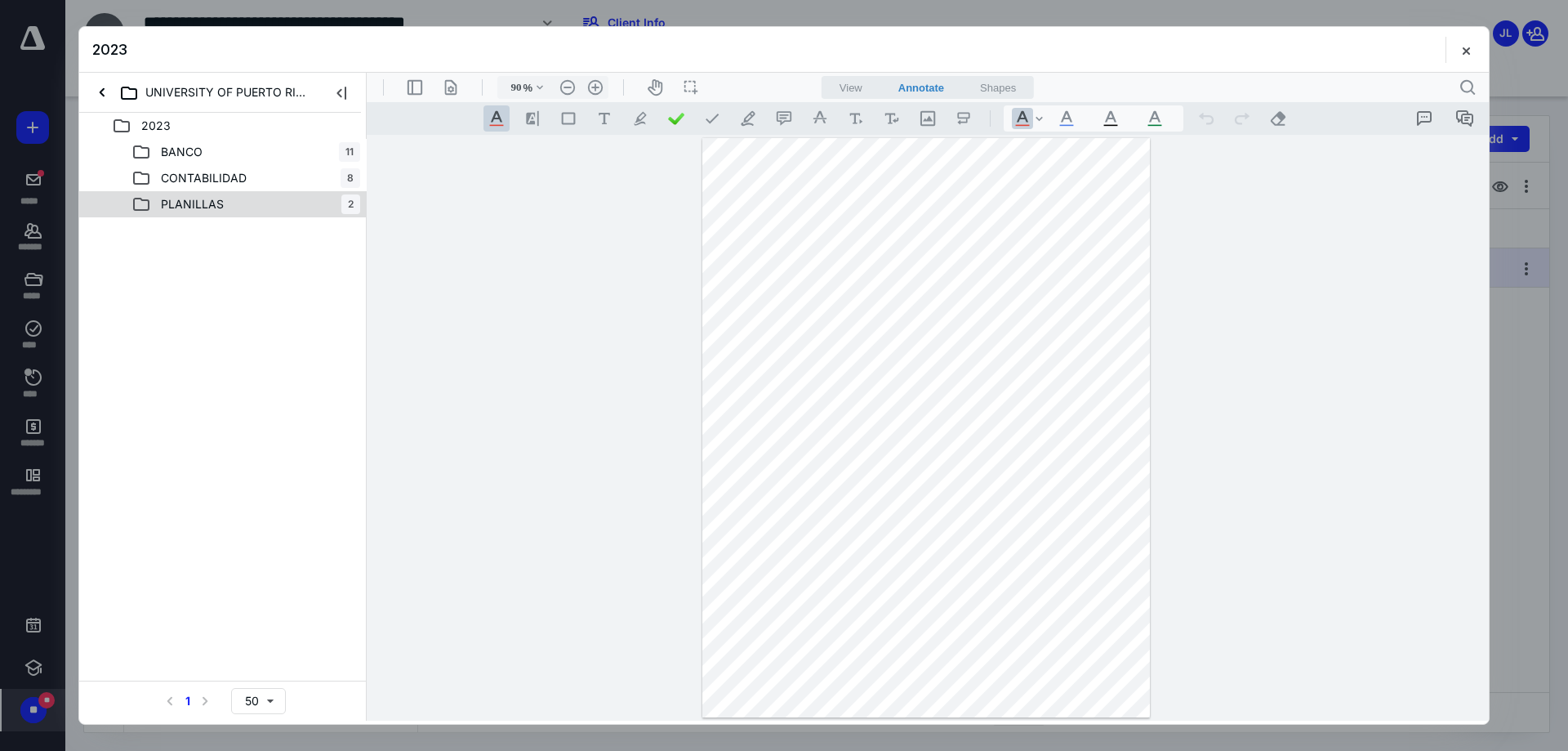 click on "PLANILLAS 2" at bounding box center (223, 204) 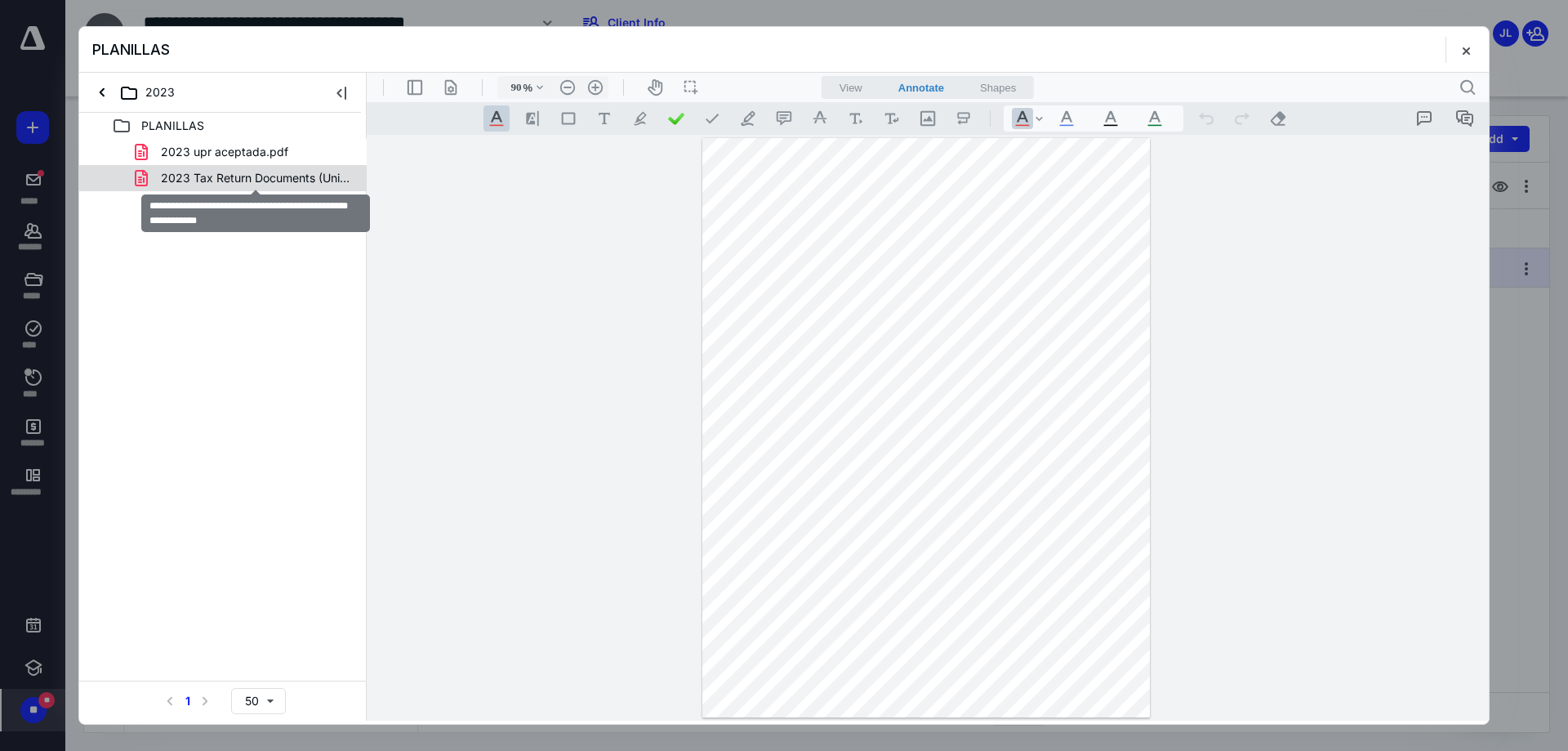 click on "2023 Tax Return Documents (University of Puerto R - Client.pdf" at bounding box center [256, 178] 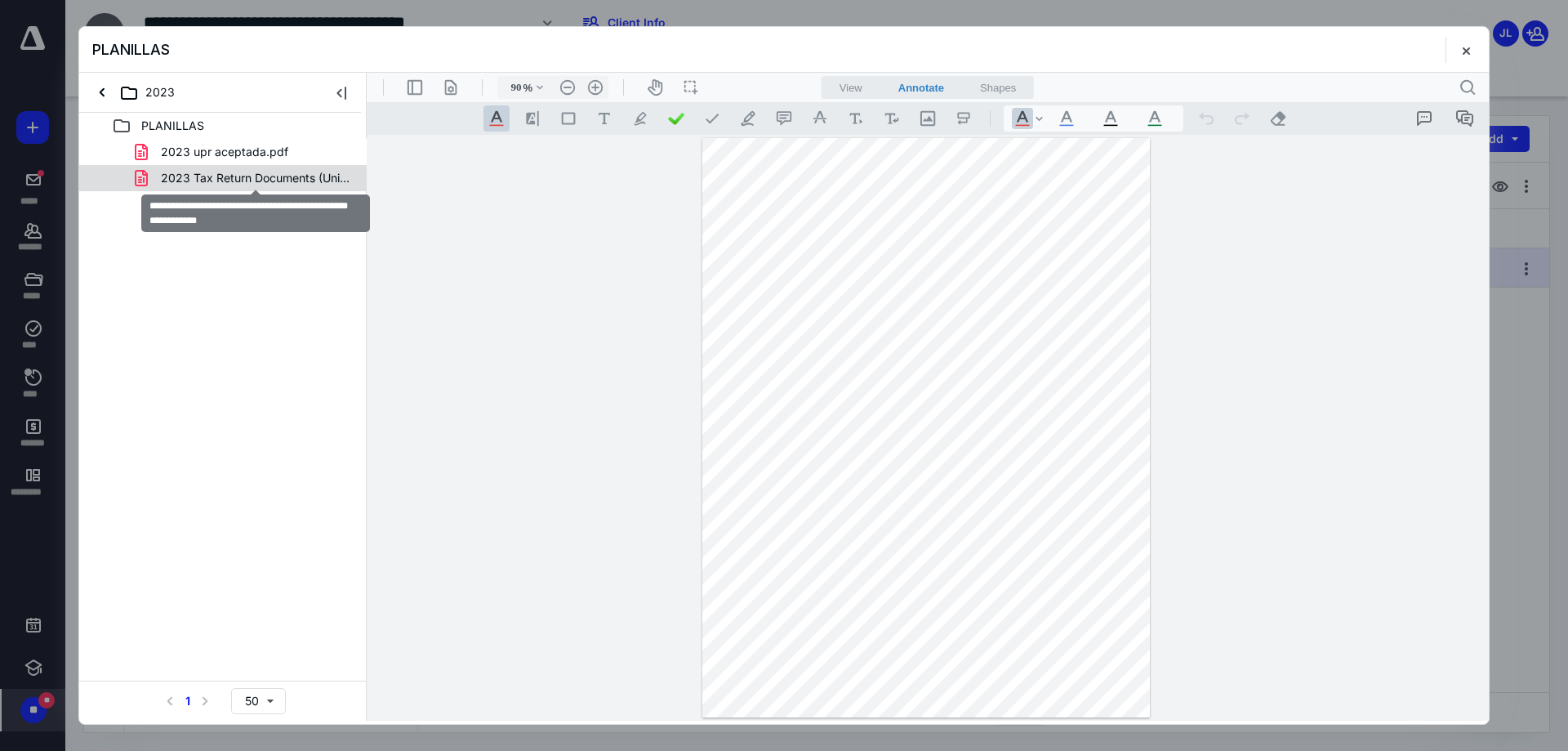 click on "2023 upr aceptada.pdf 2023 Tax Return Documents (University of Puerto R - Client.pdf" at bounding box center [223, 165] 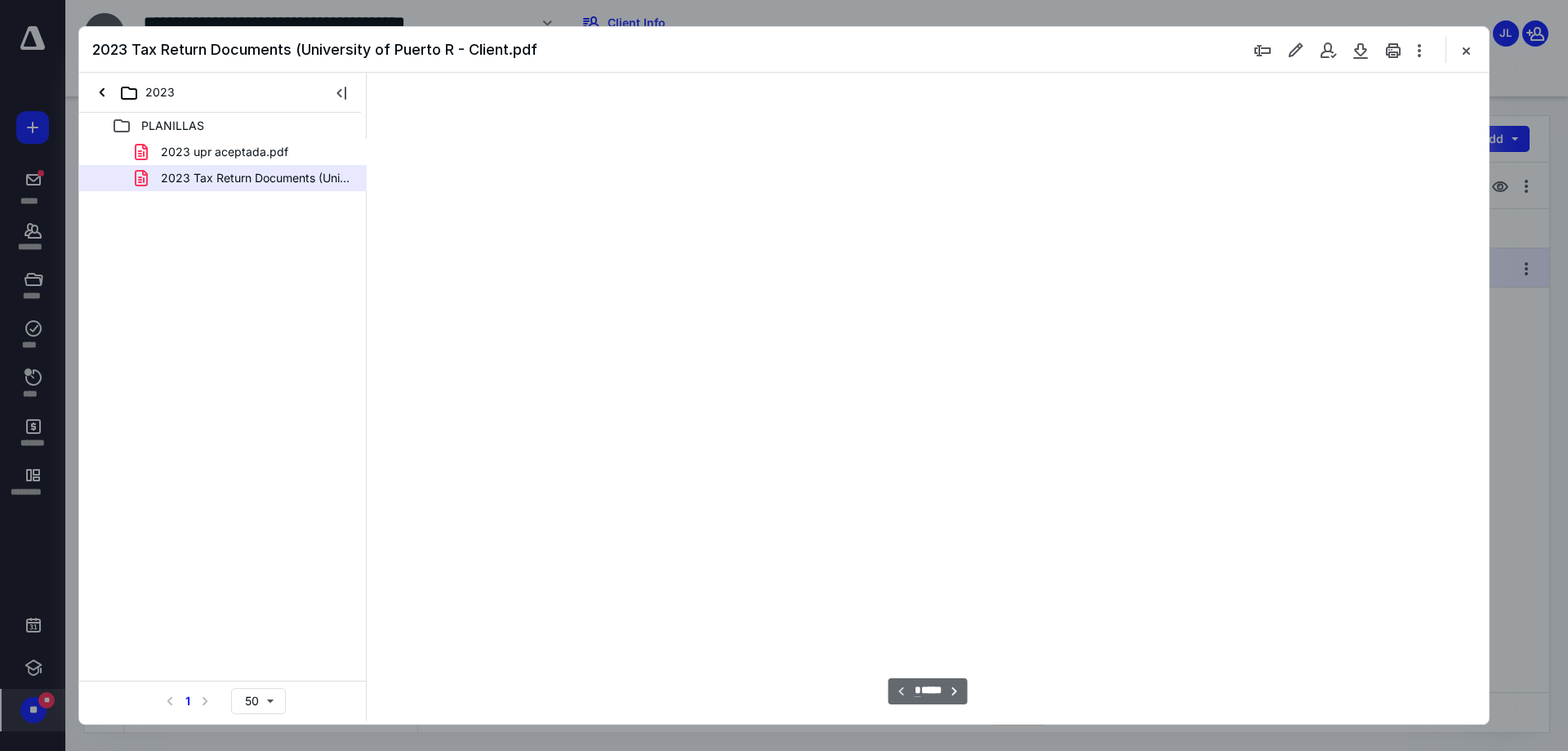 type on "90" 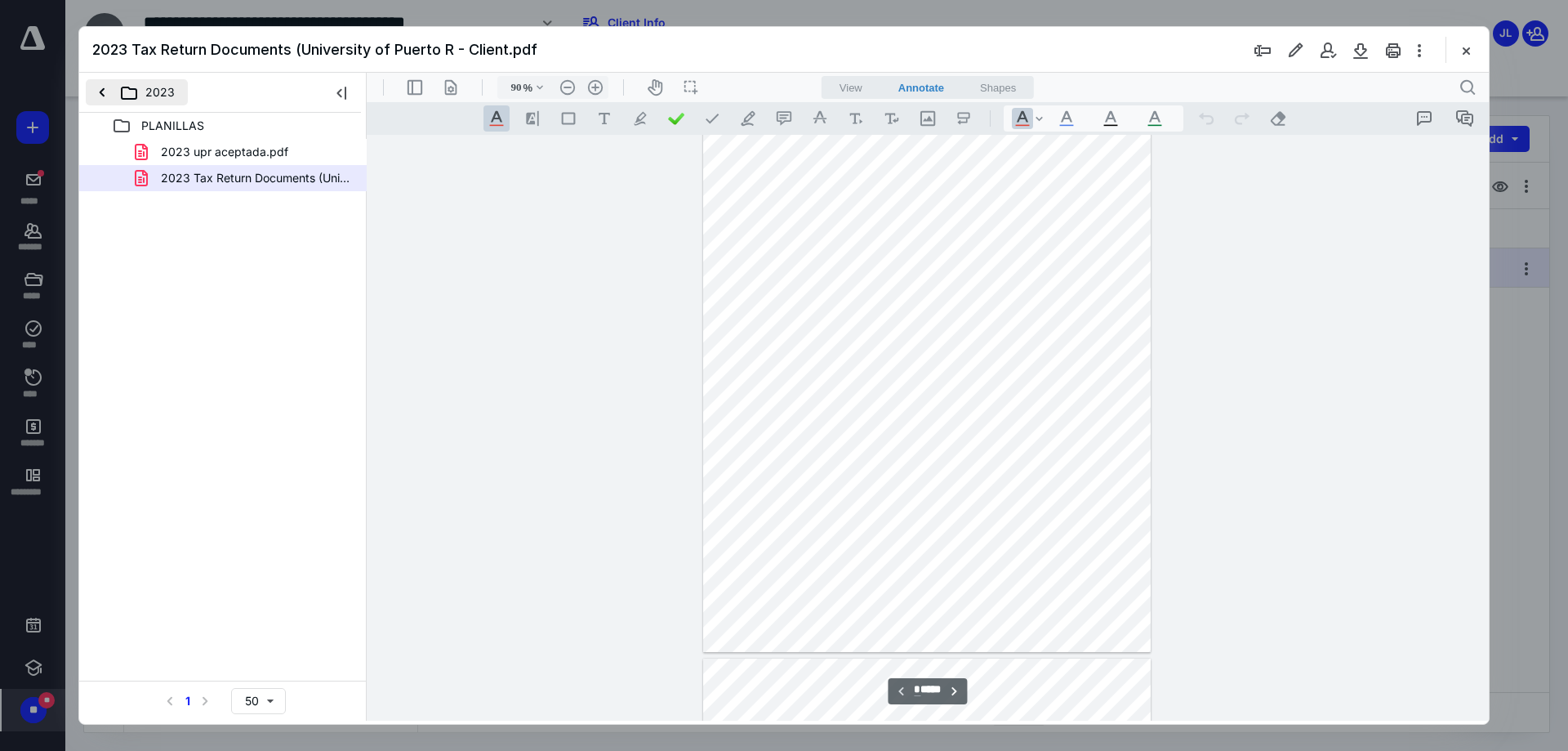 click on "2023" at bounding box center [136, 92] 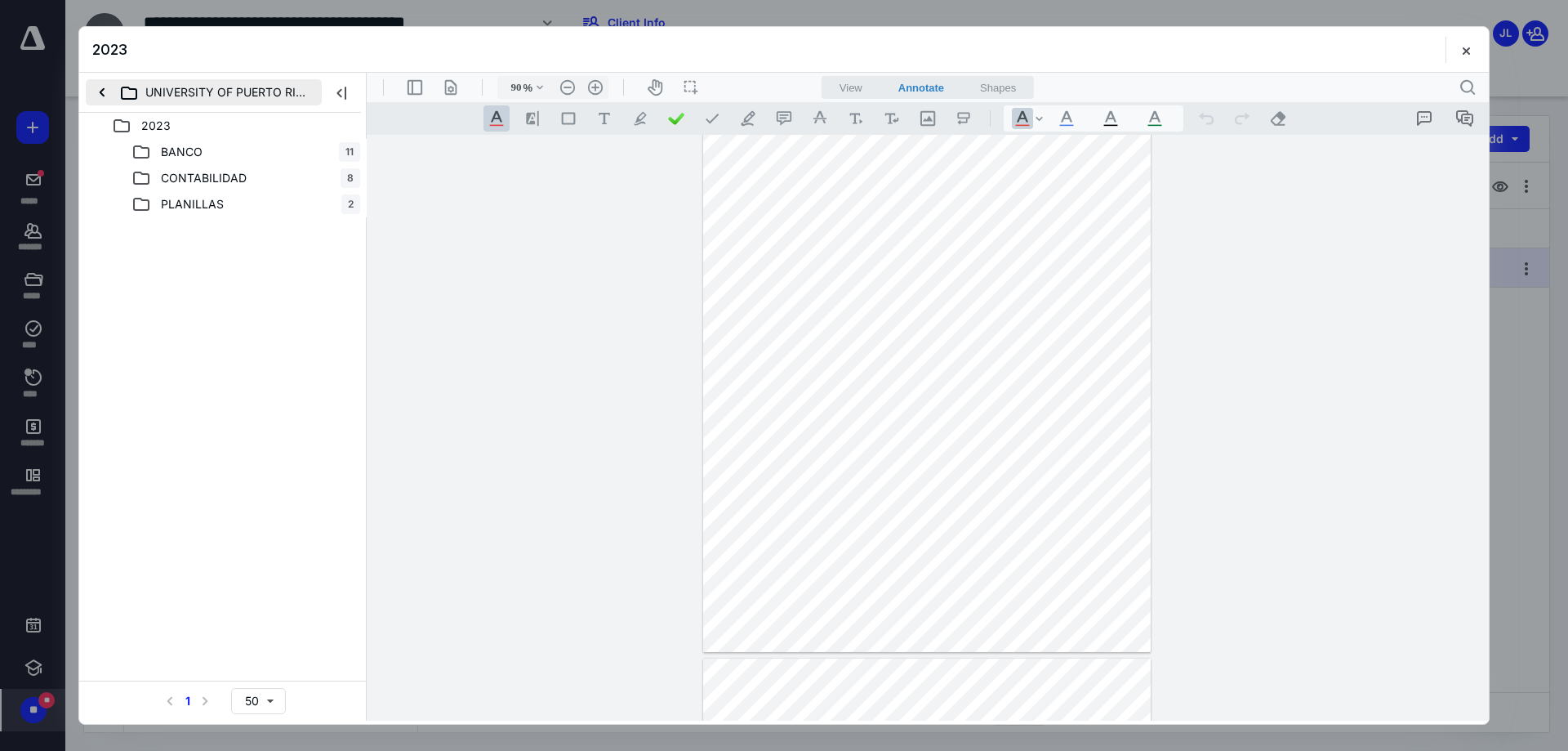 click on "UNIVERSITY OF PUERTO RICO FOUNDATION INC" at bounding box center [203, 92] 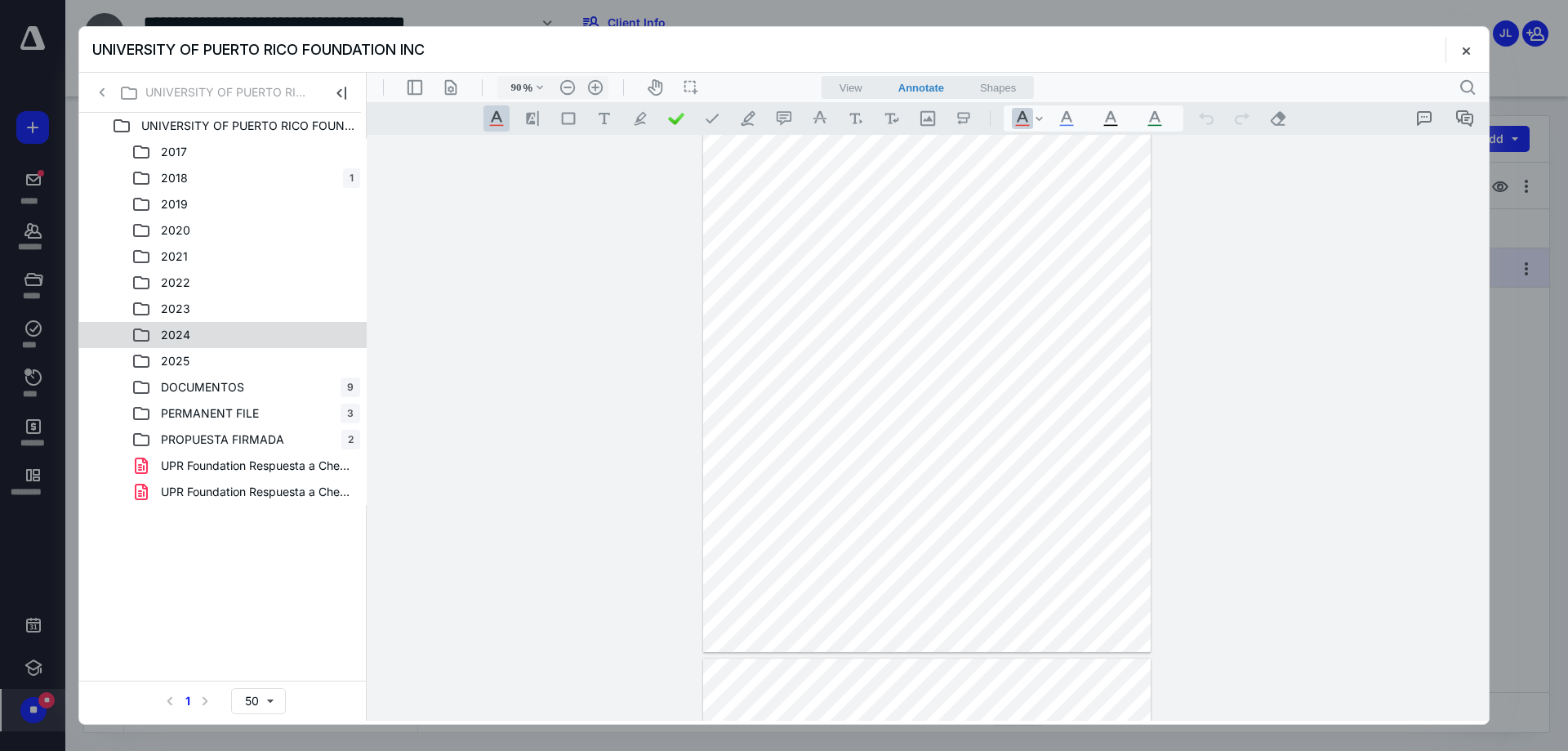 click on "2024" at bounding box center (223, 335) 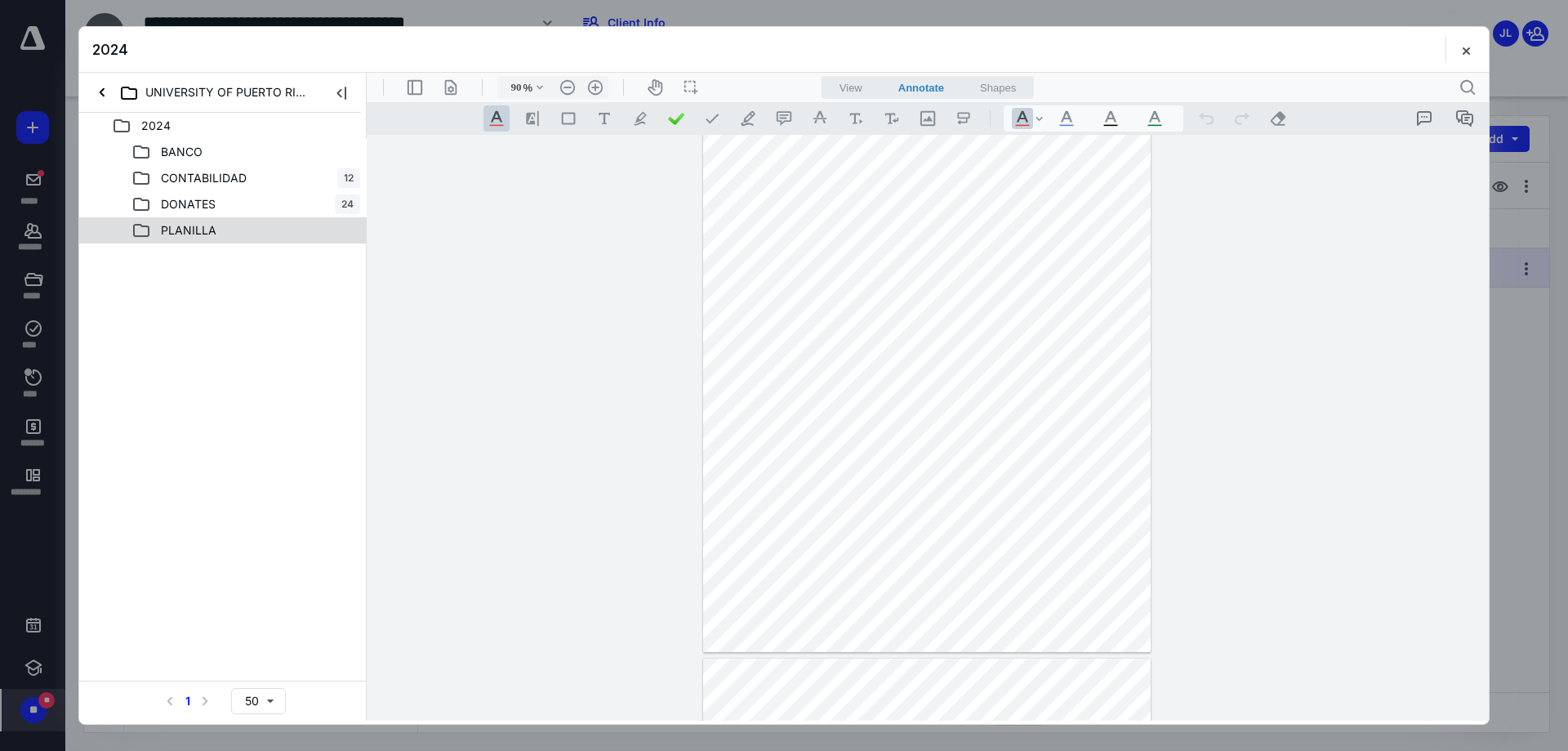 click on "PLANILLA" at bounding box center [179, 230] 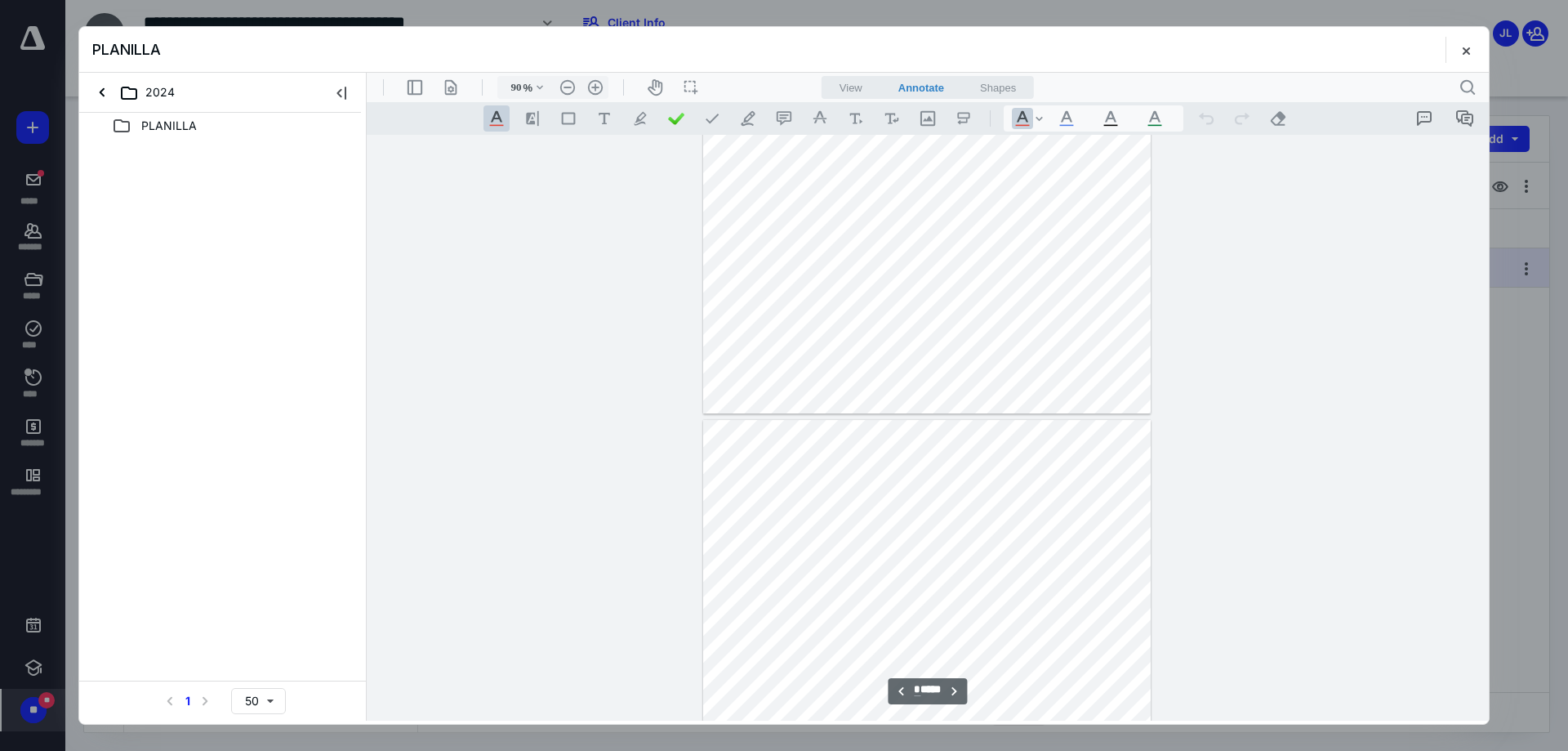 type on "*" 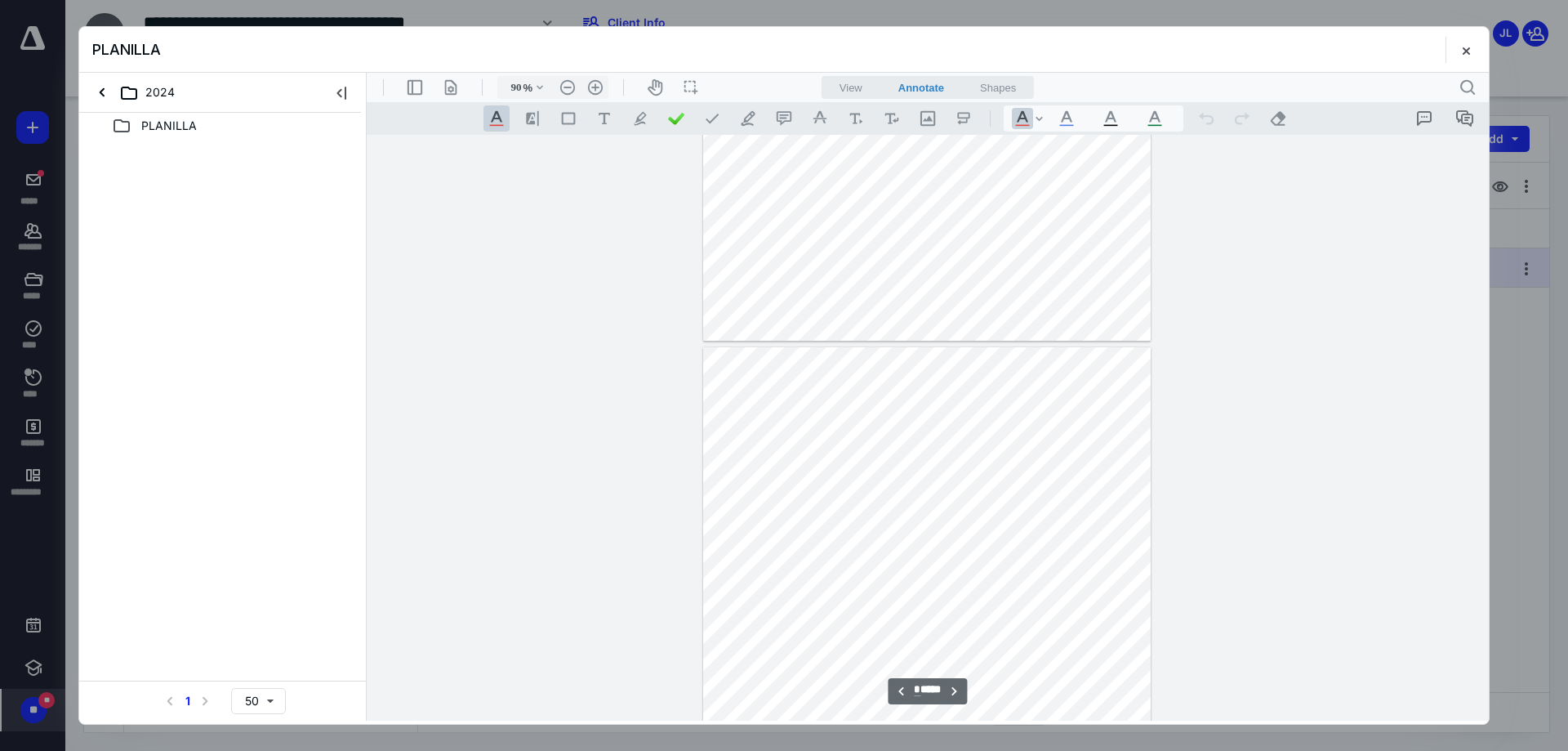 scroll, scrollTop: 4560, scrollLeft: 0, axis: vertical 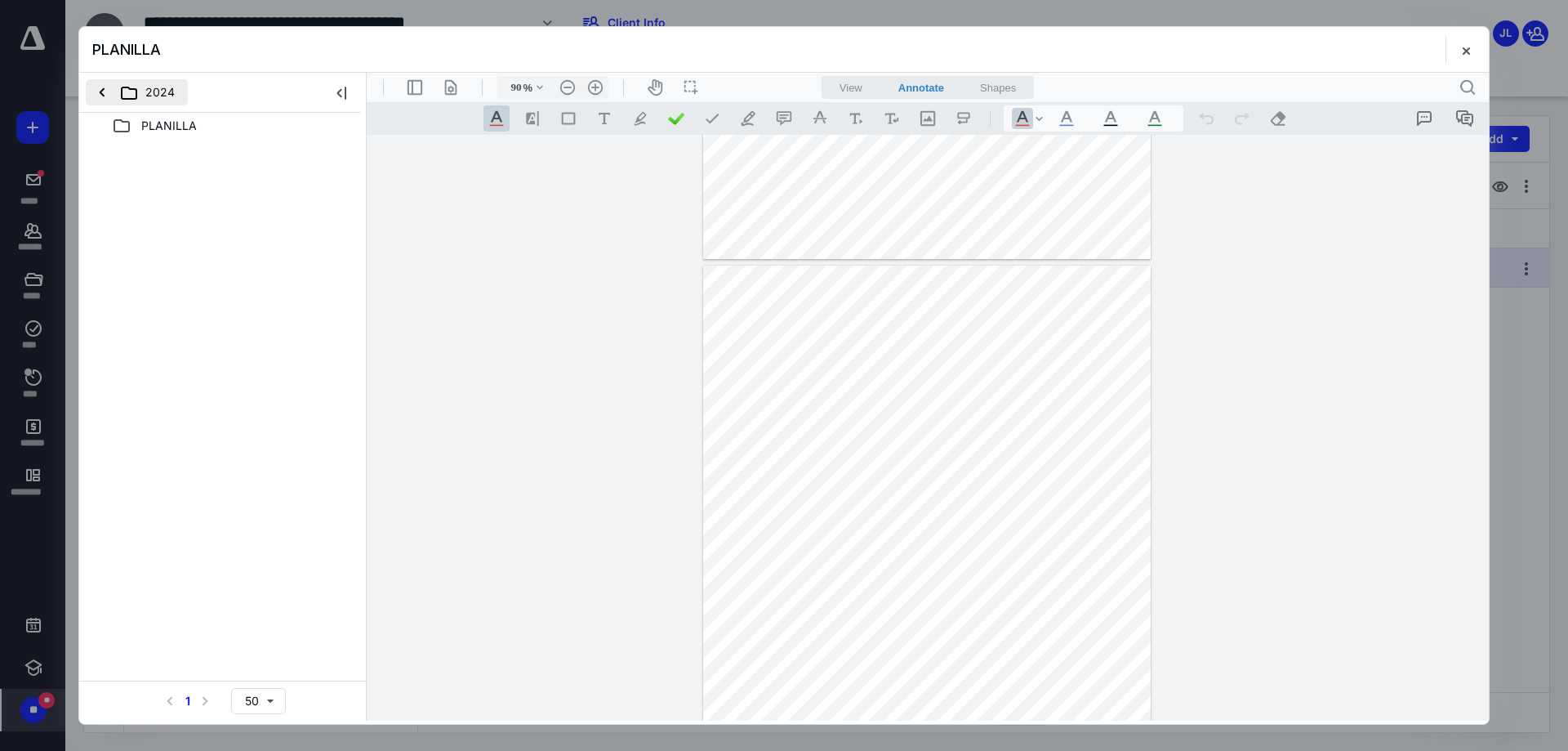 click on "2024" at bounding box center [136, 92] 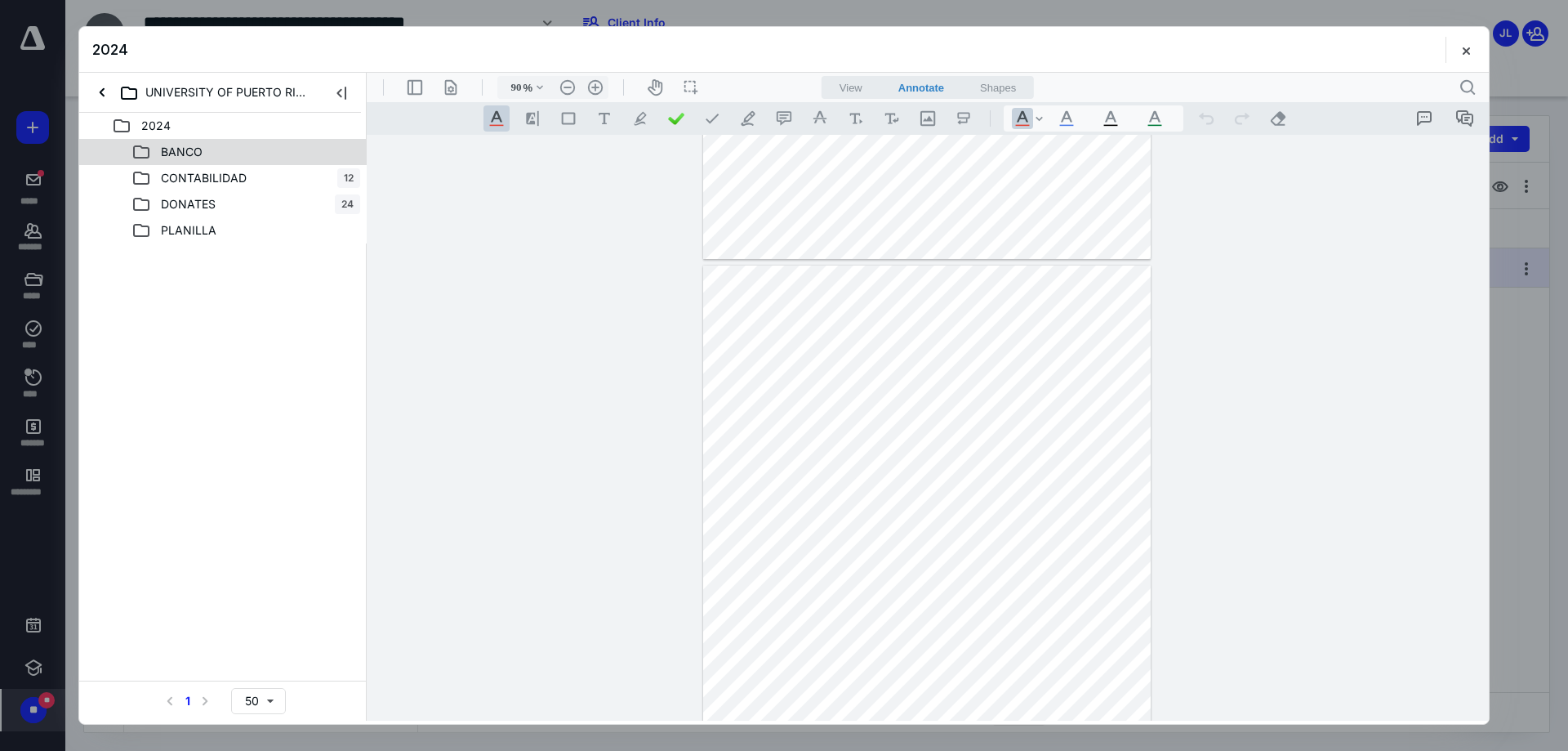 click on "BANCO" at bounding box center [223, 152] 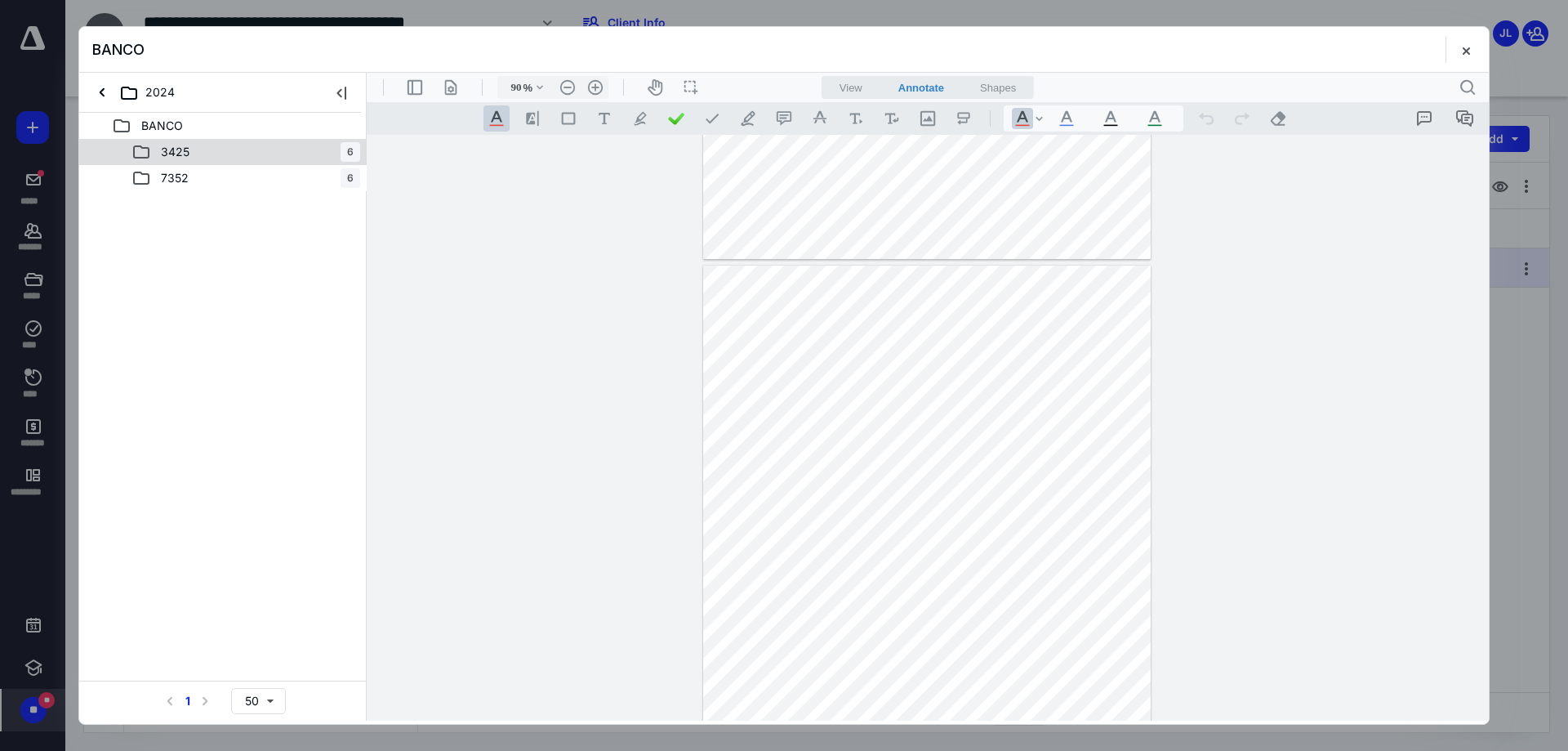 click on "3425 6" at bounding box center (246, 152) 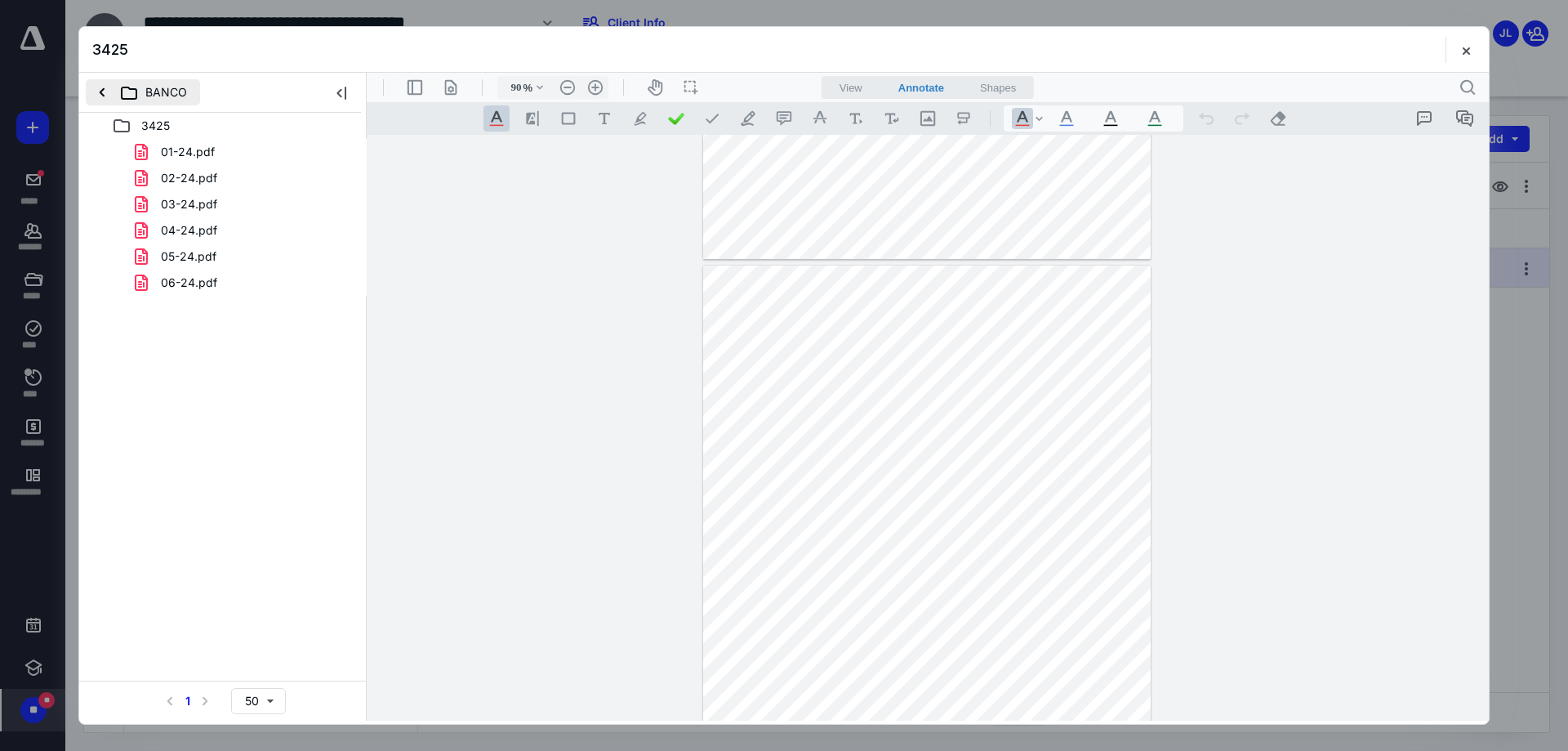 click on "BANCO" at bounding box center [143, 92] 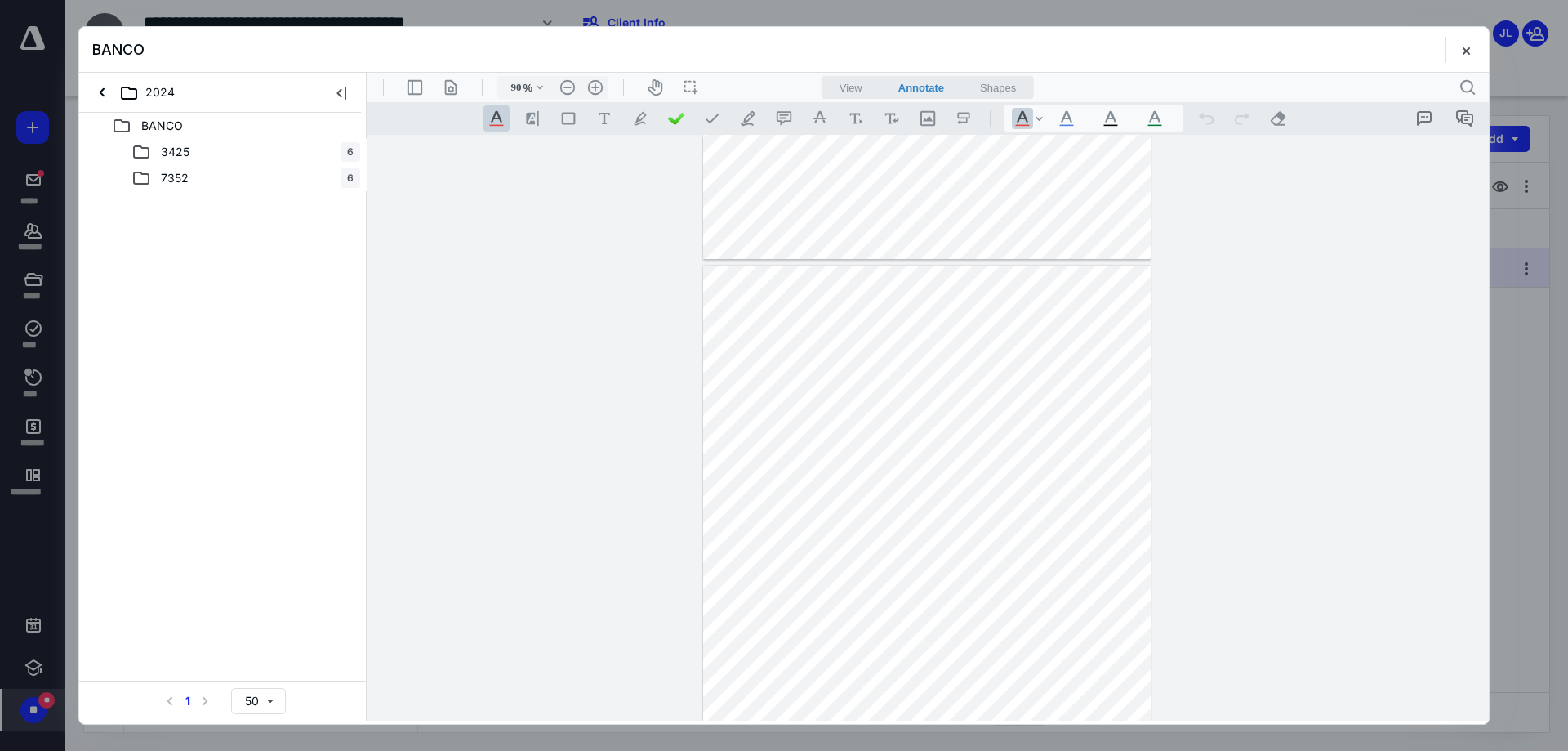 click on "7352" at bounding box center (175, 178) 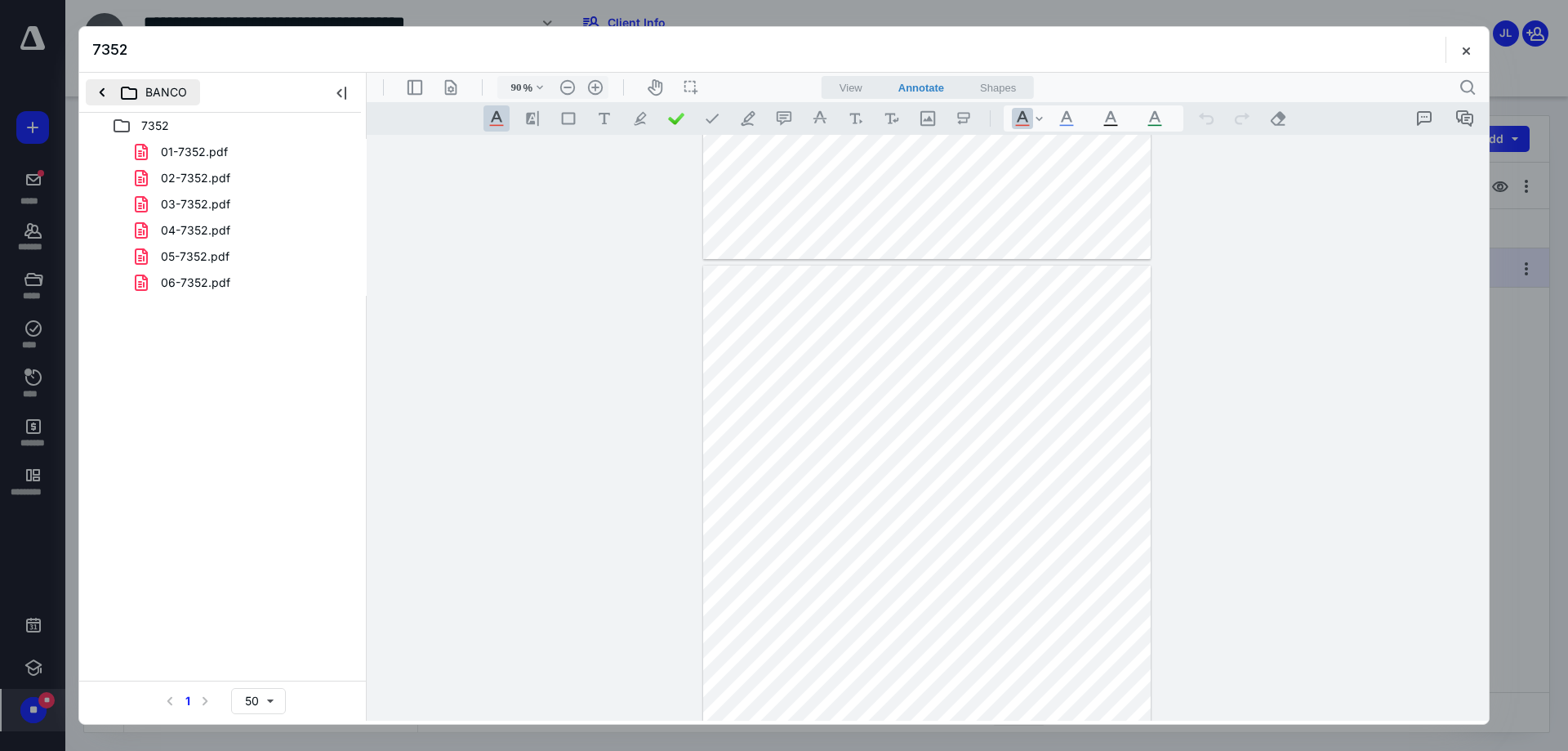click on "BANCO" at bounding box center (143, 92) 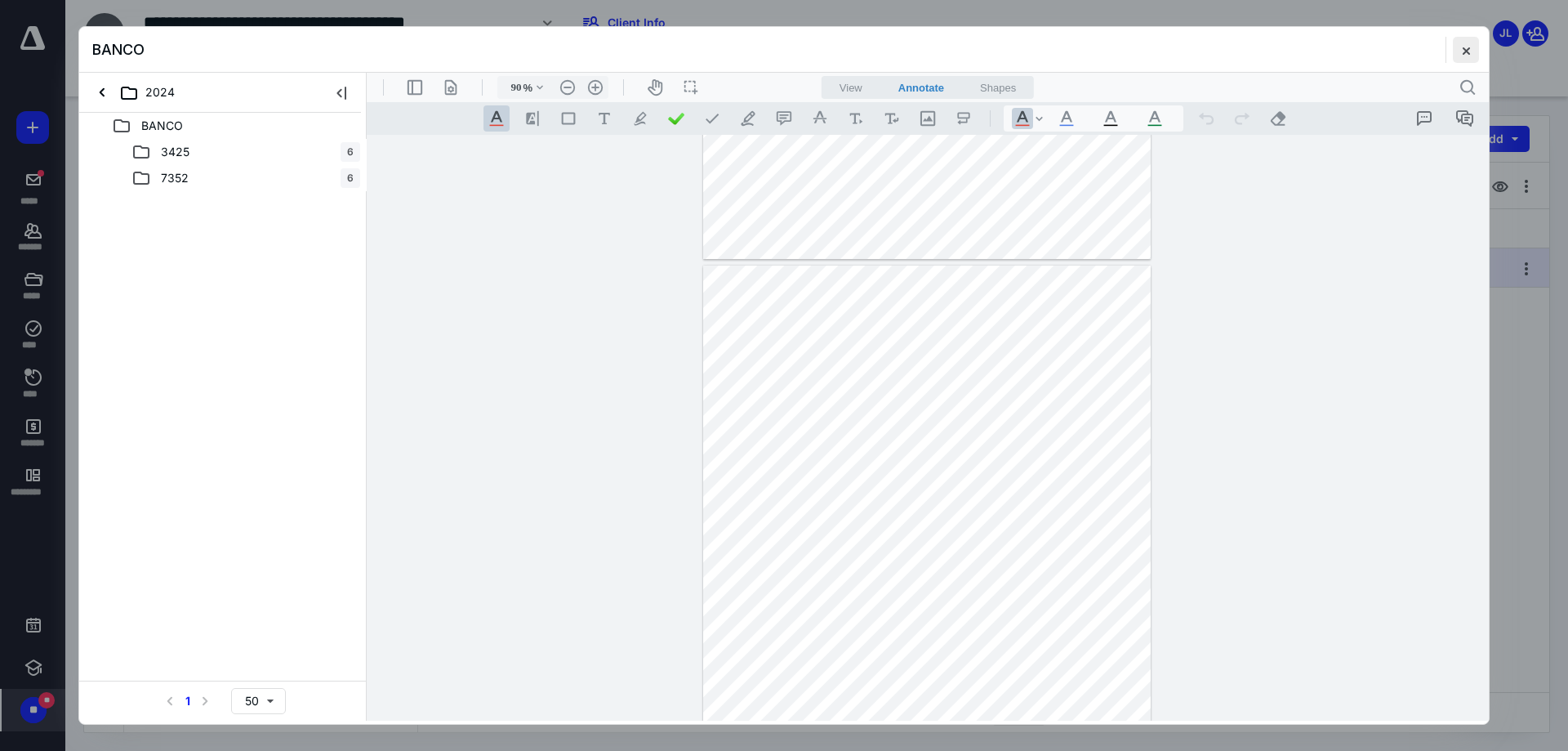 click at bounding box center [1466, 50] 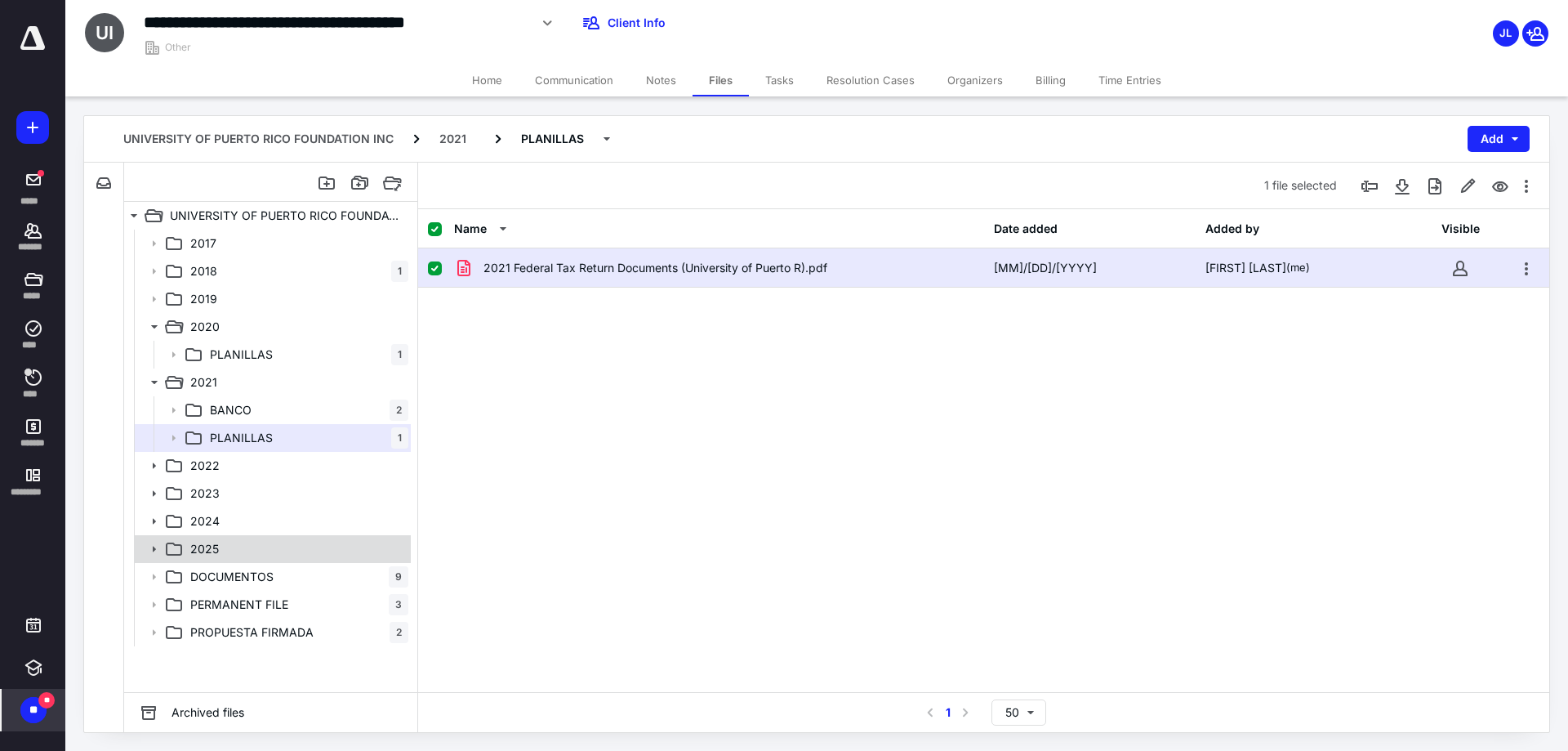 click on "2025" at bounding box center [296, 549] 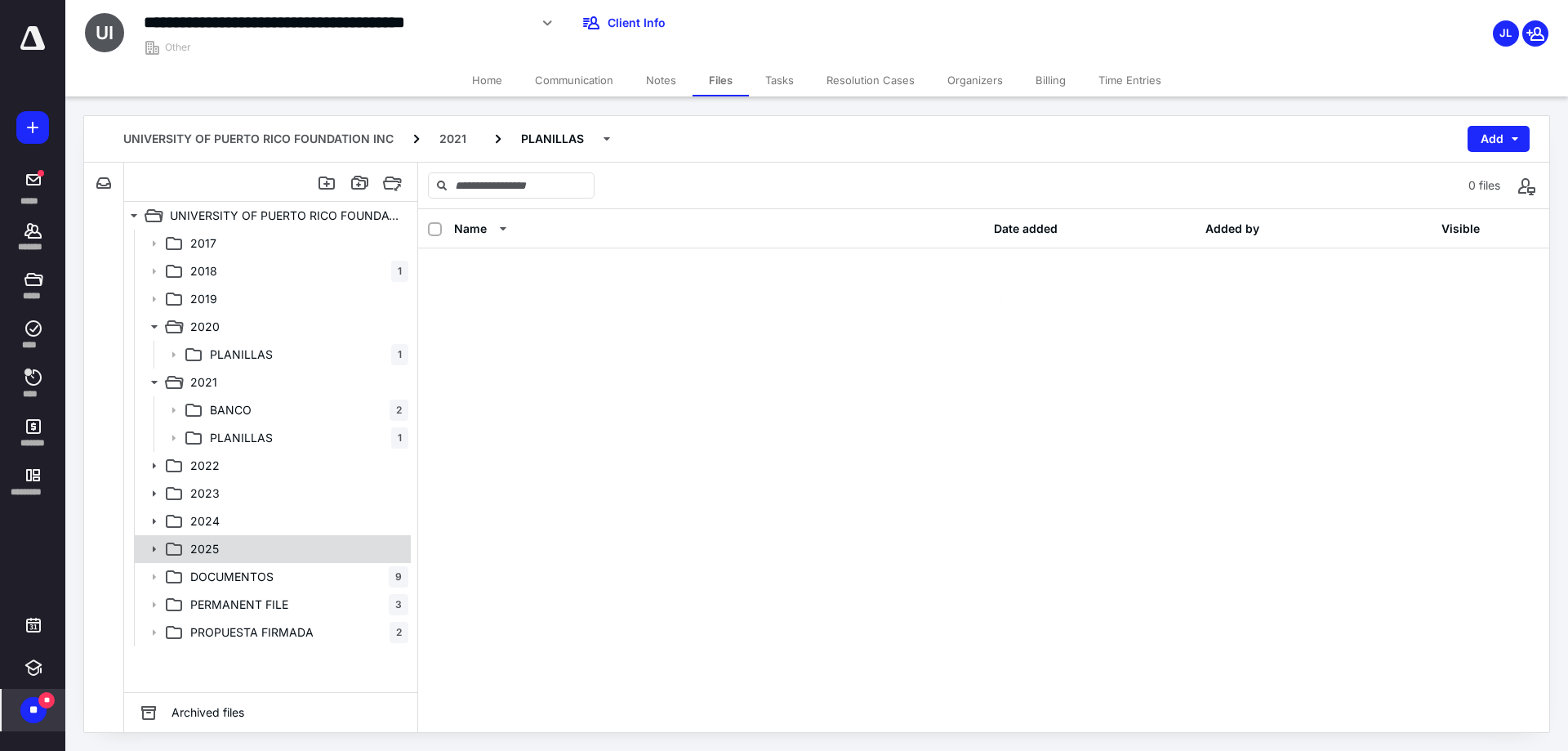 checkbox on "false" 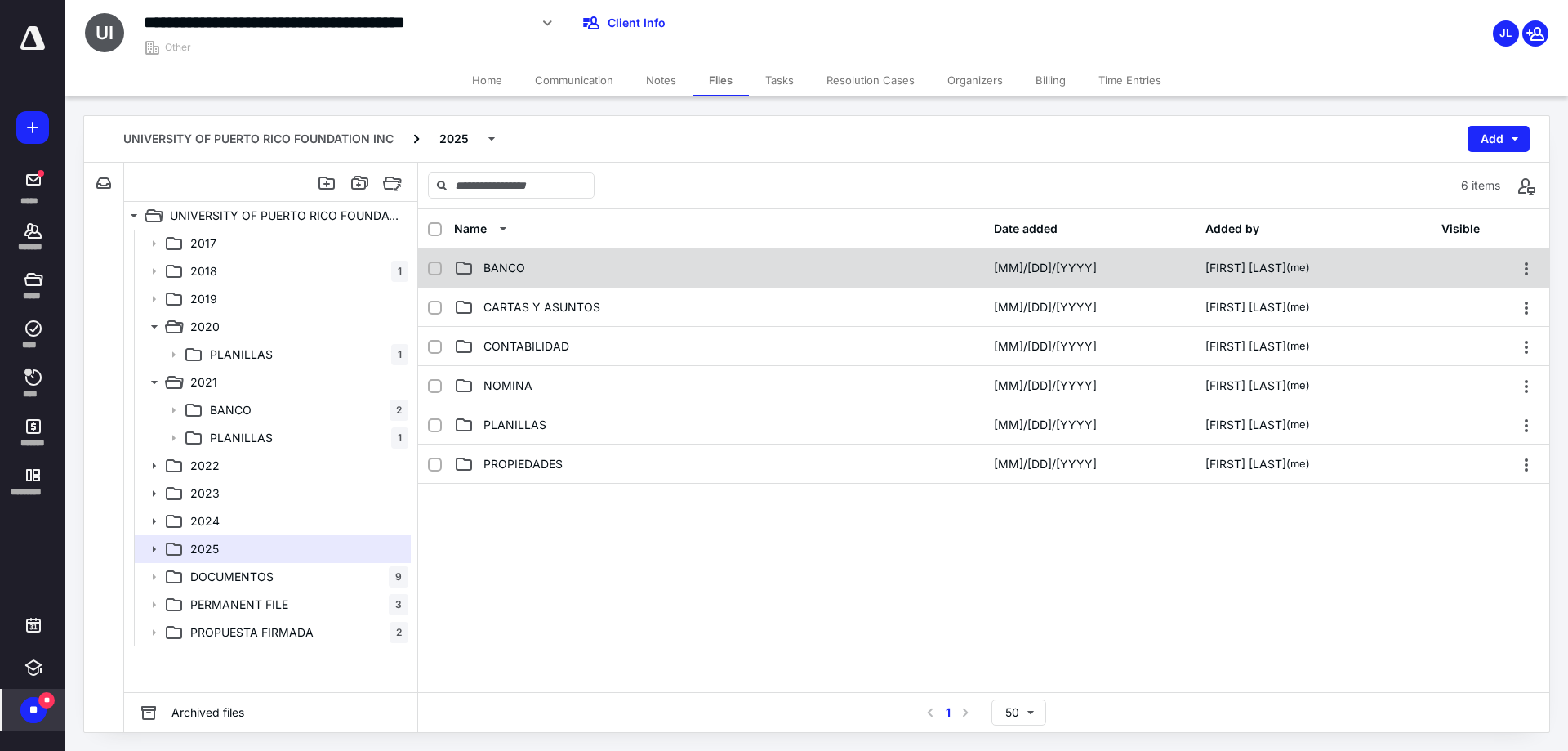 click on "BANCO" at bounding box center [504, 268] 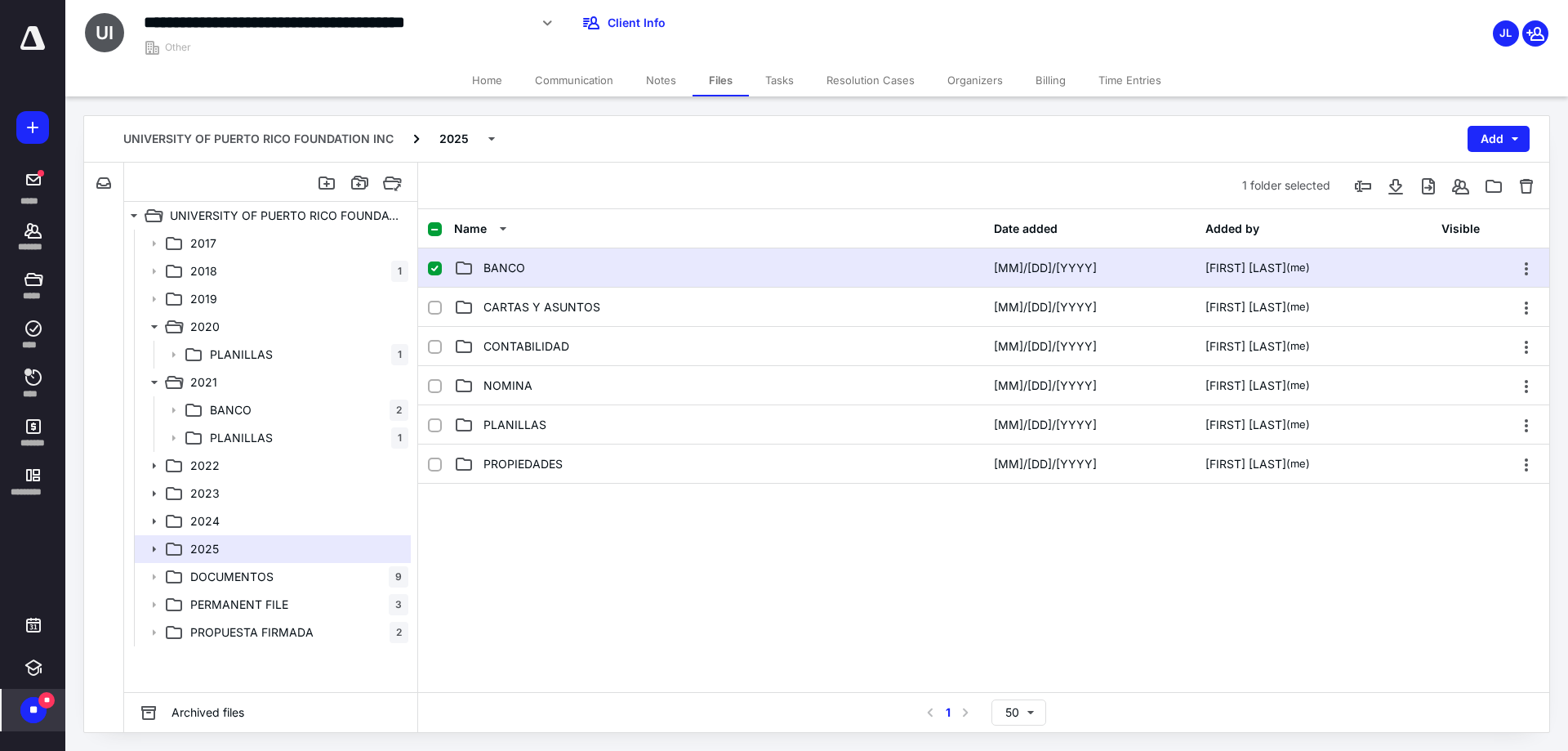 click on "BANCO" at bounding box center [504, 268] 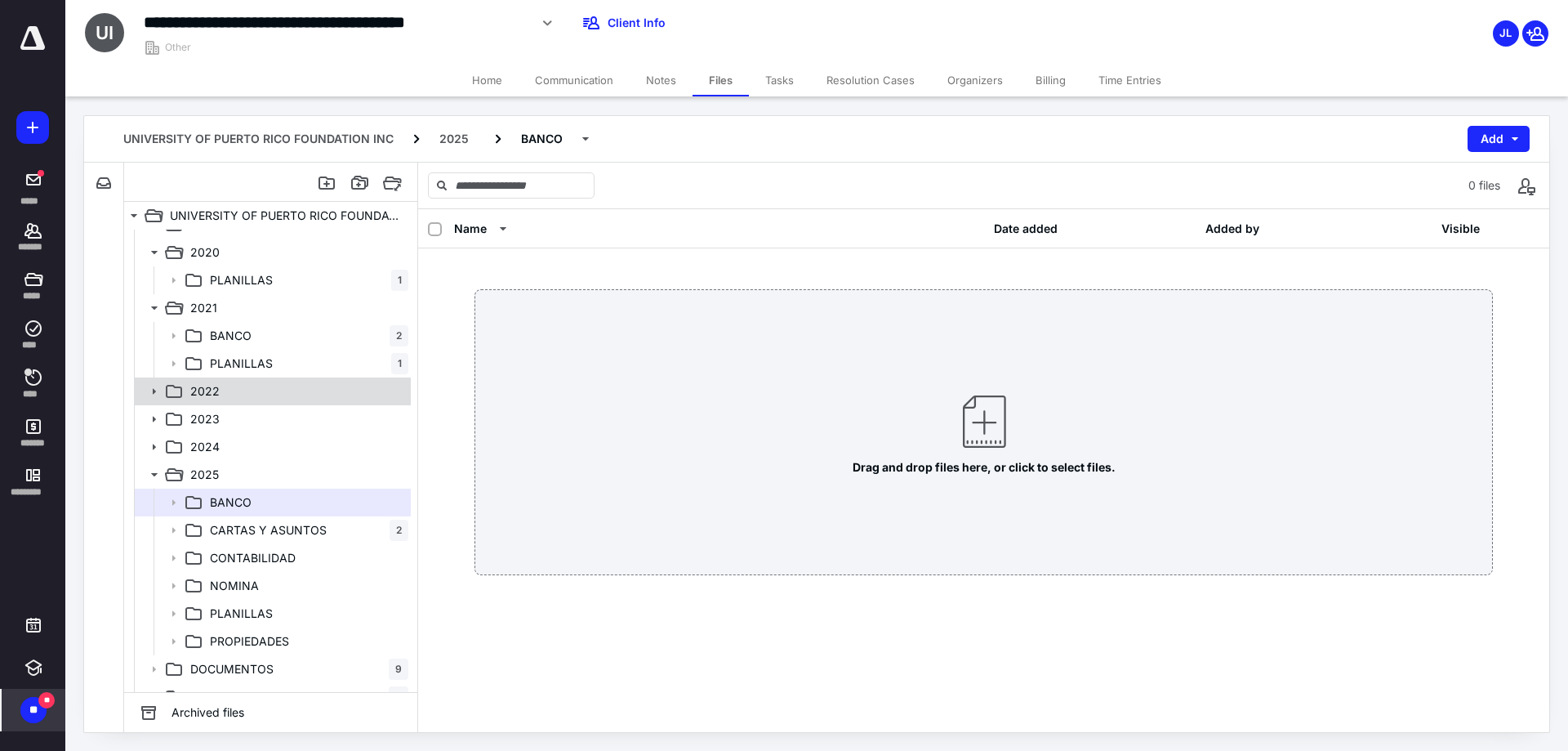 scroll, scrollTop: 0, scrollLeft: 0, axis: both 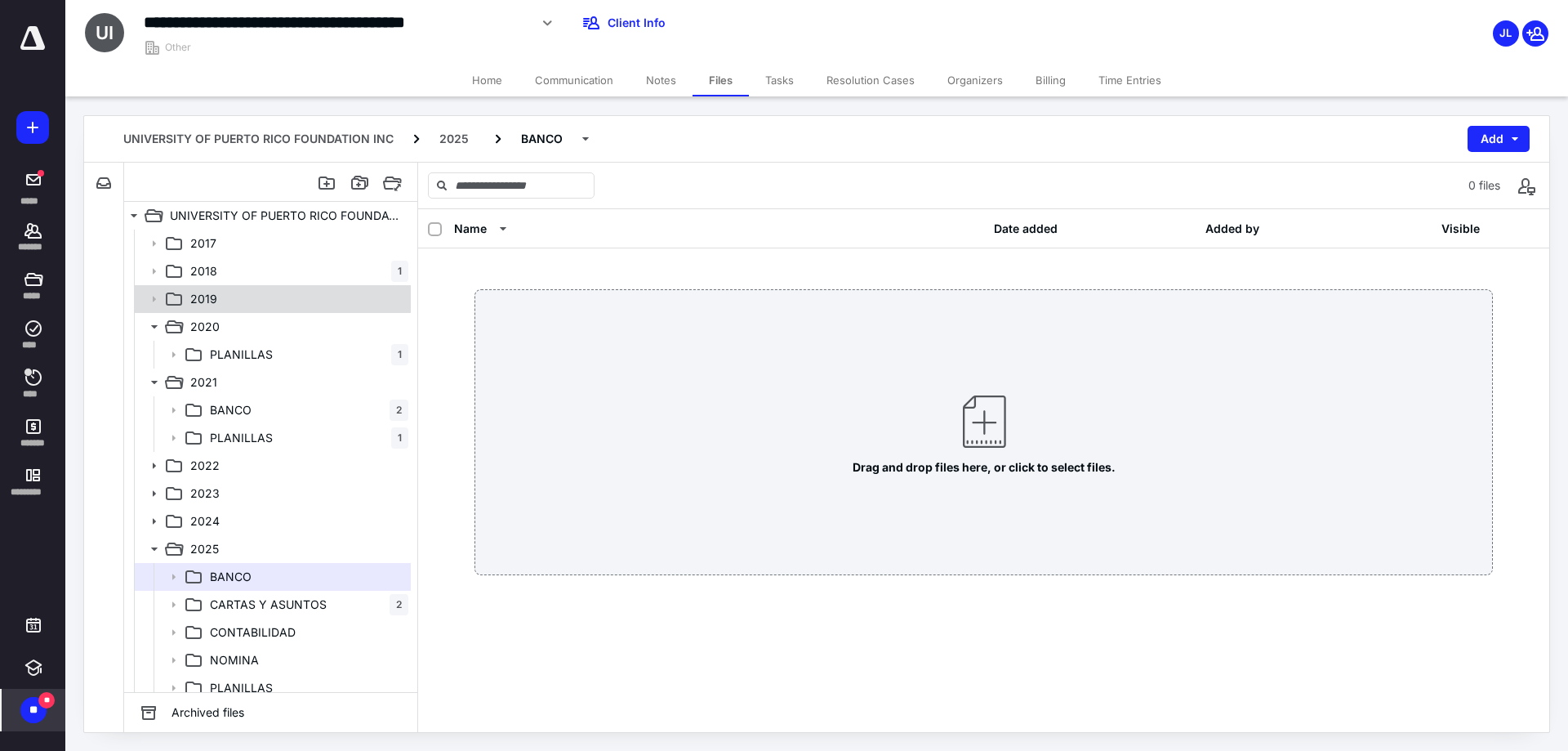 click on "2019" at bounding box center (296, 299) 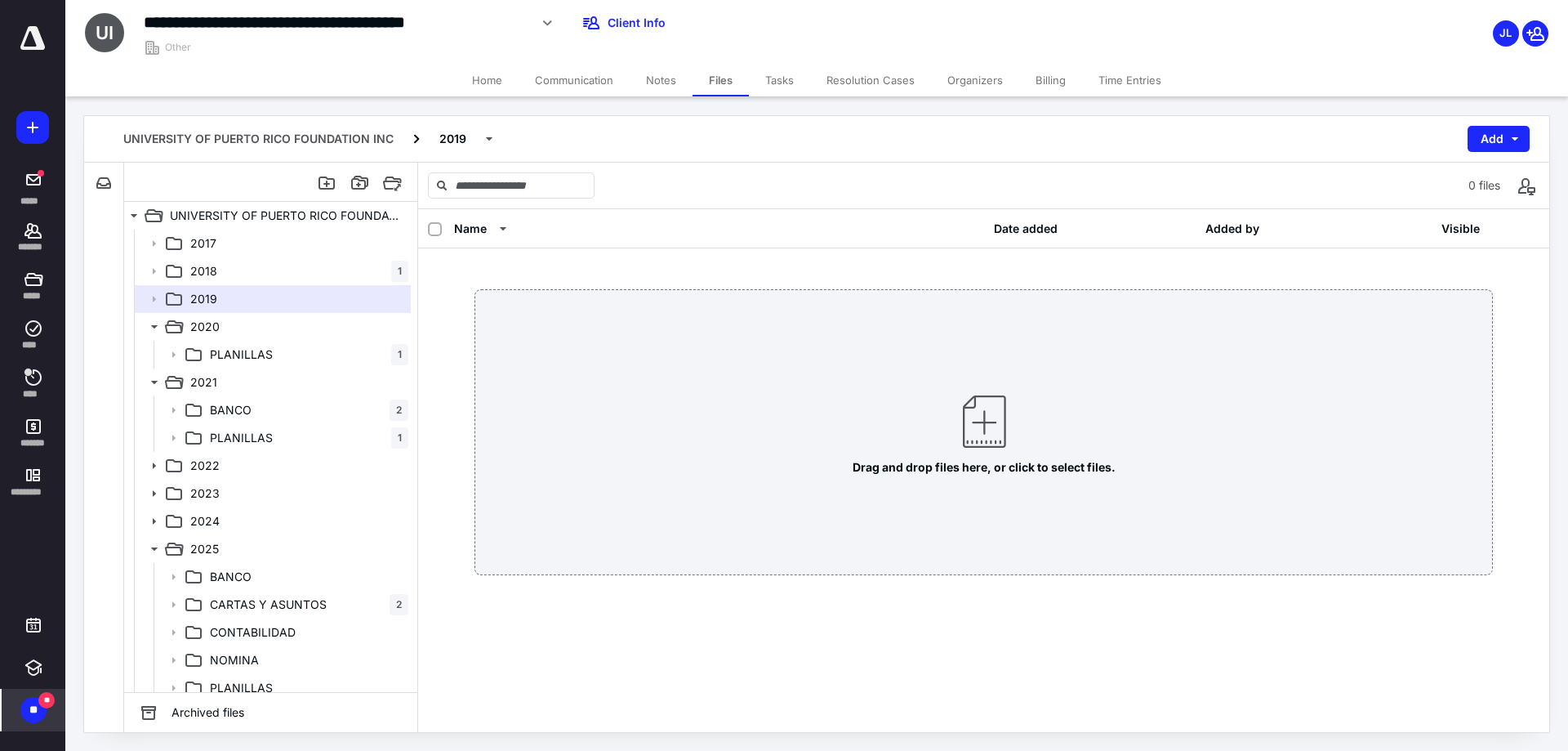 click on "Files" at bounding box center [720, 80] 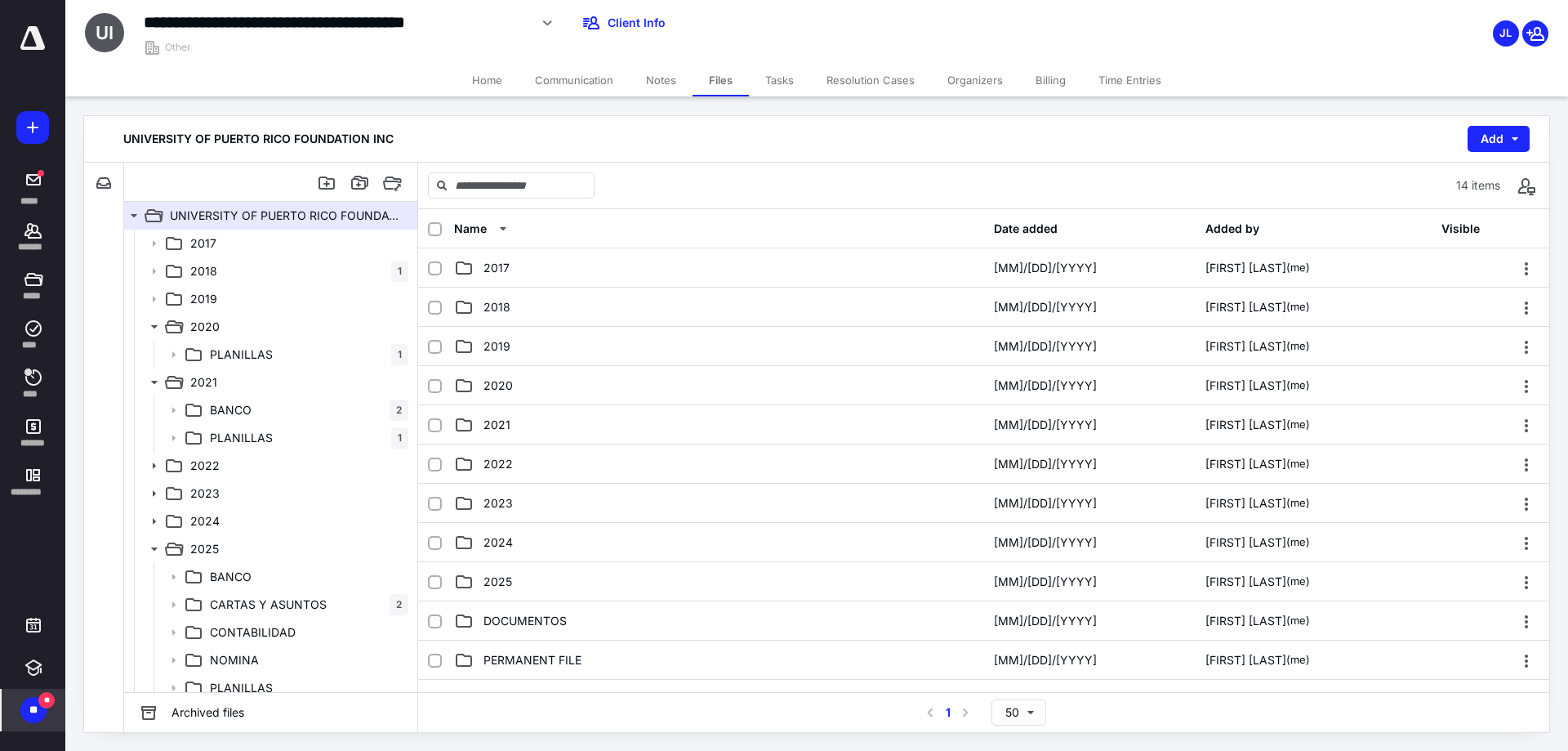 click on "Files" at bounding box center (720, 80) 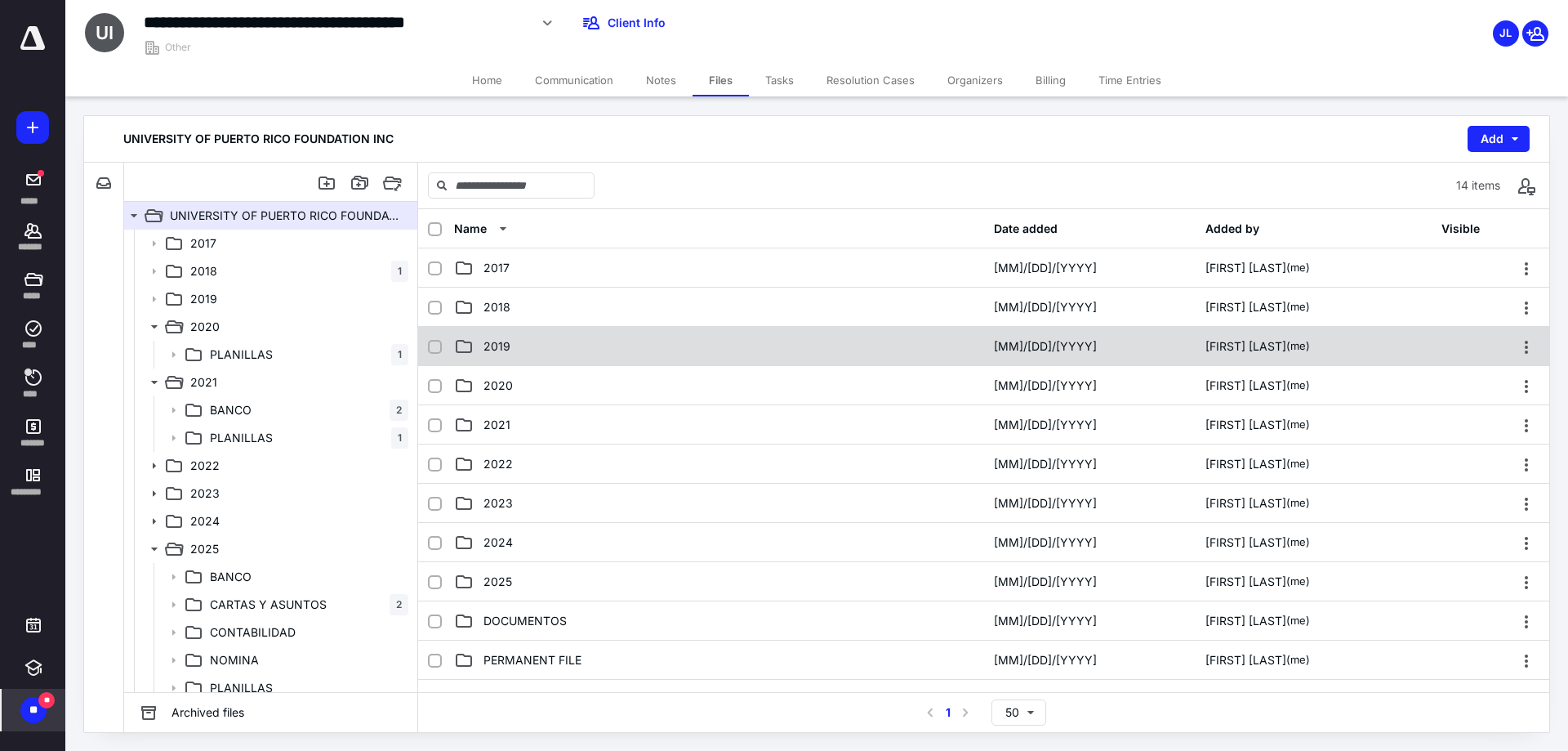 click on "2019" at bounding box center (719, 346) 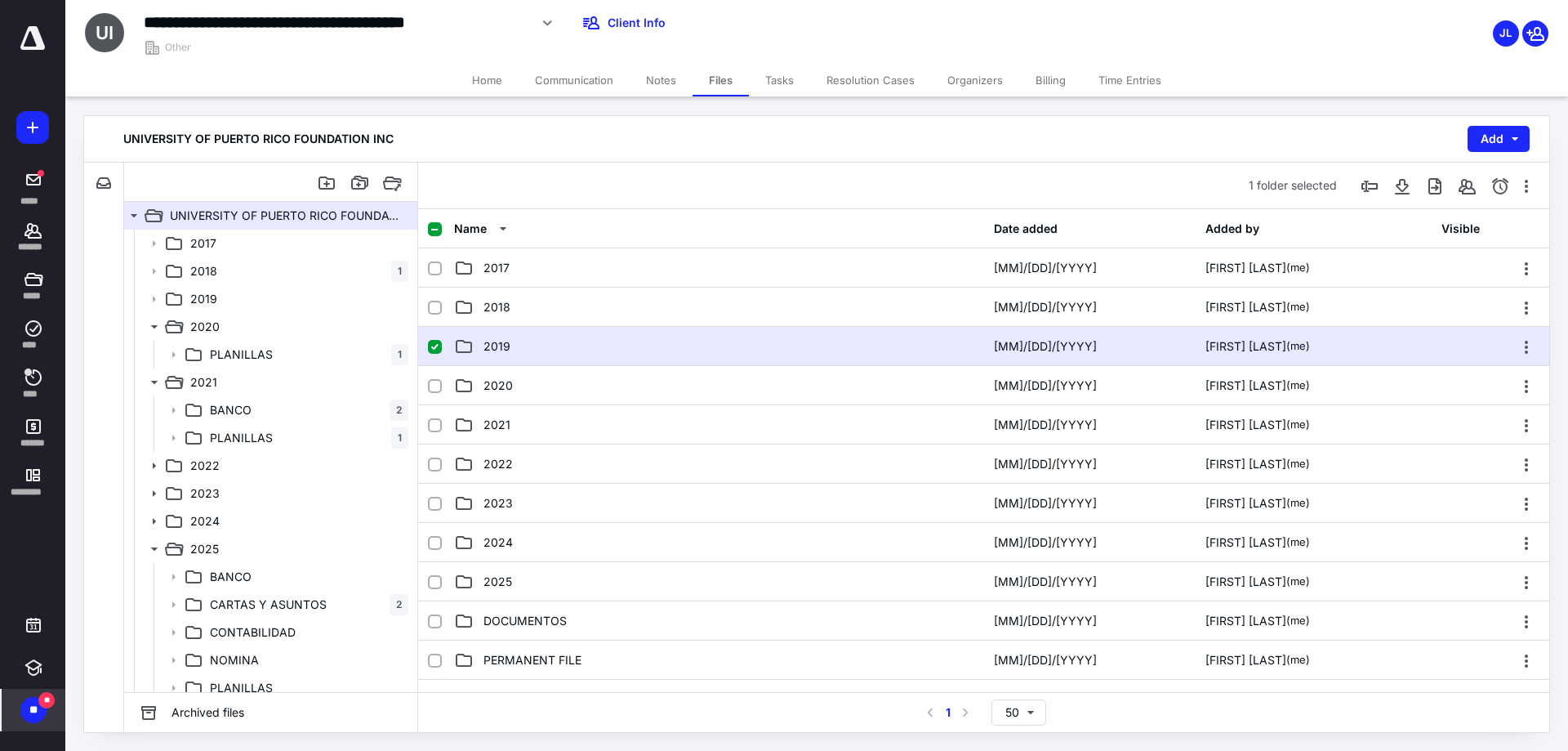 click on "2019" at bounding box center (719, 346) 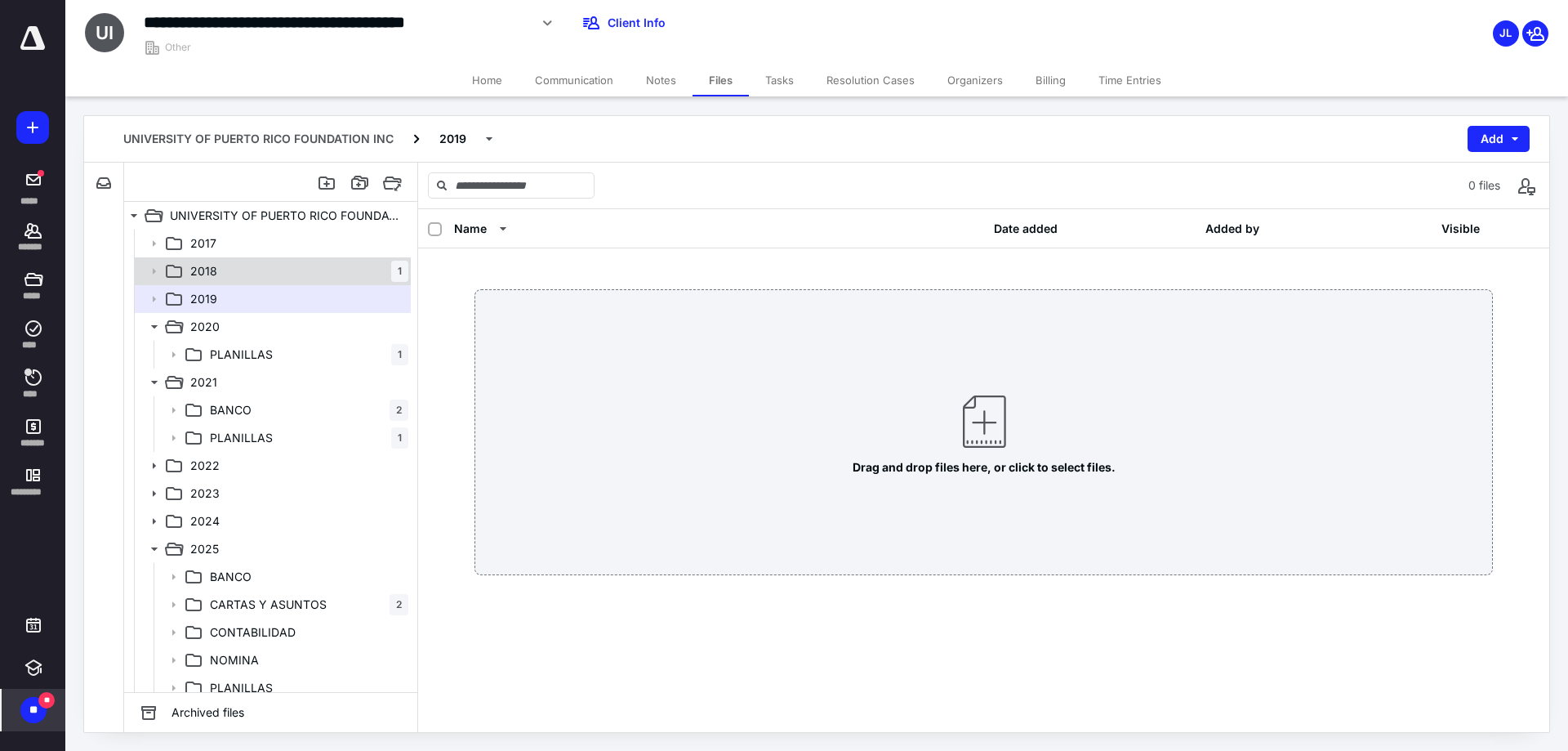 click on "2018 1" at bounding box center [296, 271] 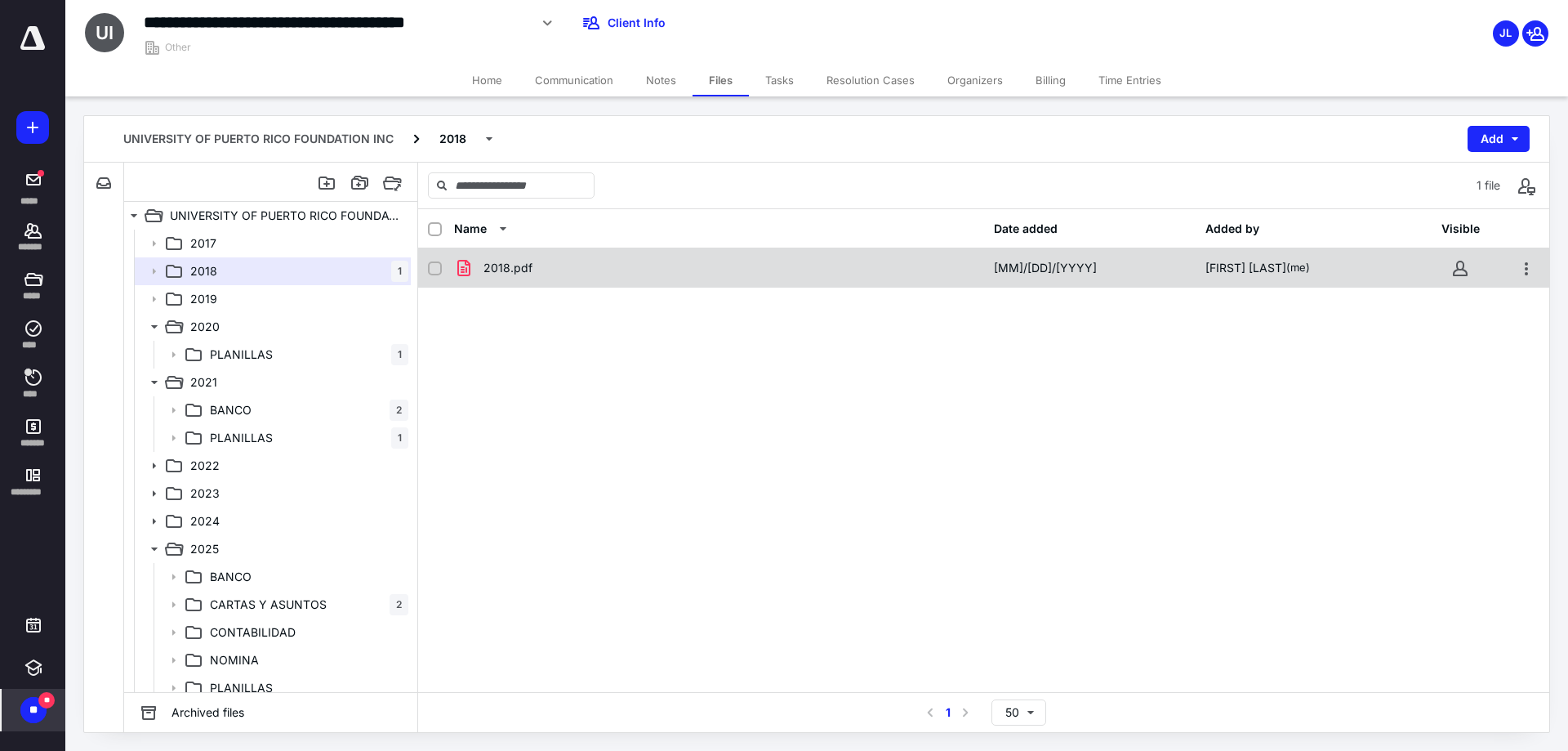 click on "2018.pdf" at bounding box center [508, 268] 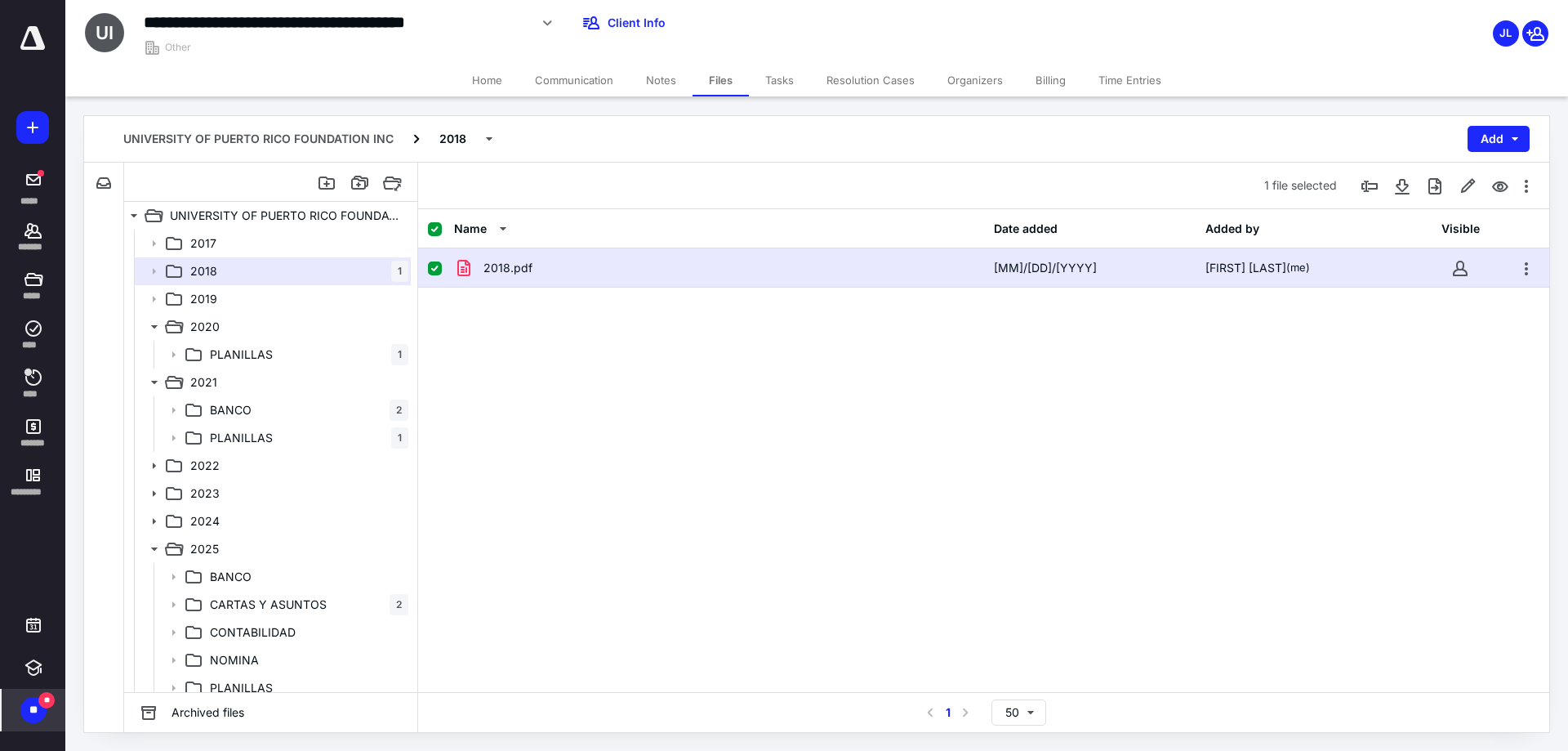 click on "2018.pdf" at bounding box center [508, 268] 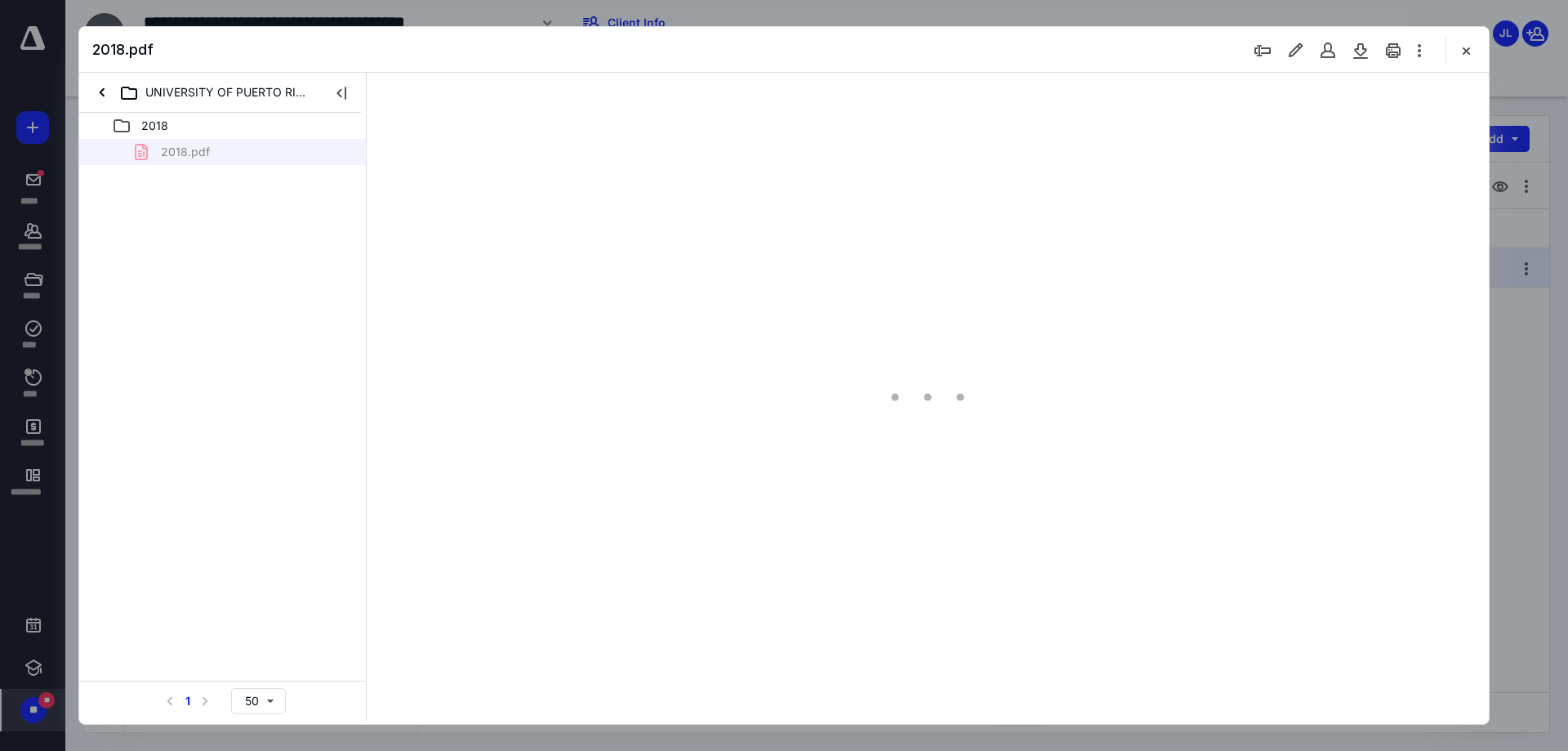 scroll, scrollTop: 0, scrollLeft: 0, axis: both 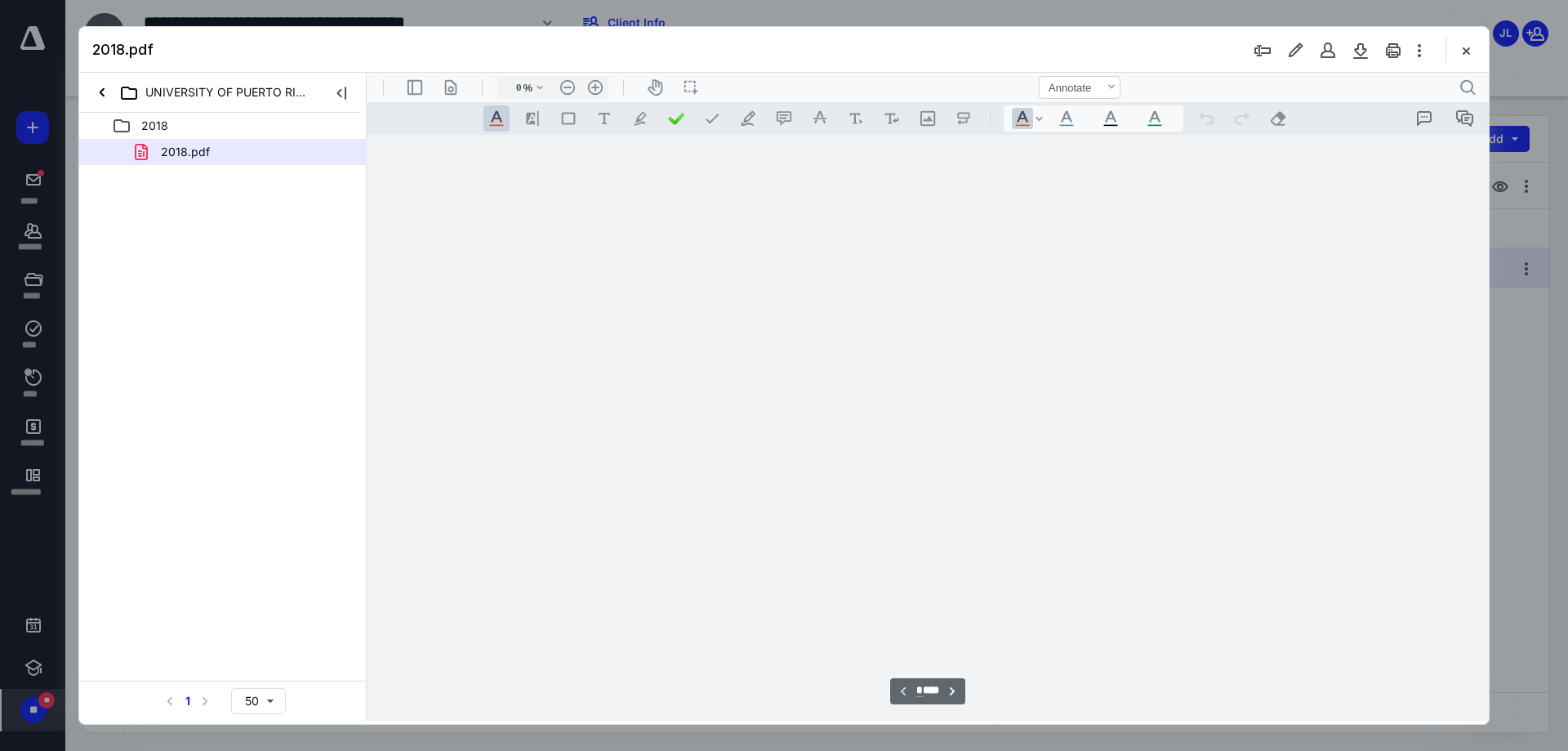 type on "90" 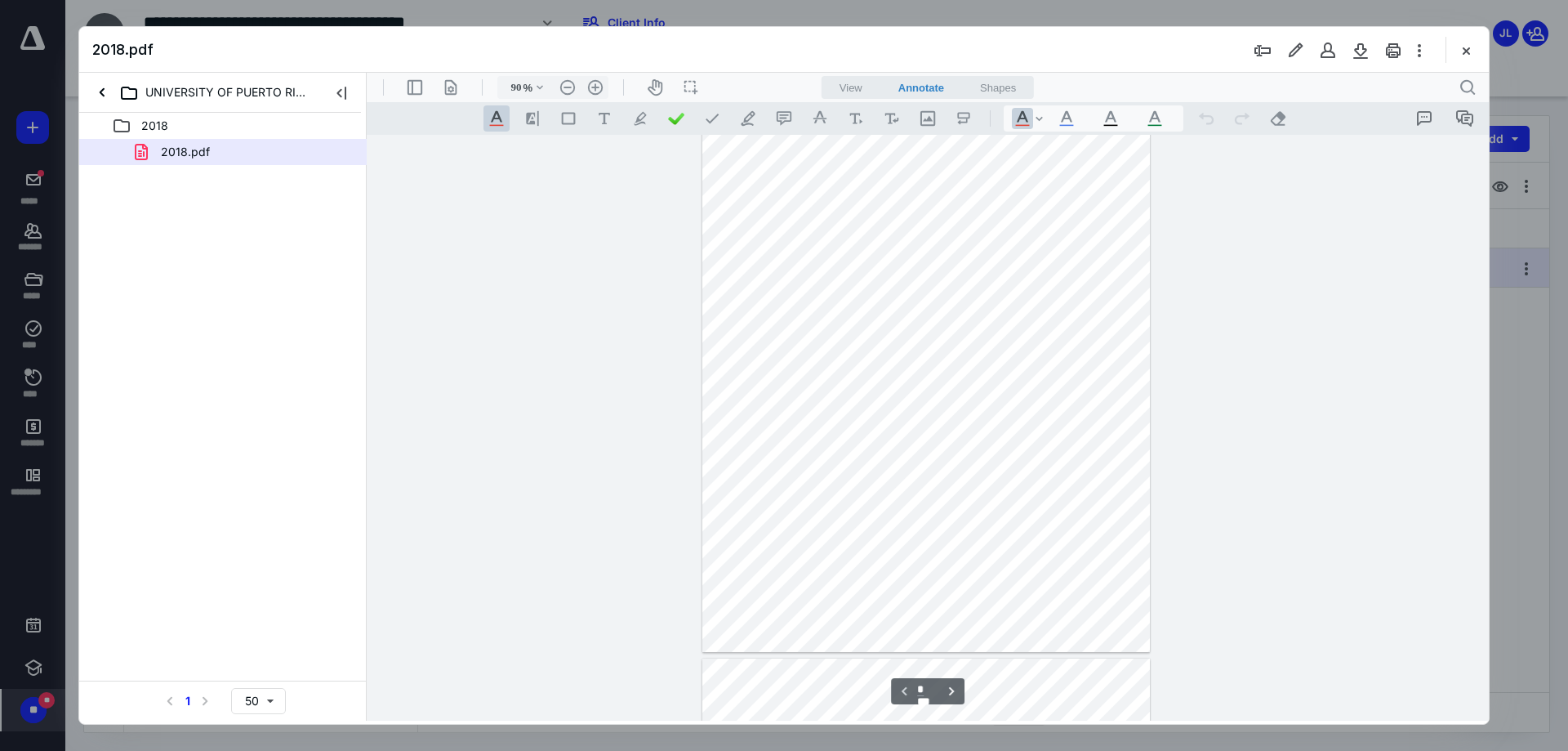 scroll, scrollTop: 0, scrollLeft: 0, axis: both 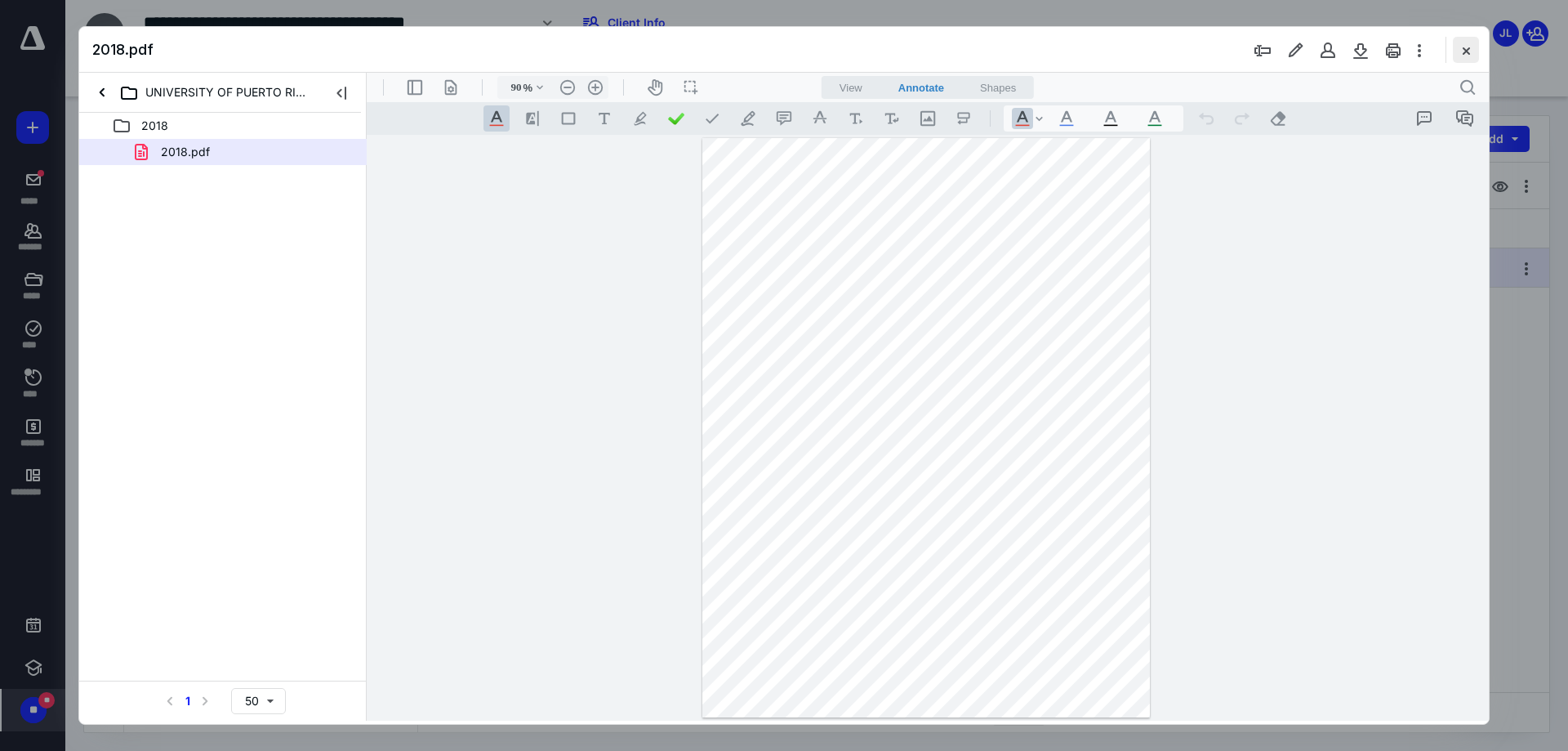 click at bounding box center (1466, 50) 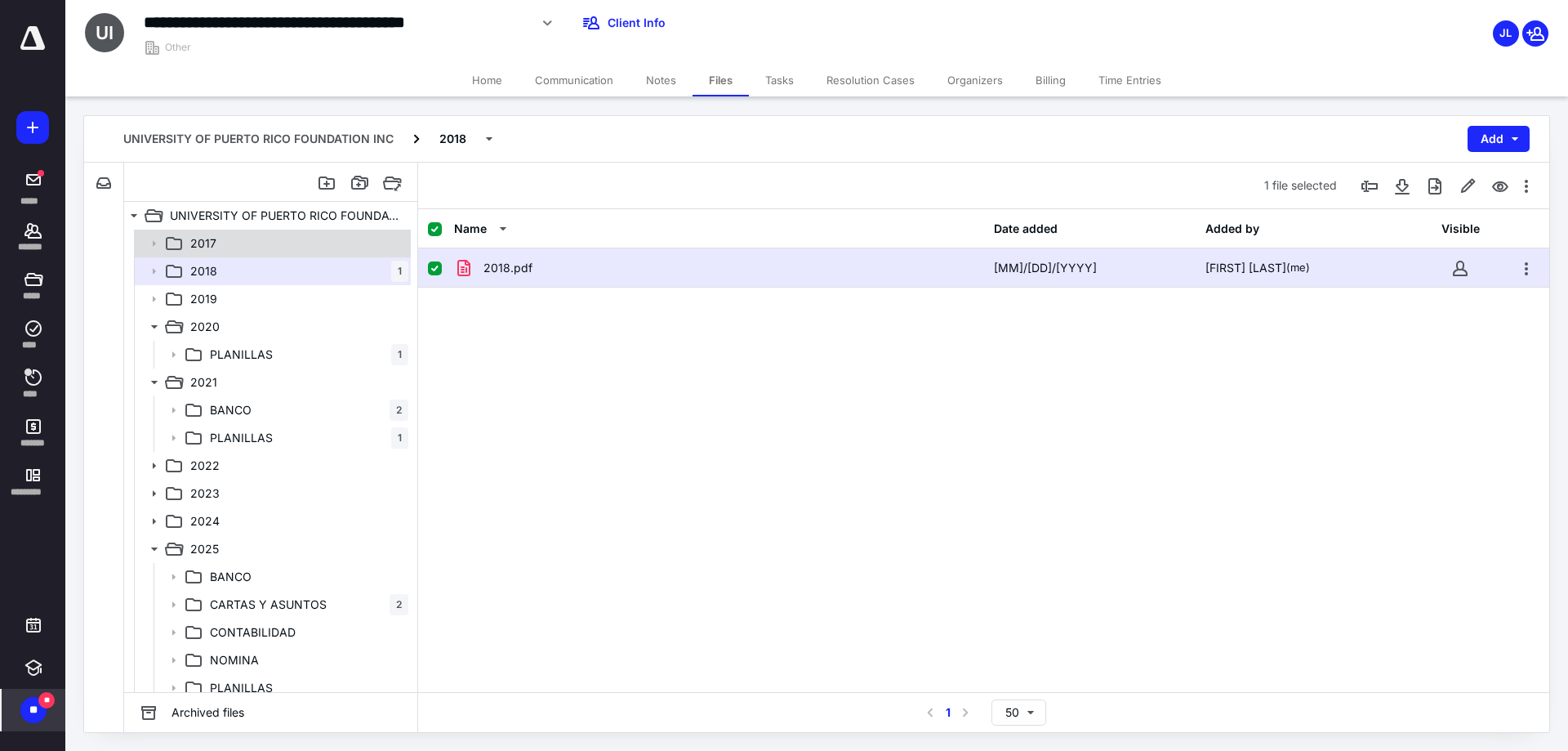 click on "2017" at bounding box center [296, 244] 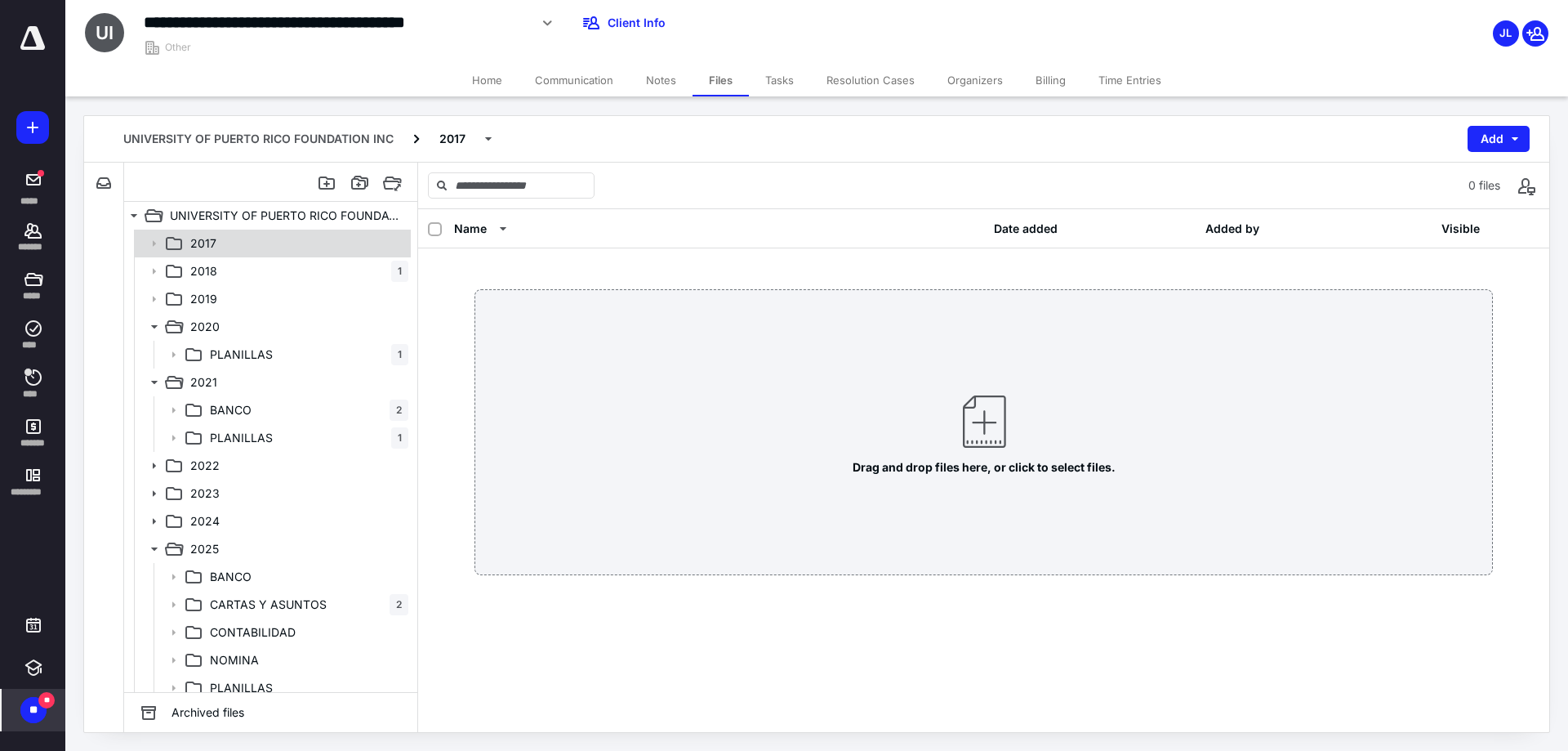 click 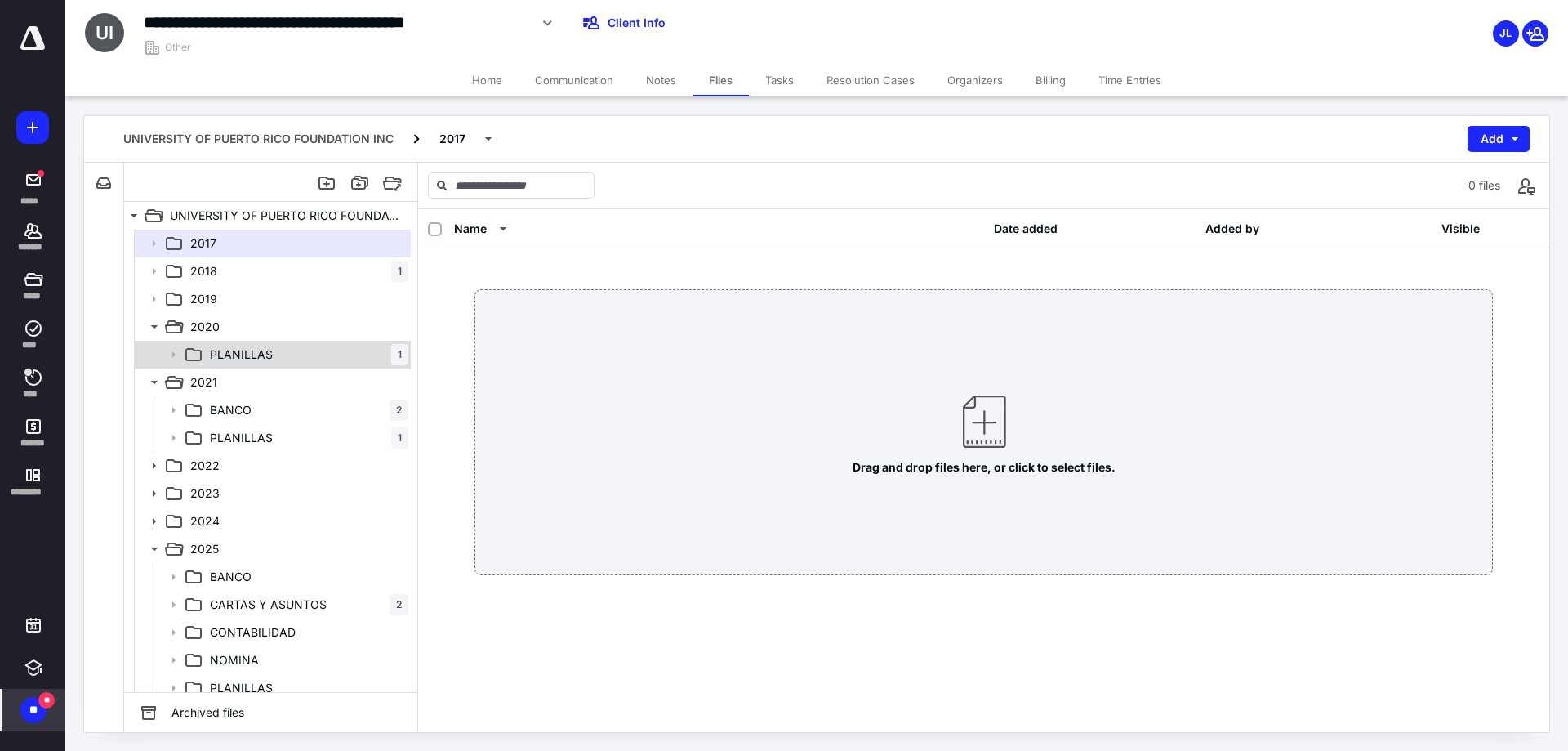 click on "PLANILLAS 1" at bounding box center [305, 355] 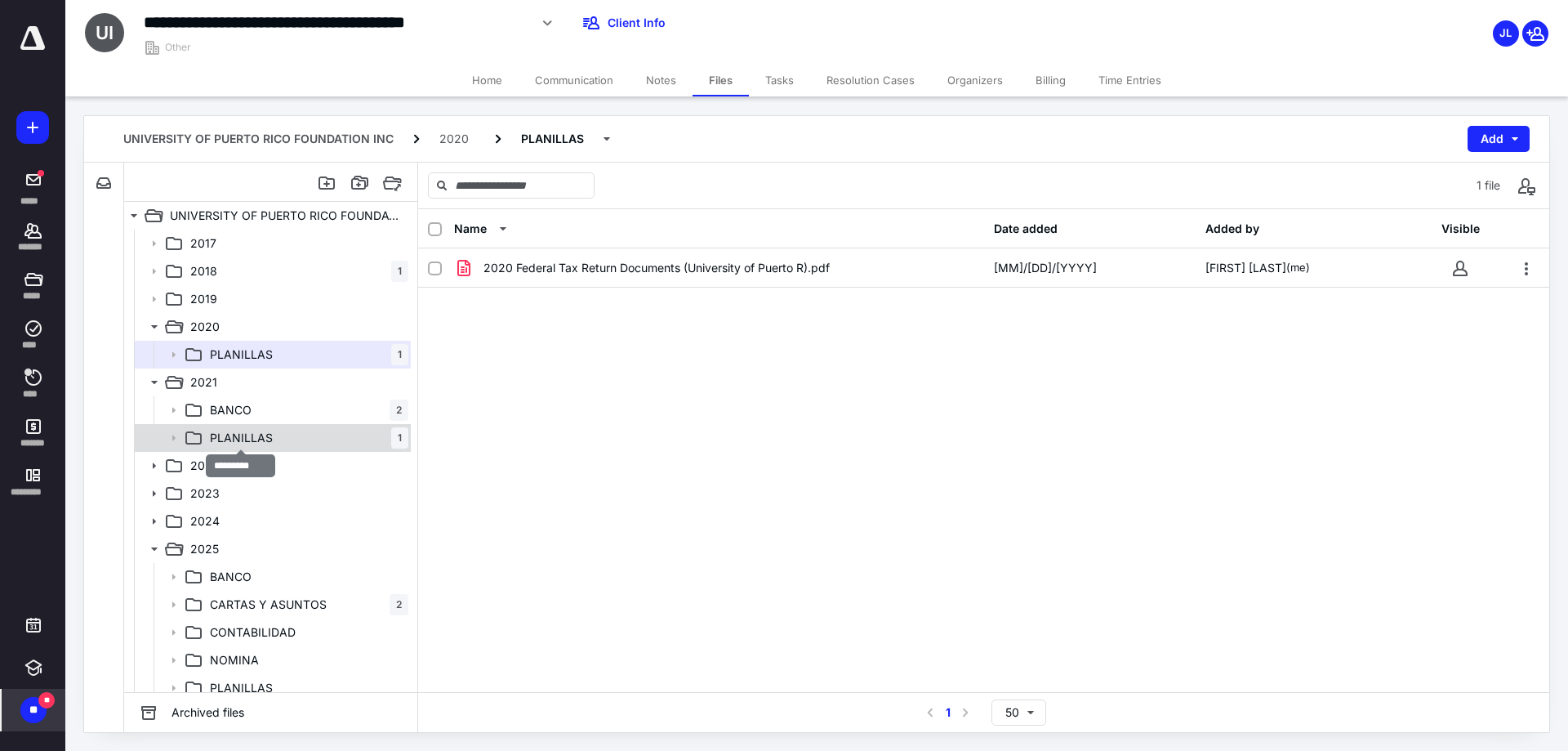 click on "PLANILLAS" at bounding box center (241, 438) 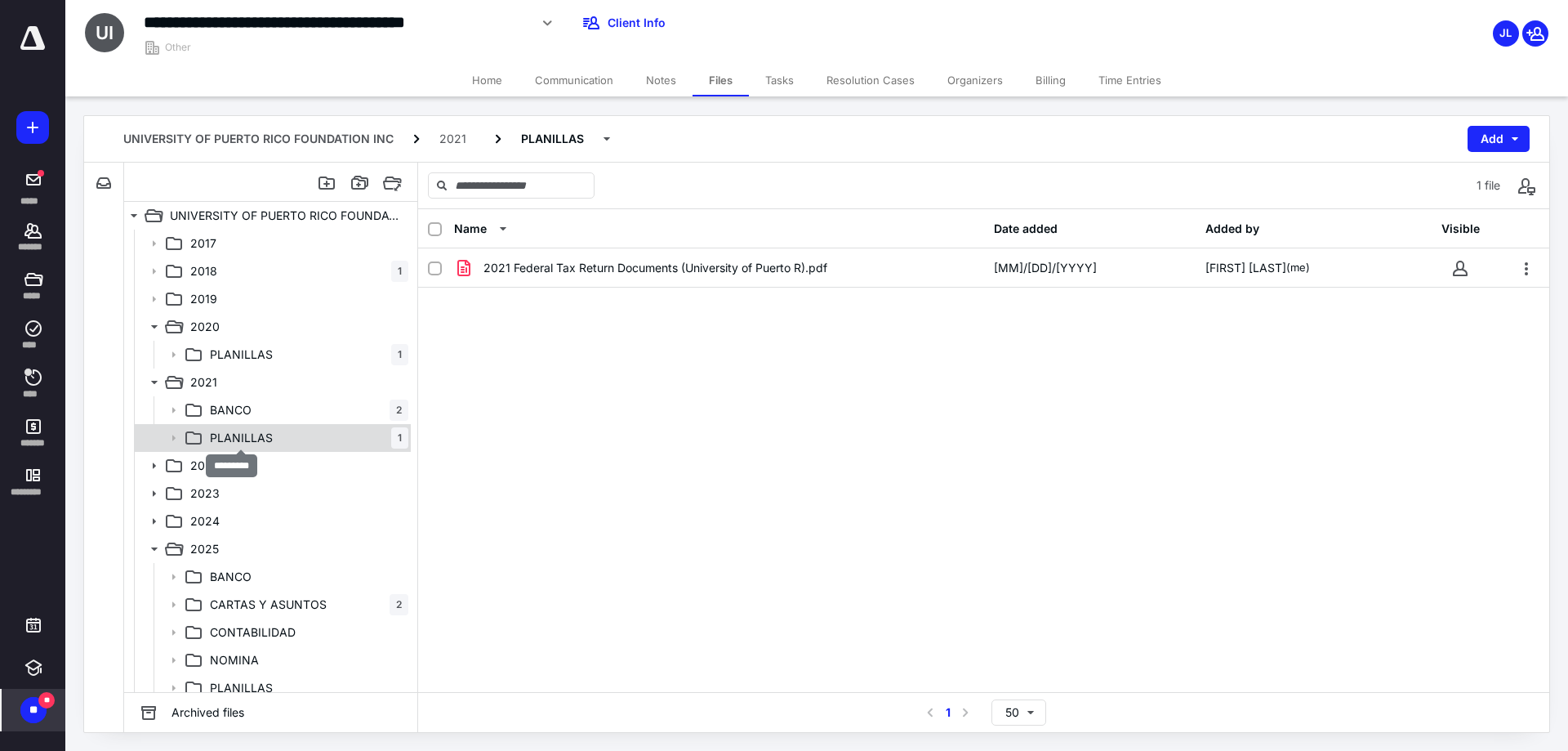 click on "PLANILLAS" at bounding box center (241, 438) 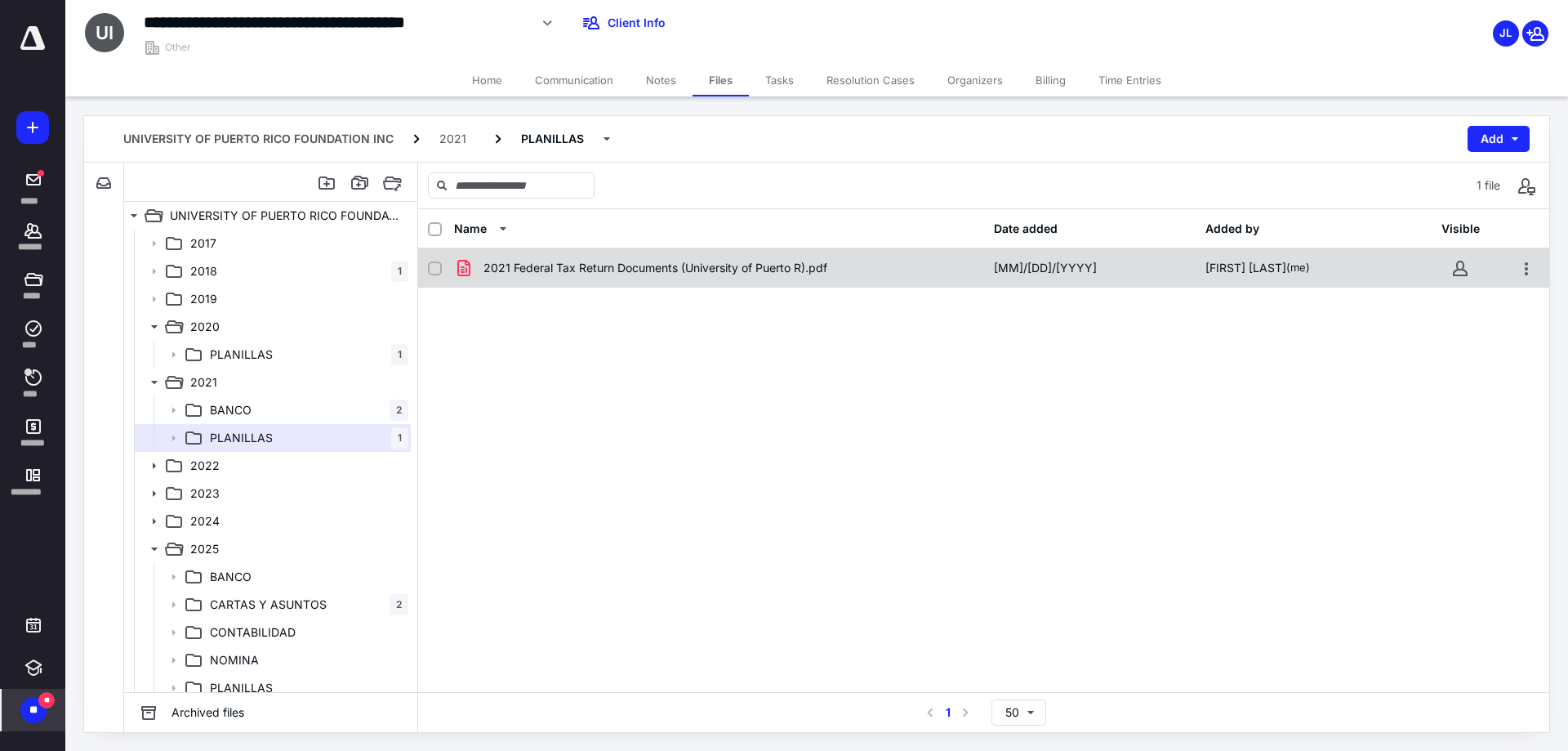 click on "2021 Federal Tax Return Documents (University of Puerto R).pdf [MM]/[DD]/[YYYY] [FIRST] [LAST] (me)" at bounding box center [983, 268] 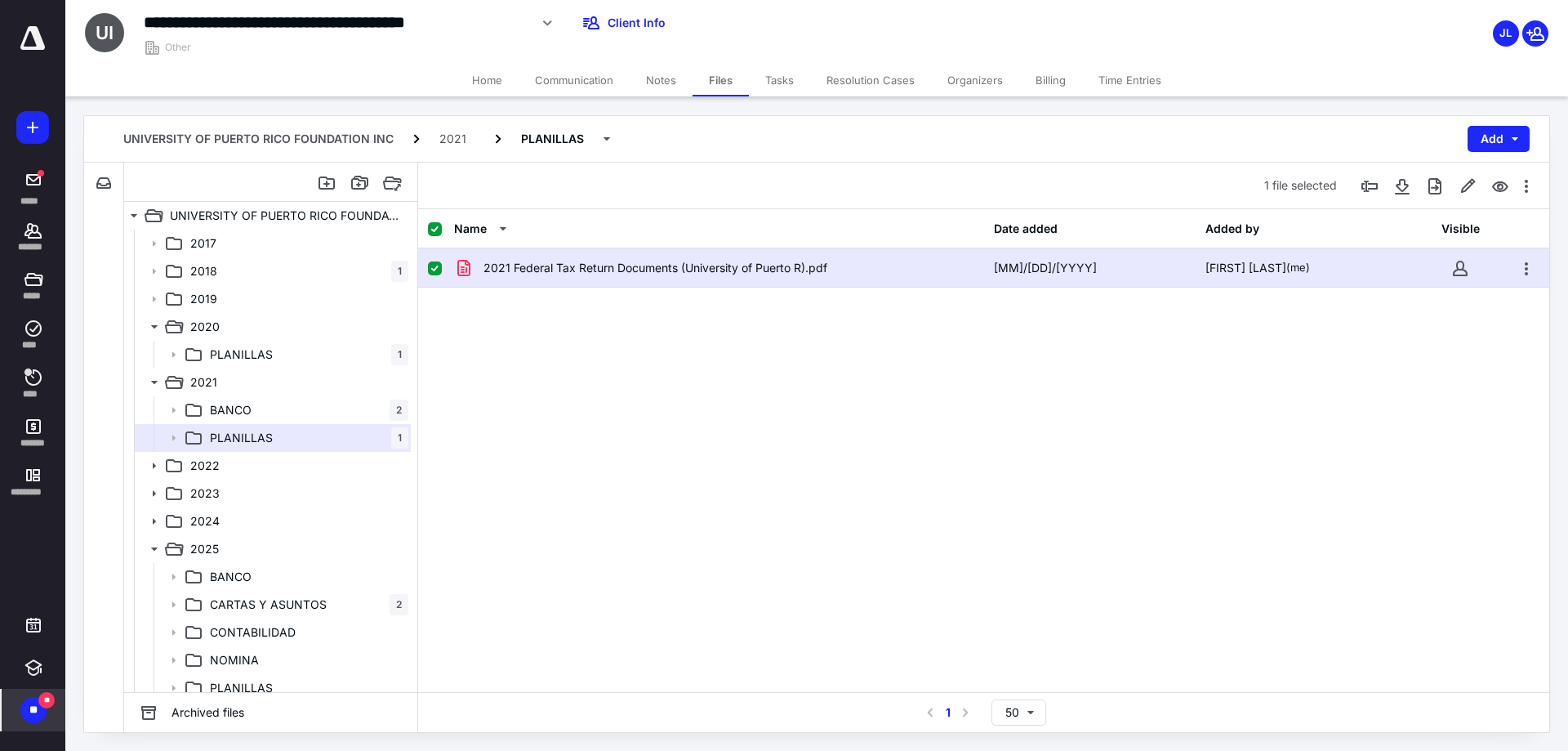 click on "2021 Federal Tax Return Documents (University of Puerto R).pdf [MM]/[DD]/[YYYY] [FIRST] [LAST] (me)" at bounding box center (983, 268) 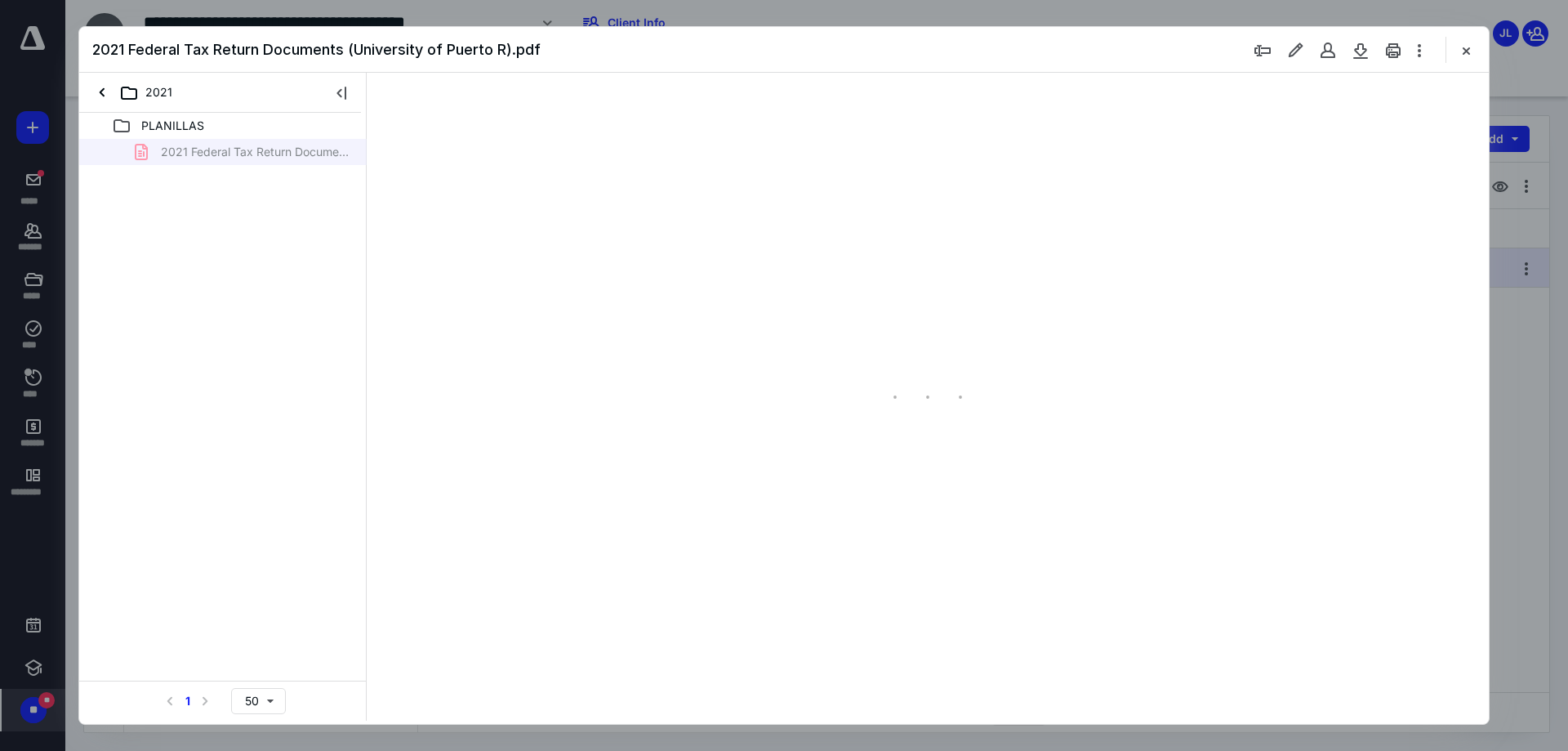 scroll, scrollTop: 0, scrollLeft: 0, axis: both 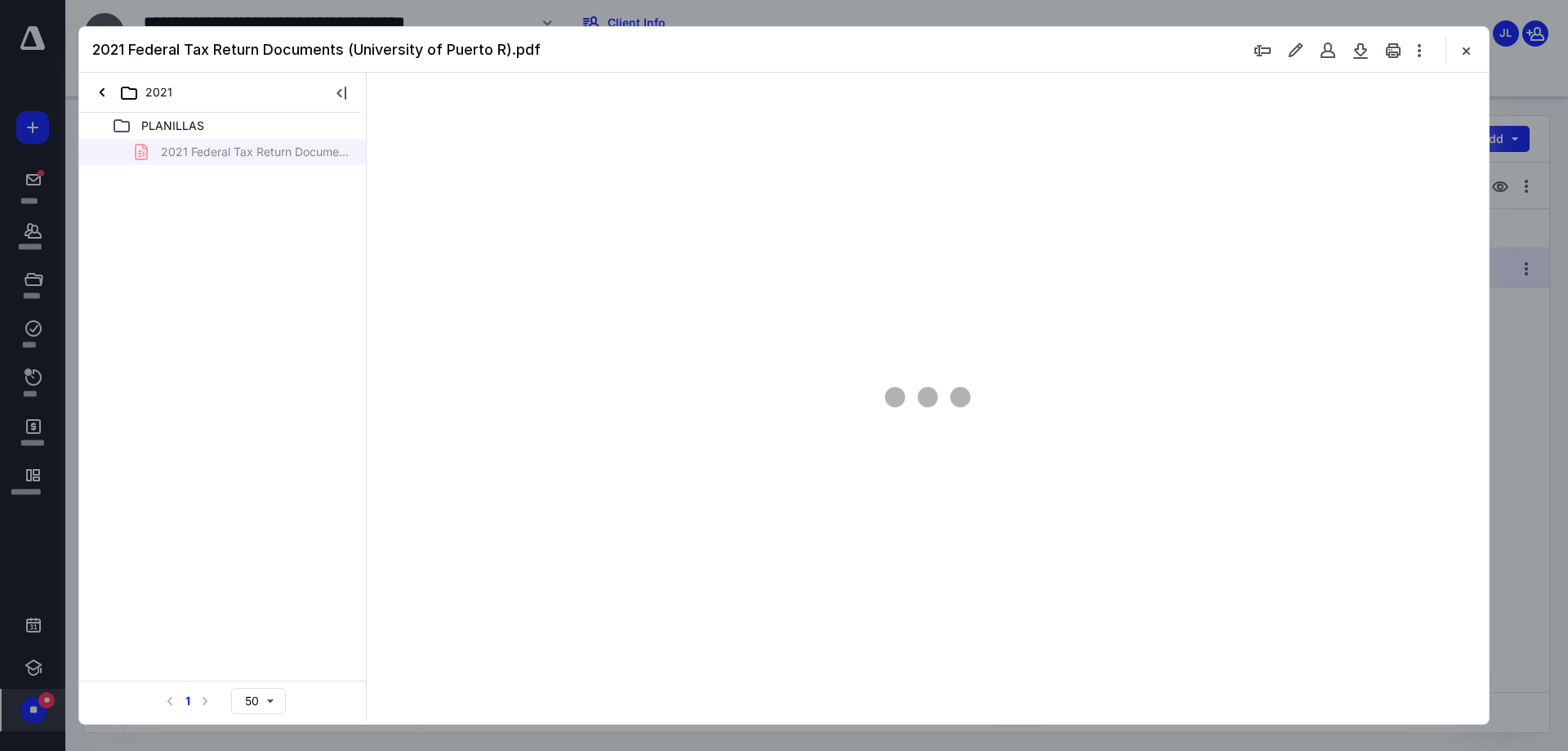 type on "90" 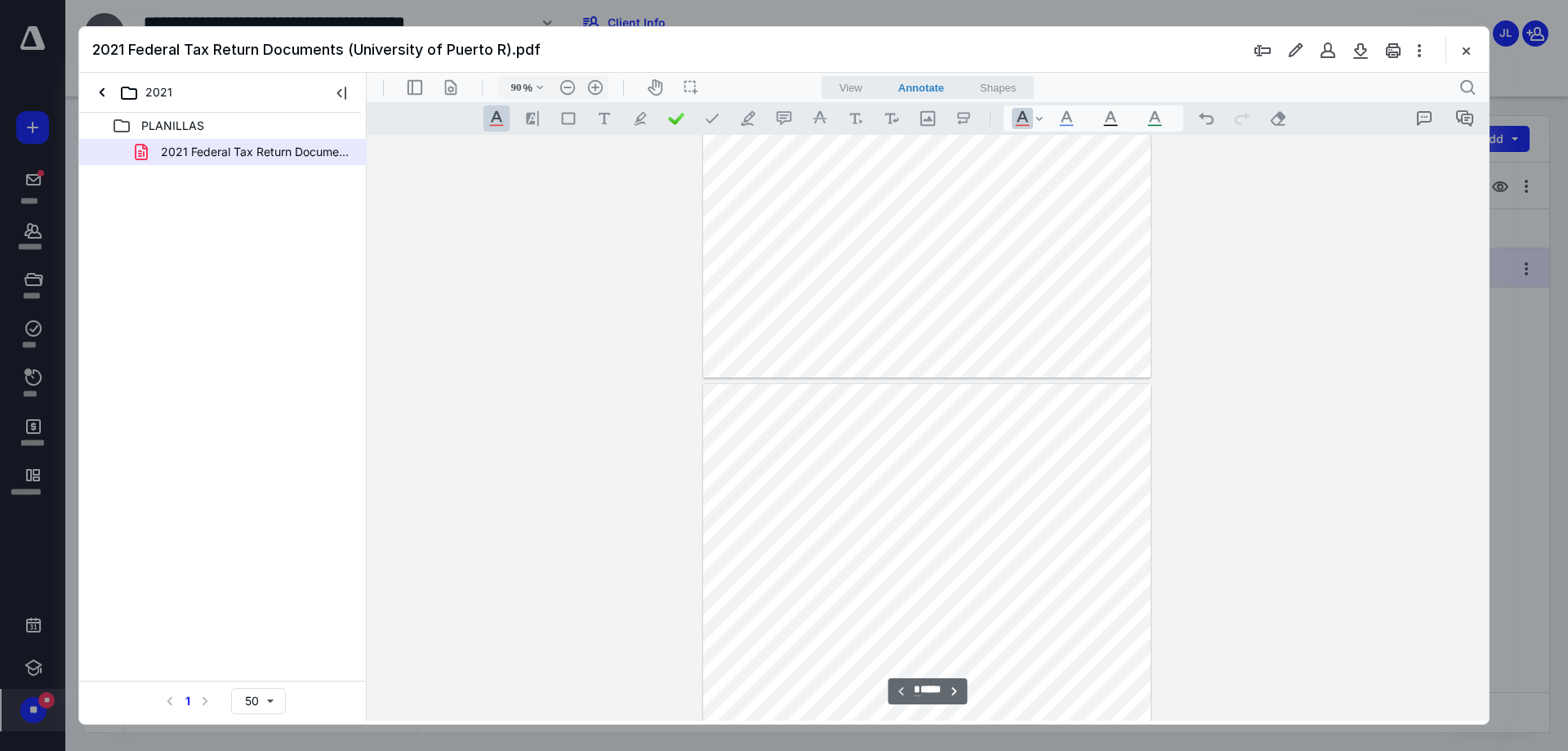 type on "*" 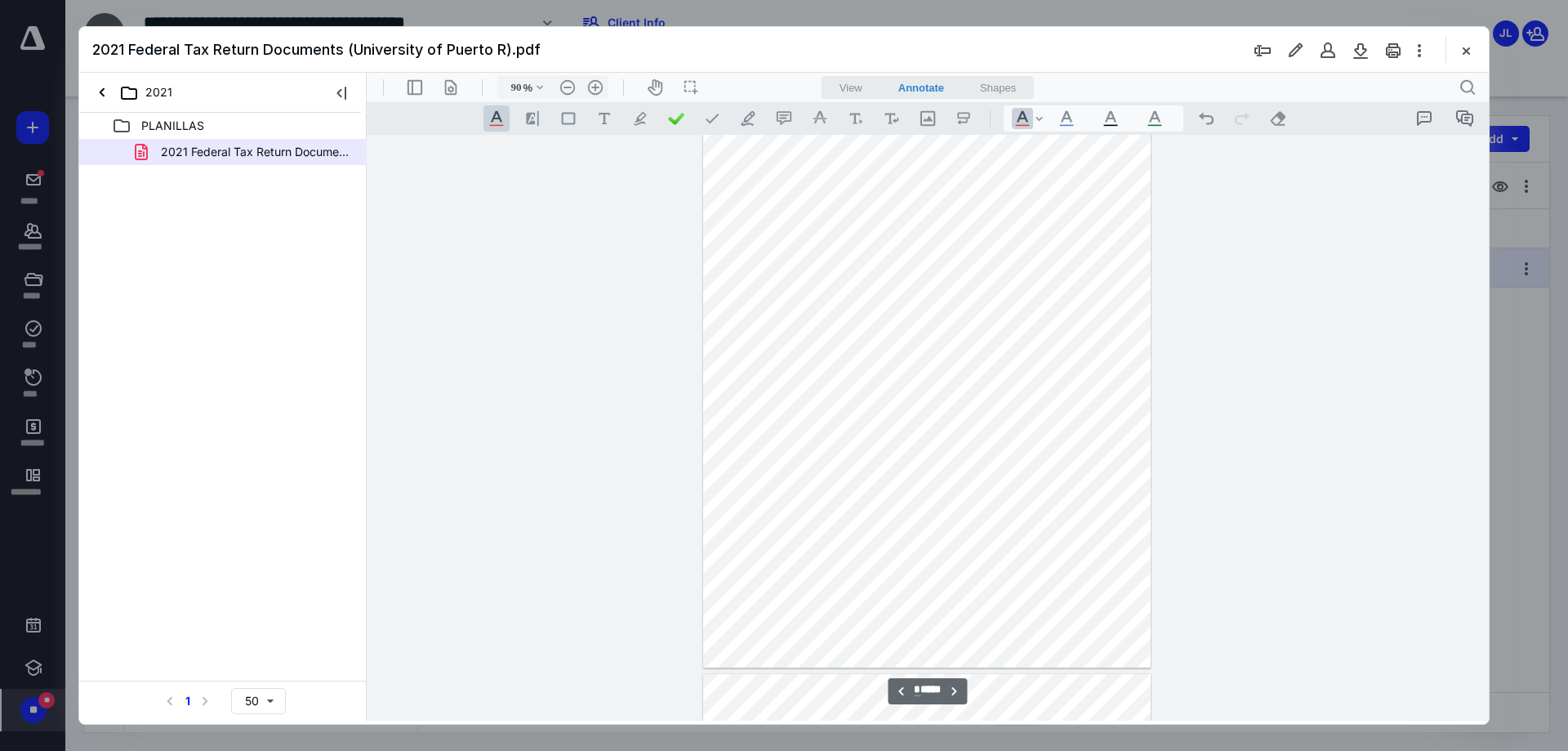 scroll, scrollTop: 637, scrollLeft: 0, axis: vertical 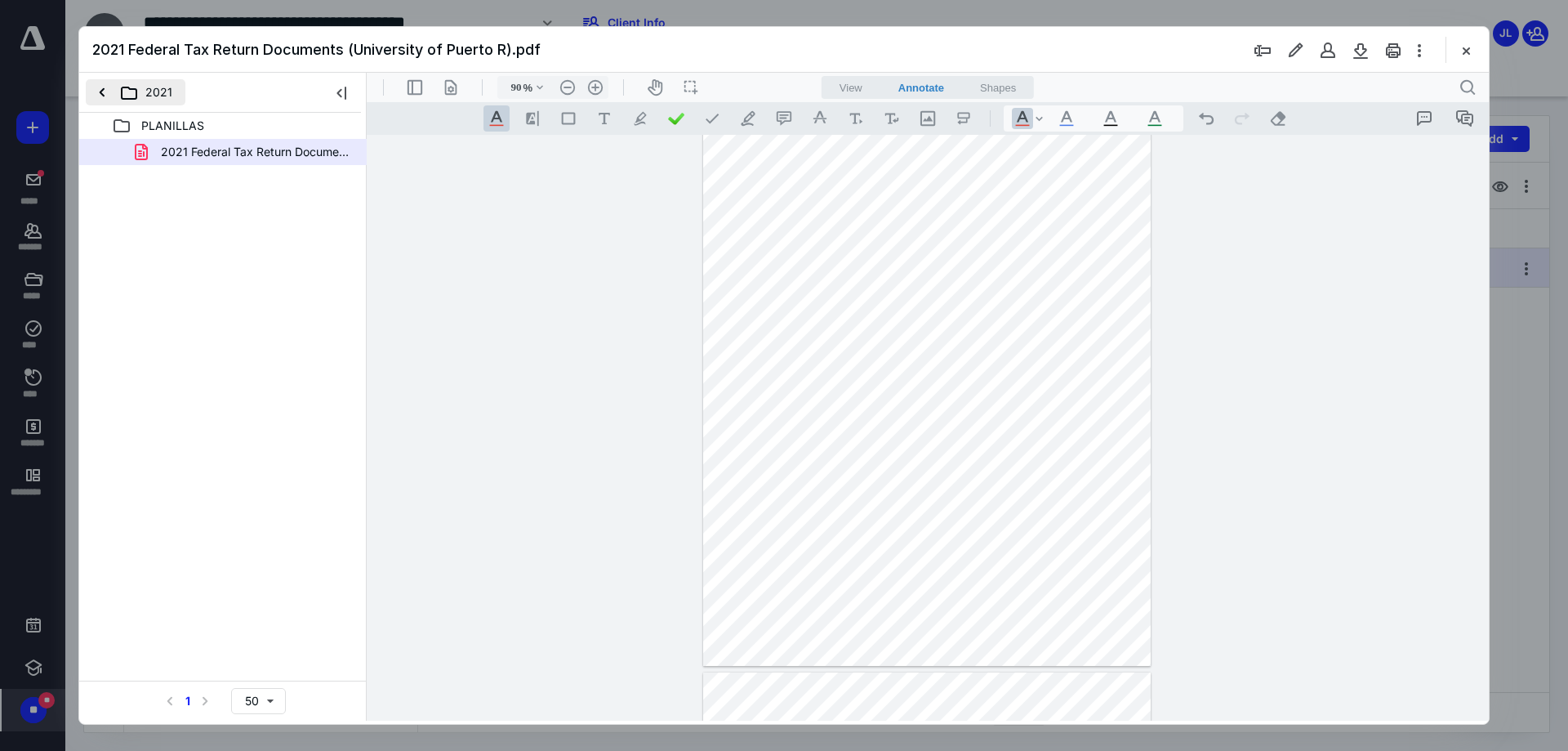 click on "2021" at bounding box center [136, 92] 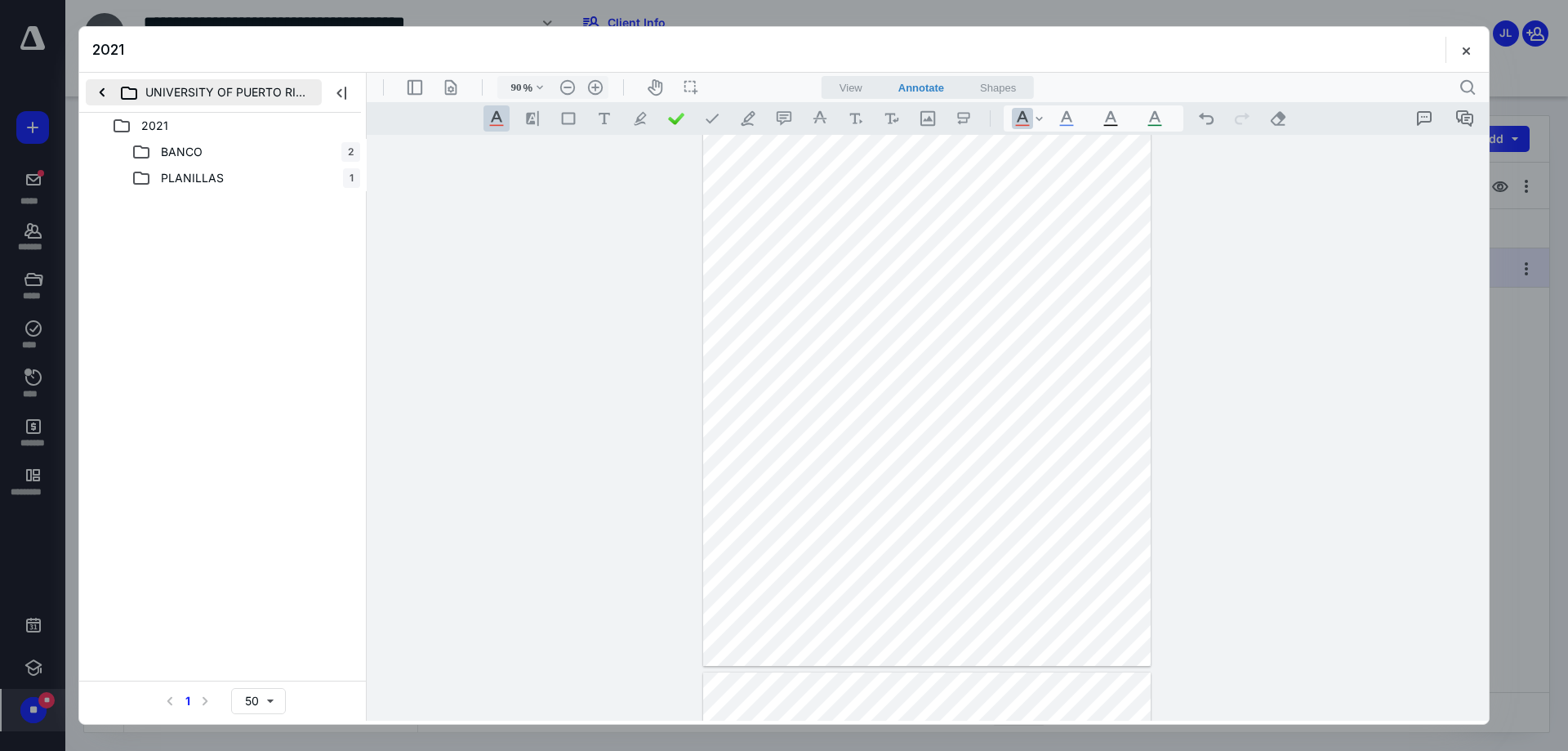 click on "UNIVERSITY OF PUERTO RICO FOUNDATION INC" at bounding box center [203, 92] 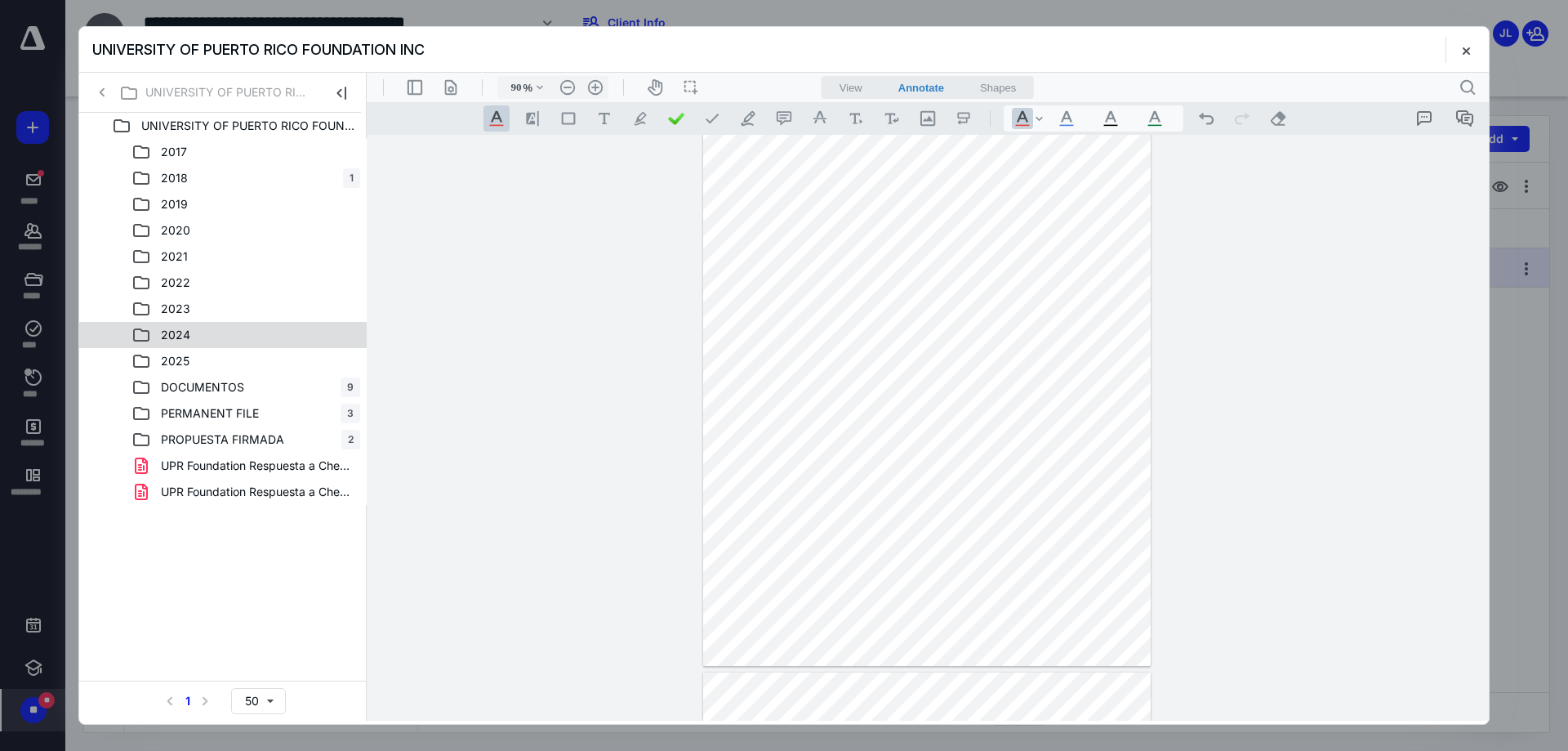 click on "2024" at bounding box center (176, 335) 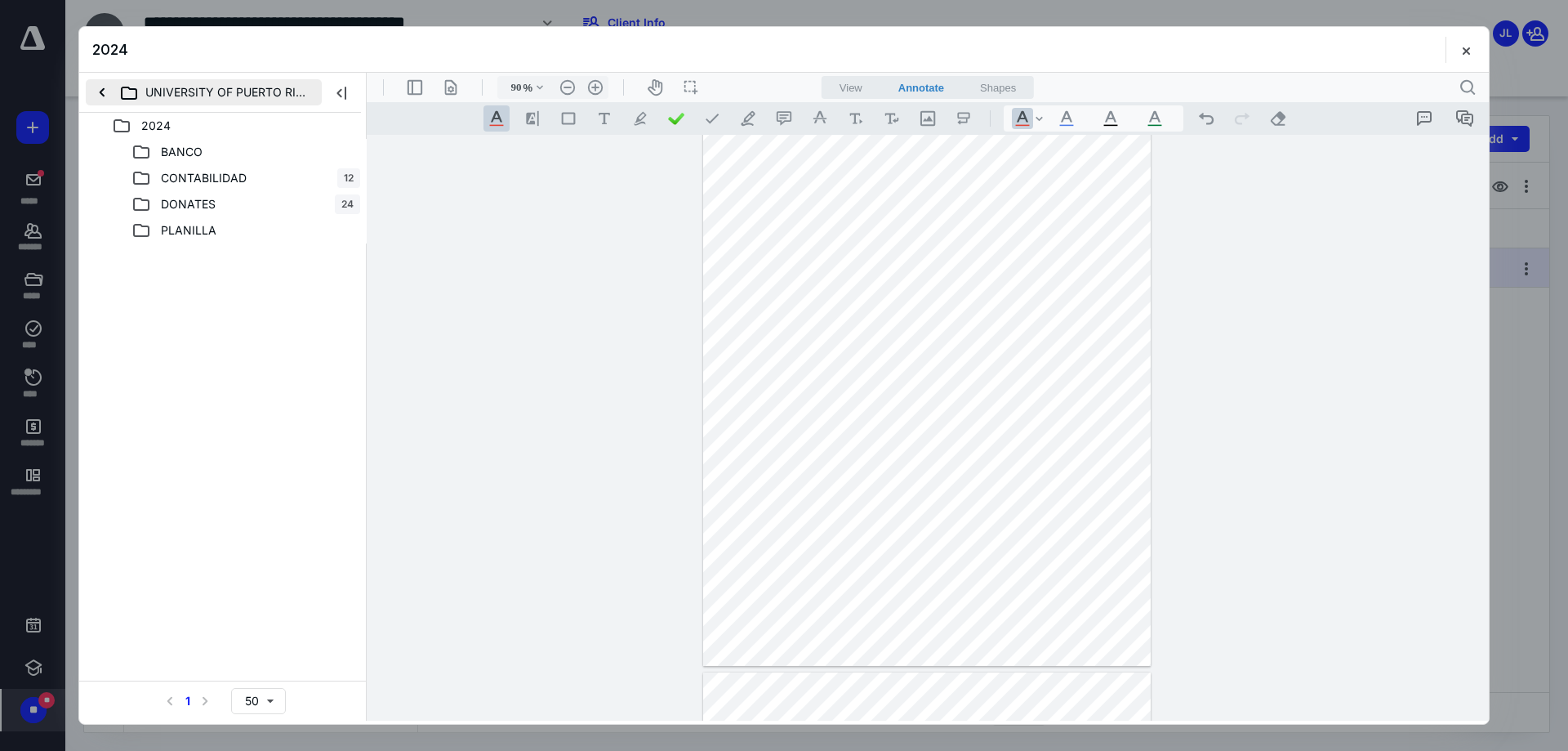 click on "UNIVERSITY OF PUERTO RICO FOUNDATION INC" at bounding box center (203, 92) 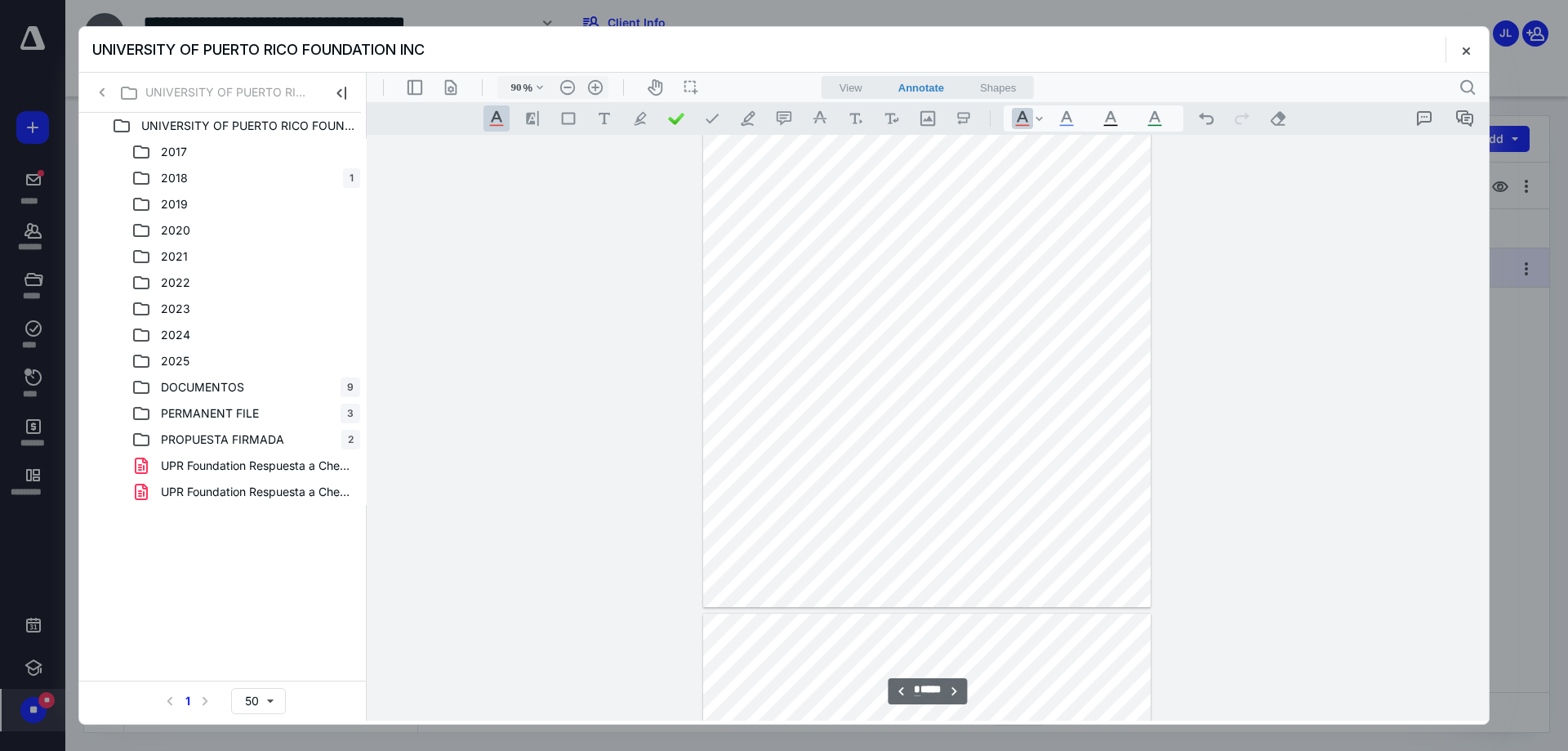 scroll, scrollTop: 719, scrollLeft: 0, axis: vertical 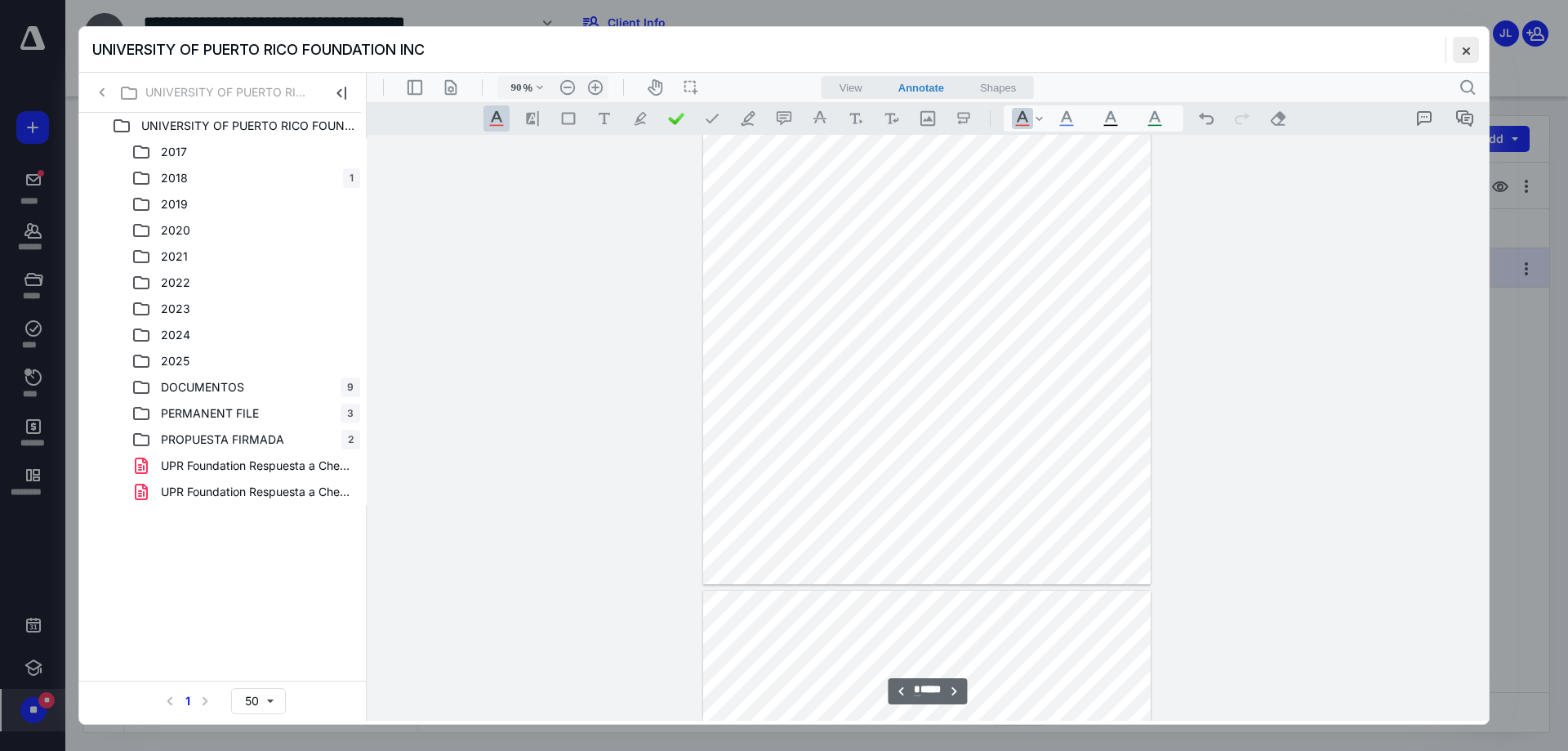 click at bounding box center [1466, 50] 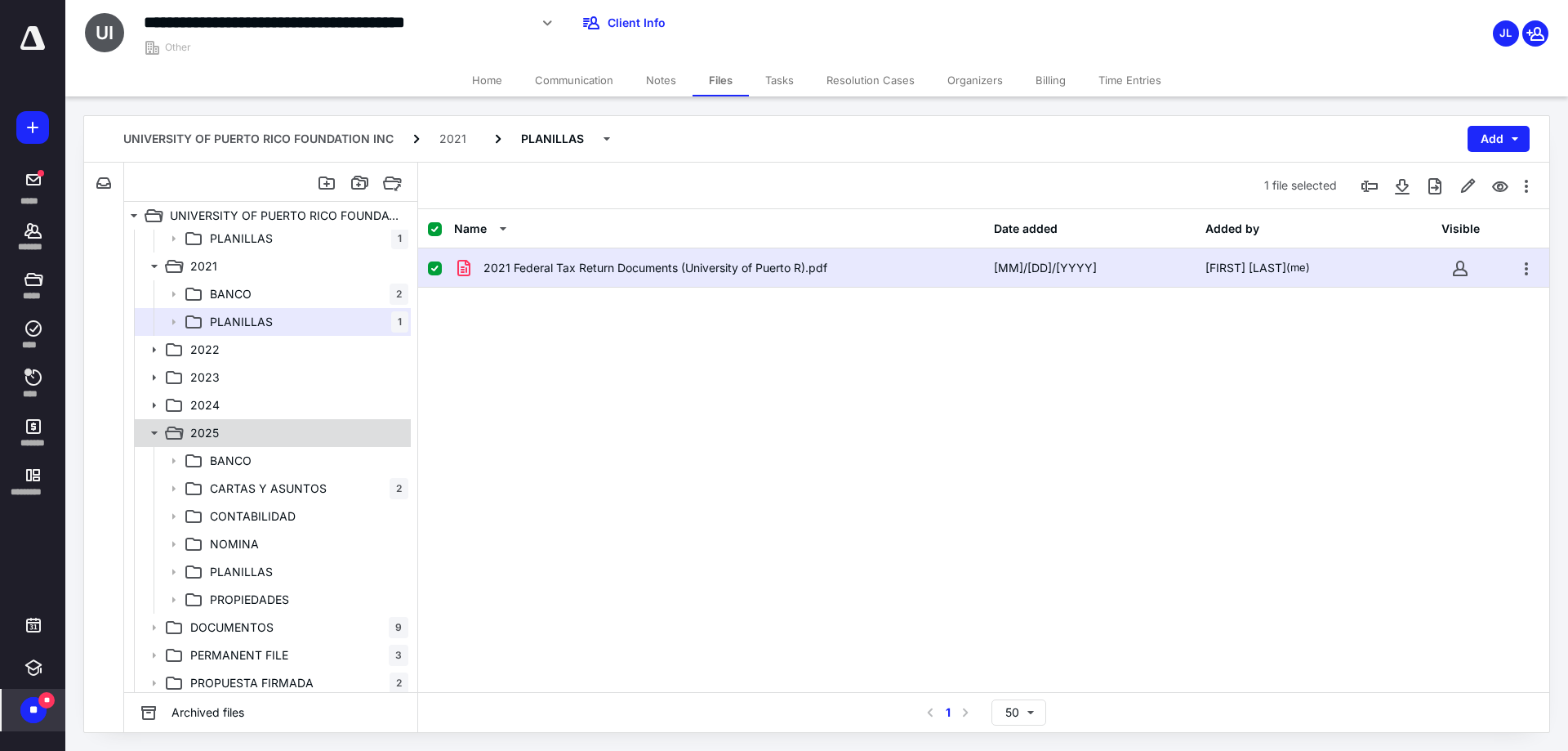 scroll, scrollTop: 121, scrollLeft: 0, axis: vertical 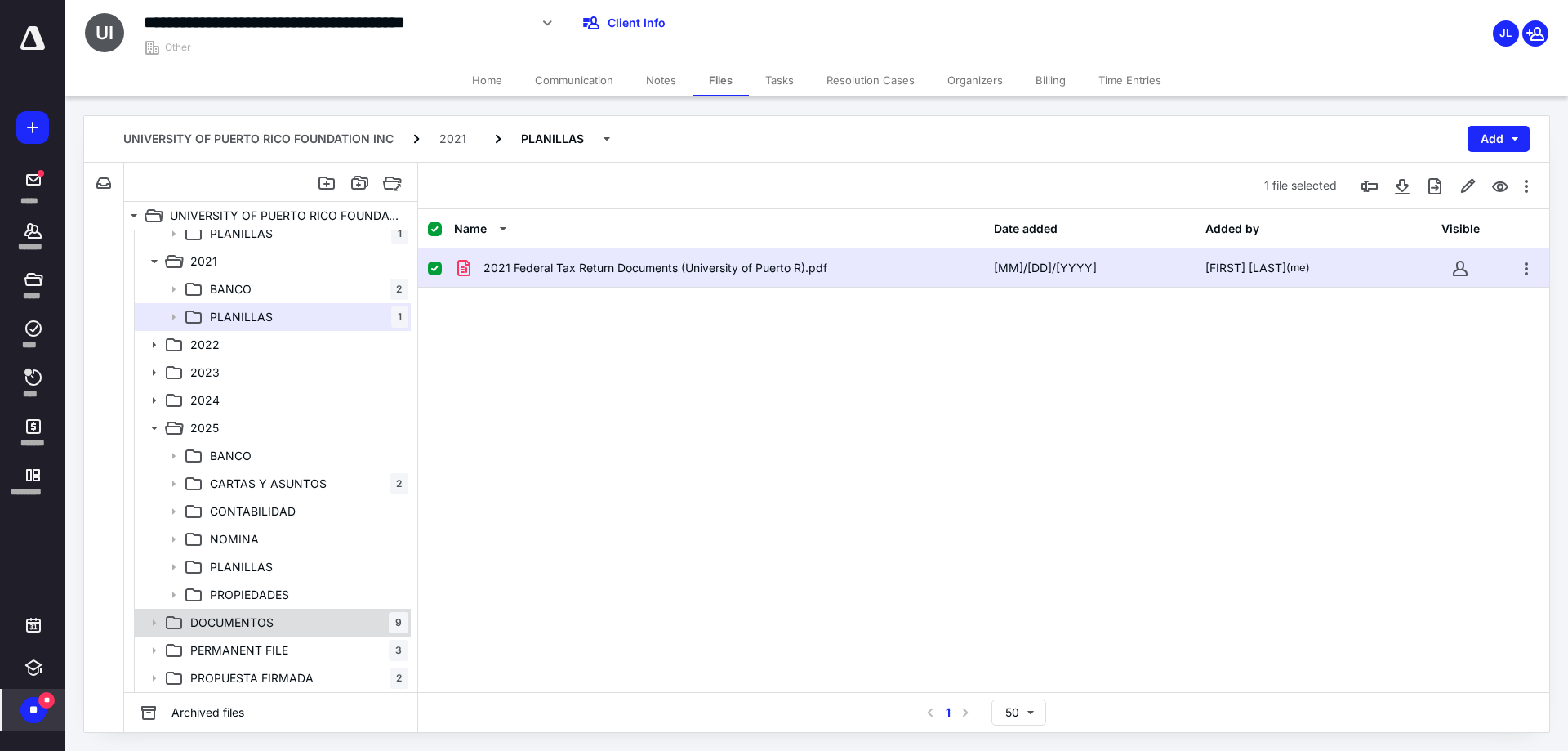 click on "DOCUMENTOS 9" at bounding box center [296, 623] 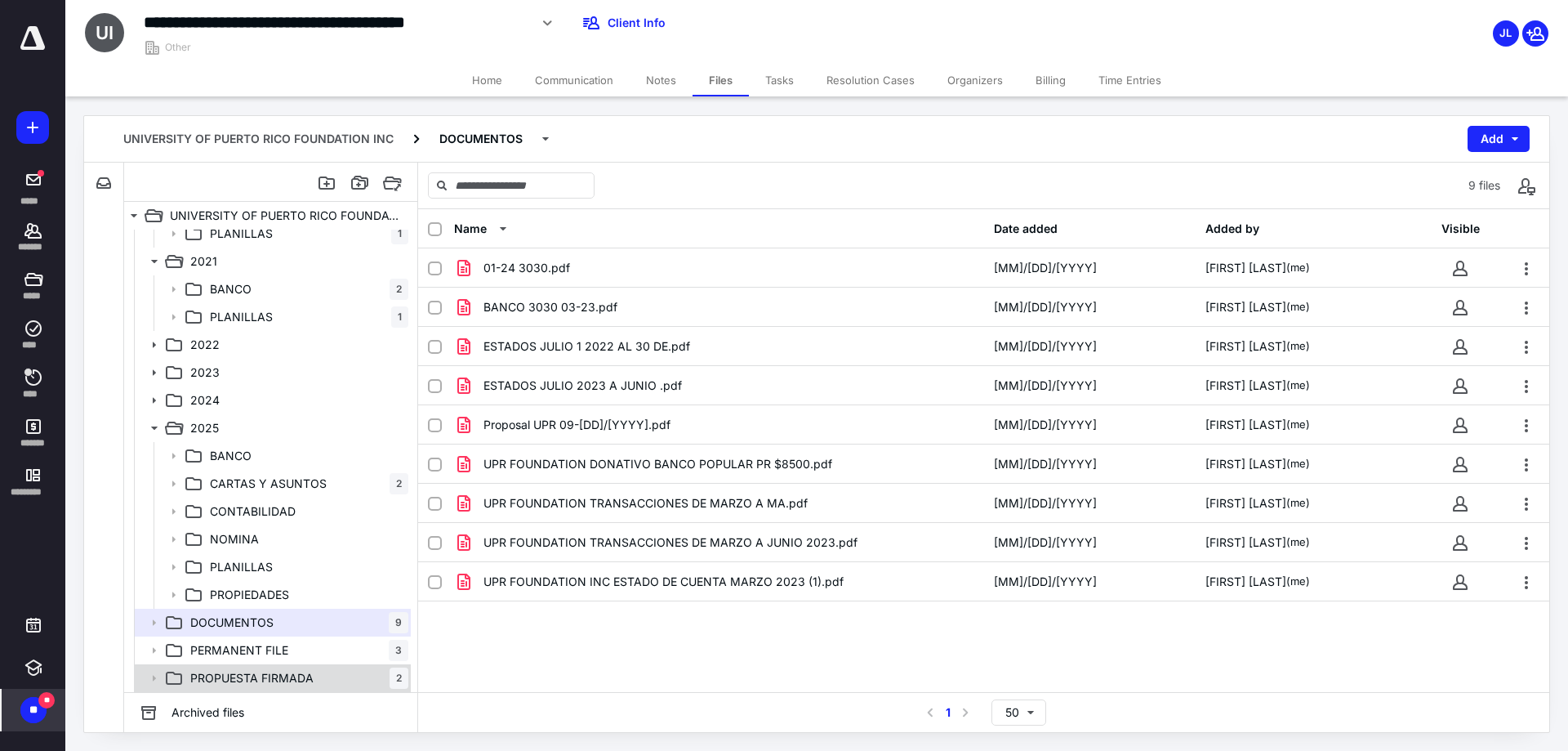 click on "PROPUESTA FIRMADA 2" at bounding box center [296, 678] 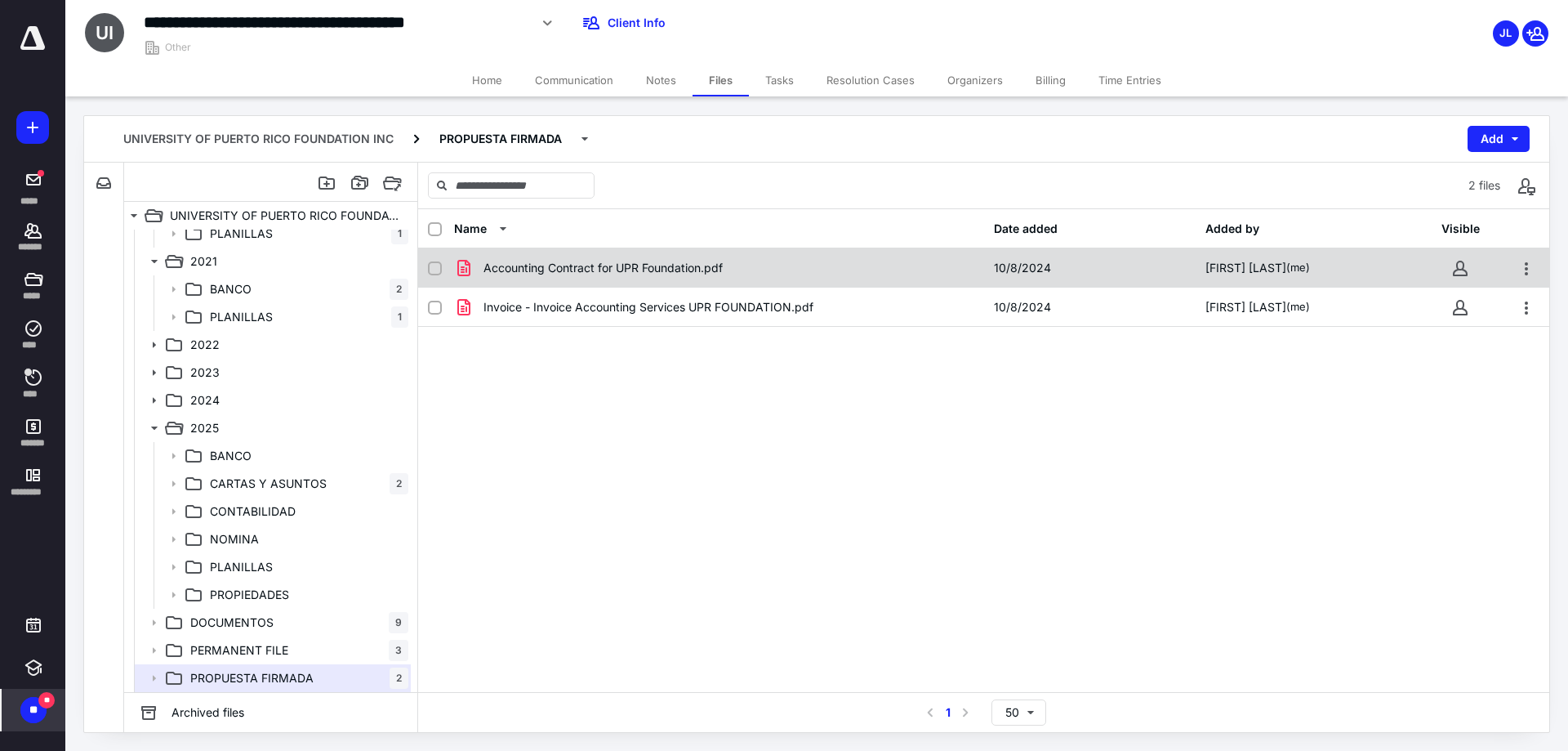 click on "Accounting Contract for UPR Foundation.pdf [MM]/[DD]/[YYYY] [FIRST] [LAST] (me)" at bounding box center (983, 268) 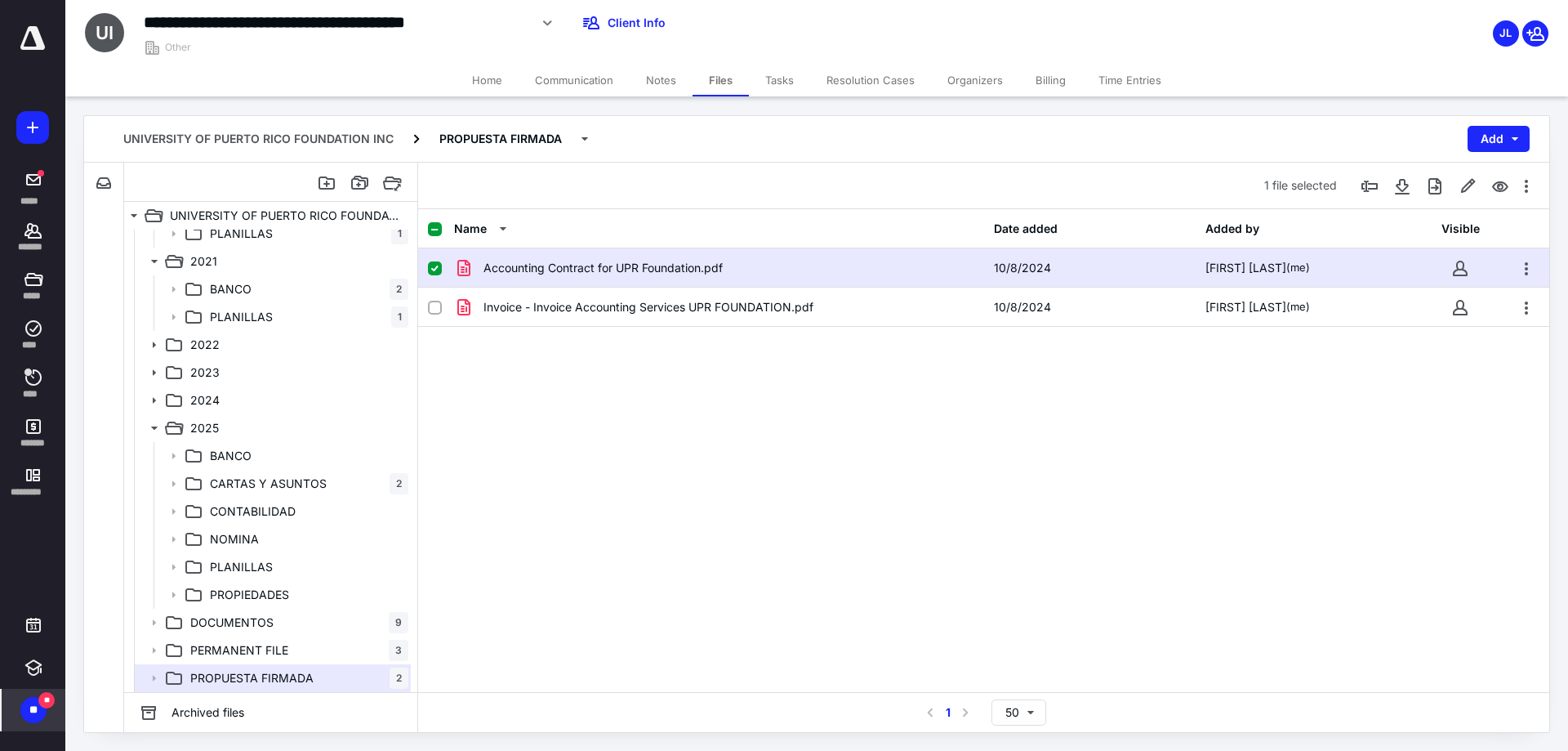 click on "Accounting Contract for UPR Foundation.pdf [MM]/[DD]/[YYYY] [FIRST] [LAST] (me)" at bounding box center (983, 268) 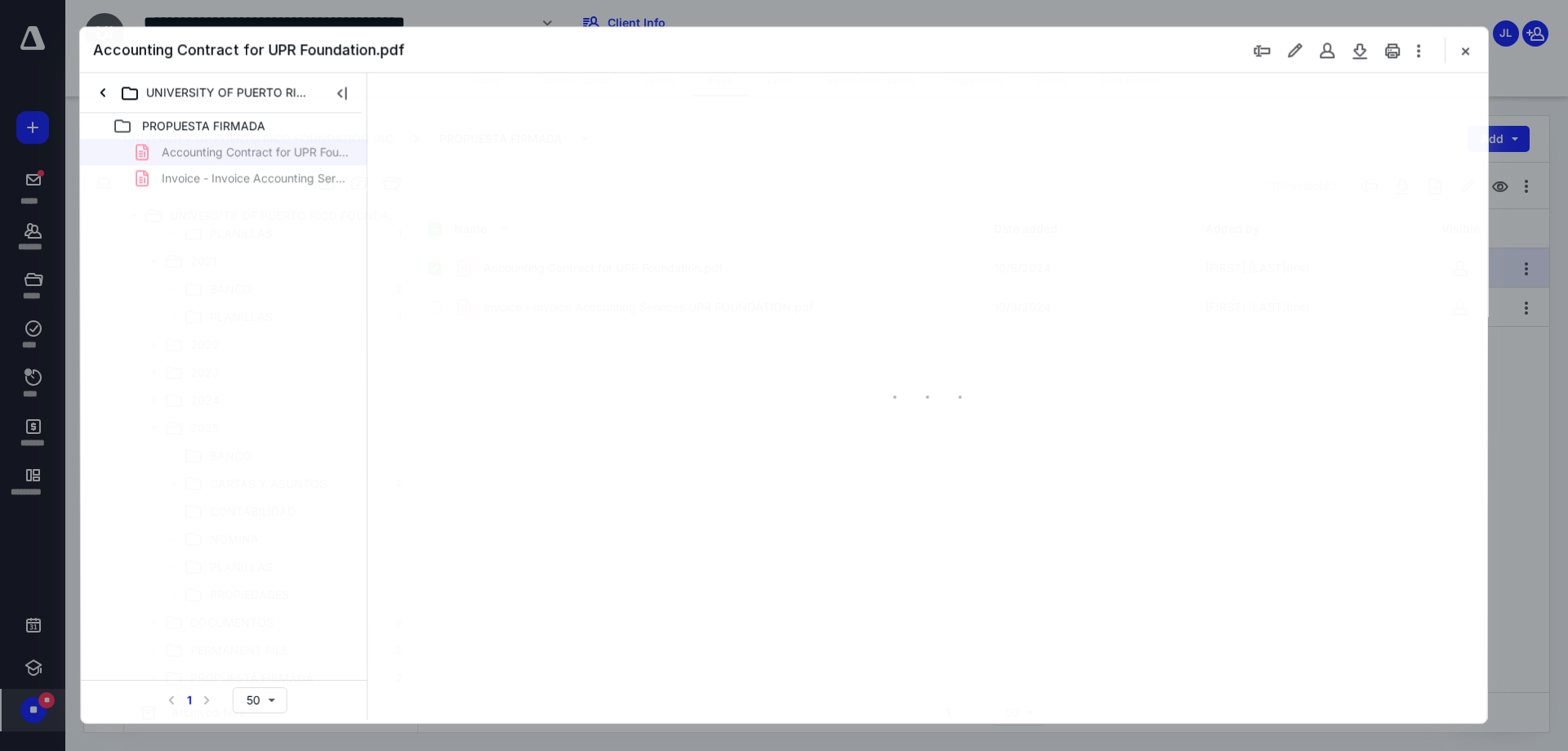 scroll, scrollTop: 0, scrollLeft: 0, axis: both 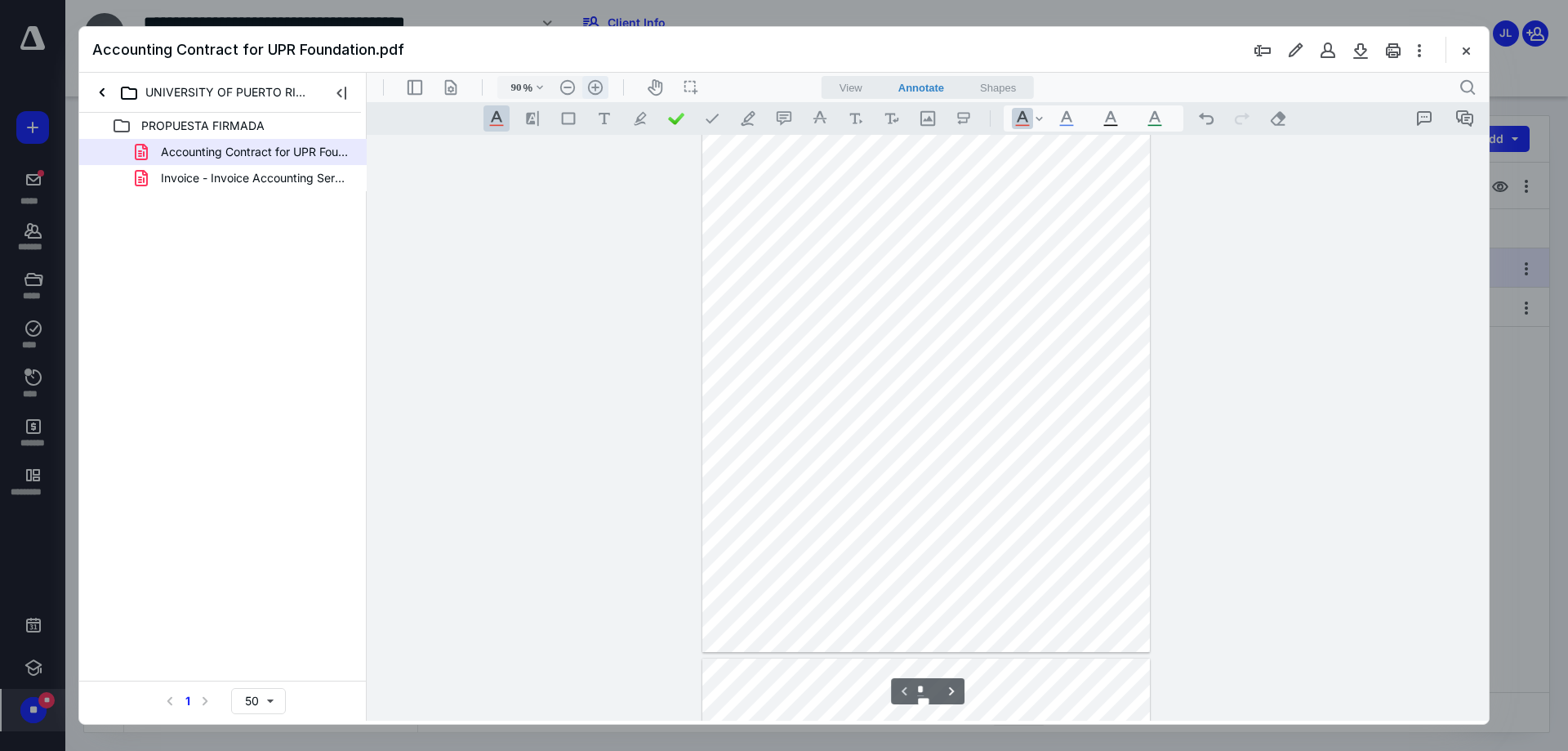 click on ".cls-1{fill:#abb0c4;} icon - header - zoom - in - line" at bounding box center [595, 87] 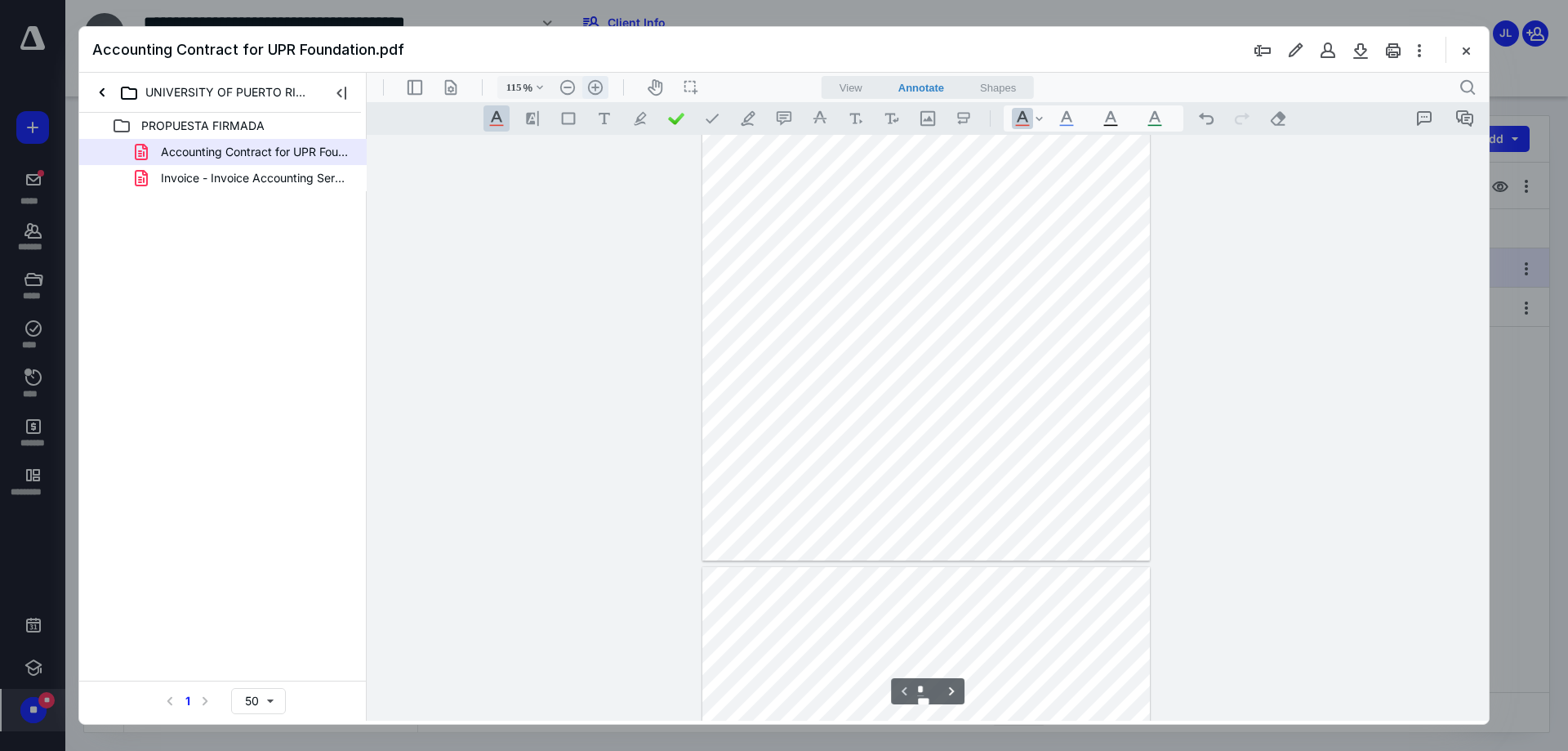 click on ".cls-1{fill:#abb0c4;} icon - header - zoom - in - line" at bounding box center [595, 87] 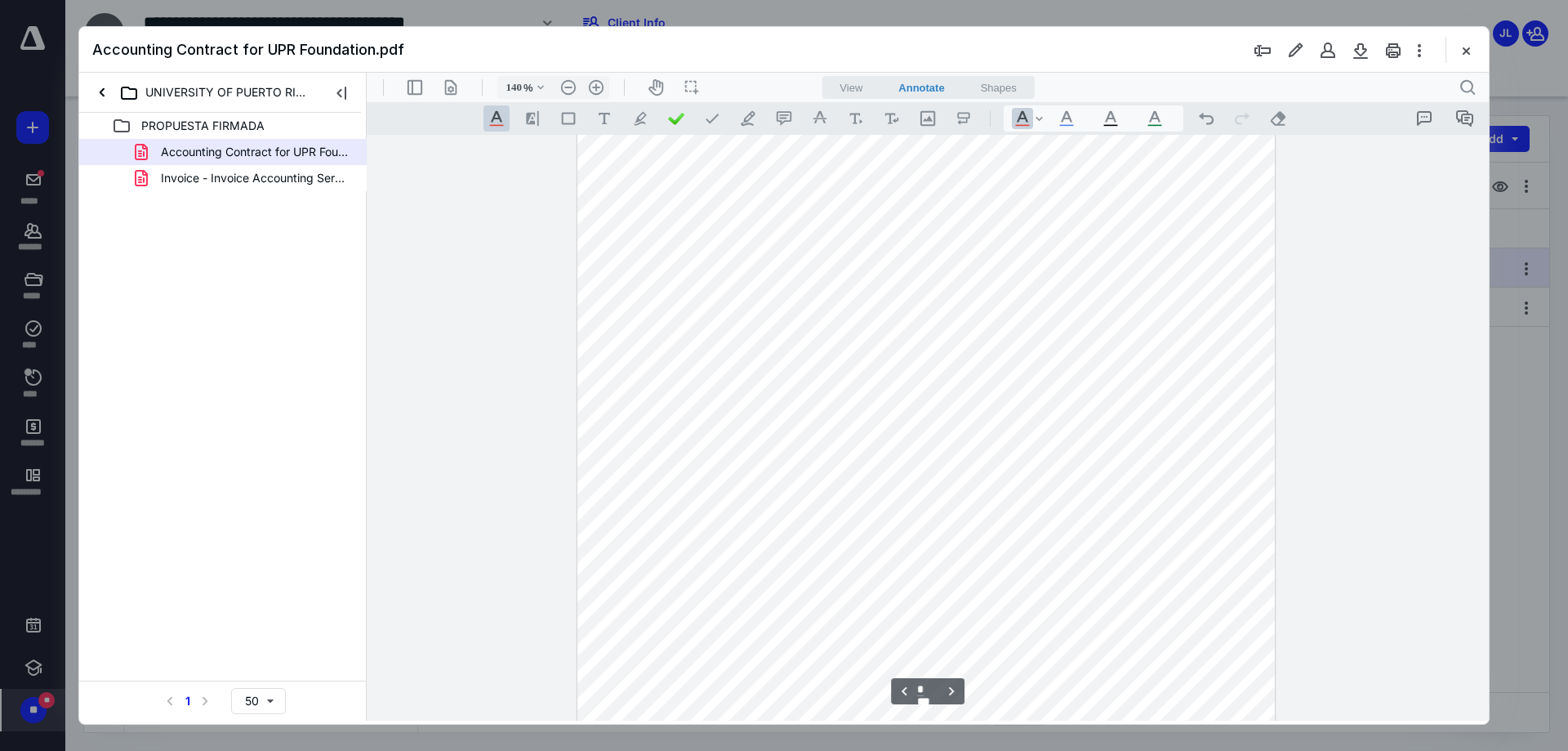 scroll, scrollTop: 2046, scrollLeft: 0, axis: vertical 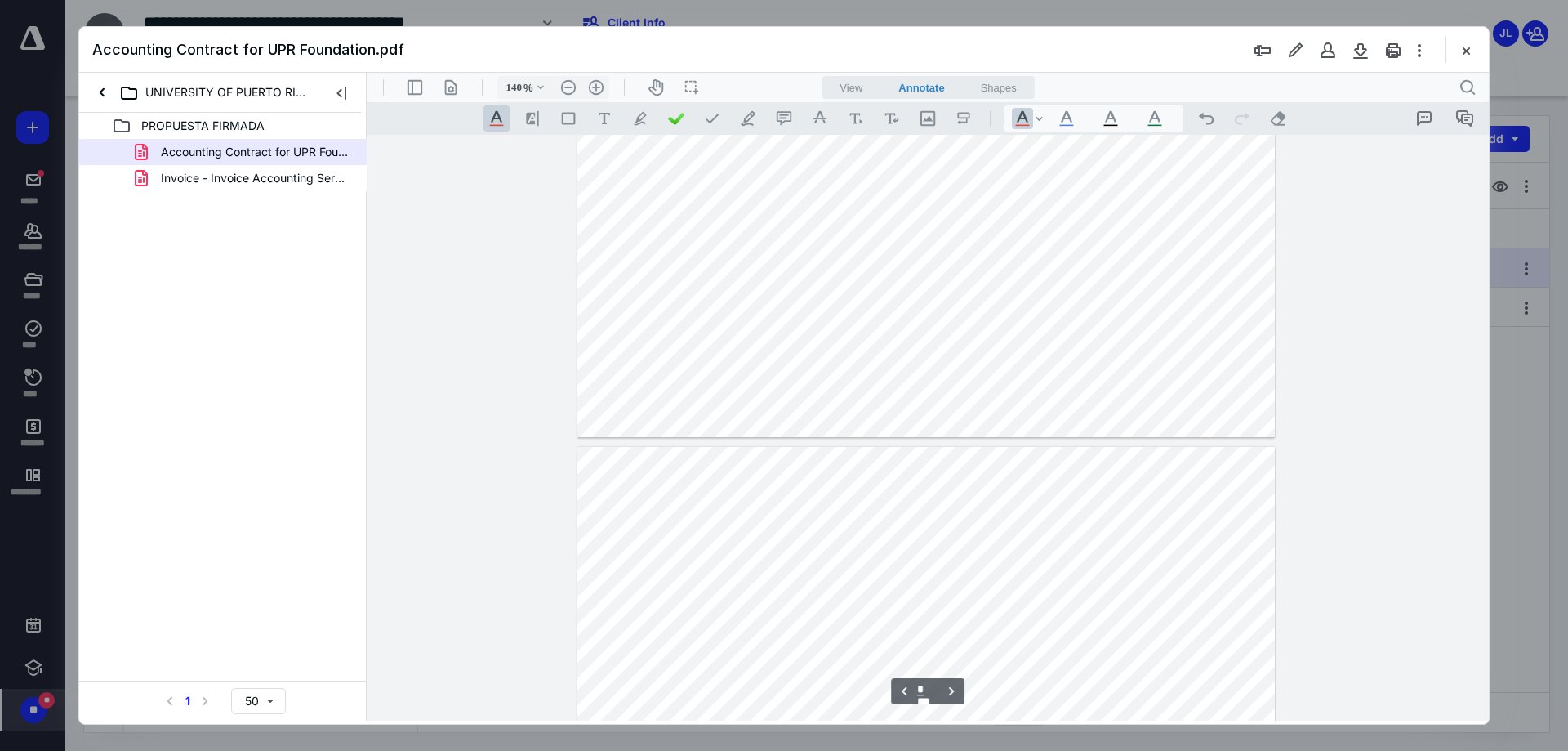 type on "*" 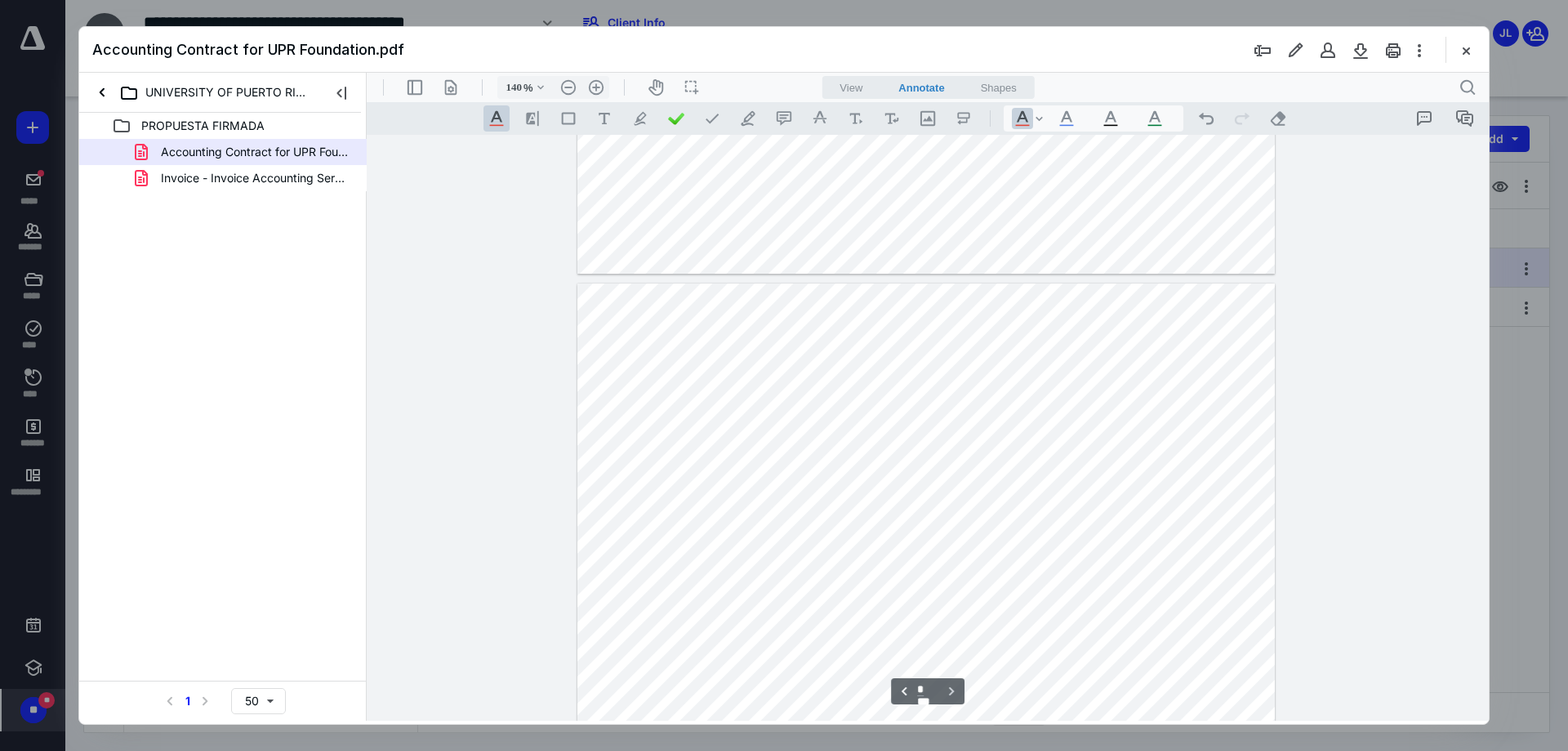 scroll, scrollTop: 2575, scrollLeft: 0, axis: vertical 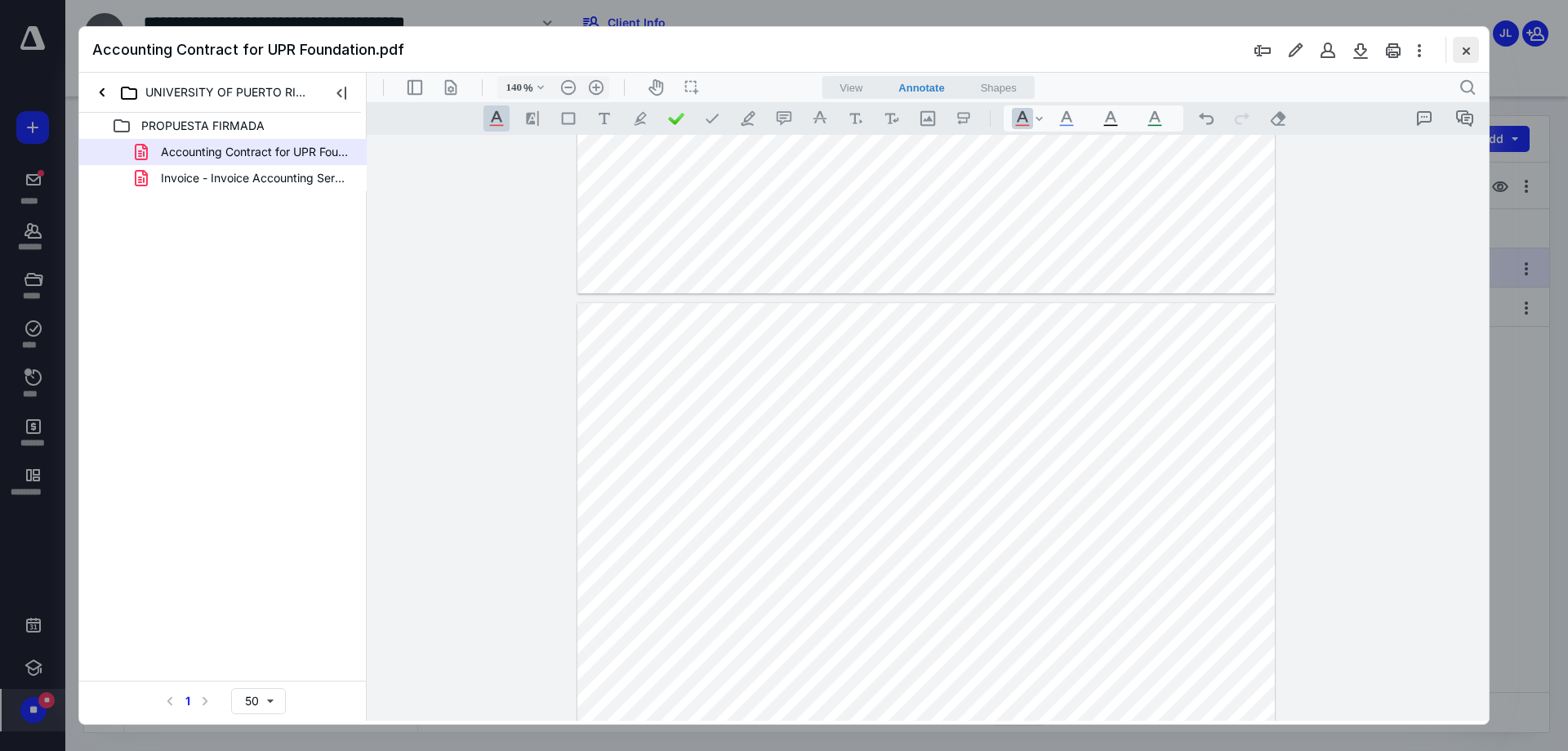 click at bounding box center (1466, 50) 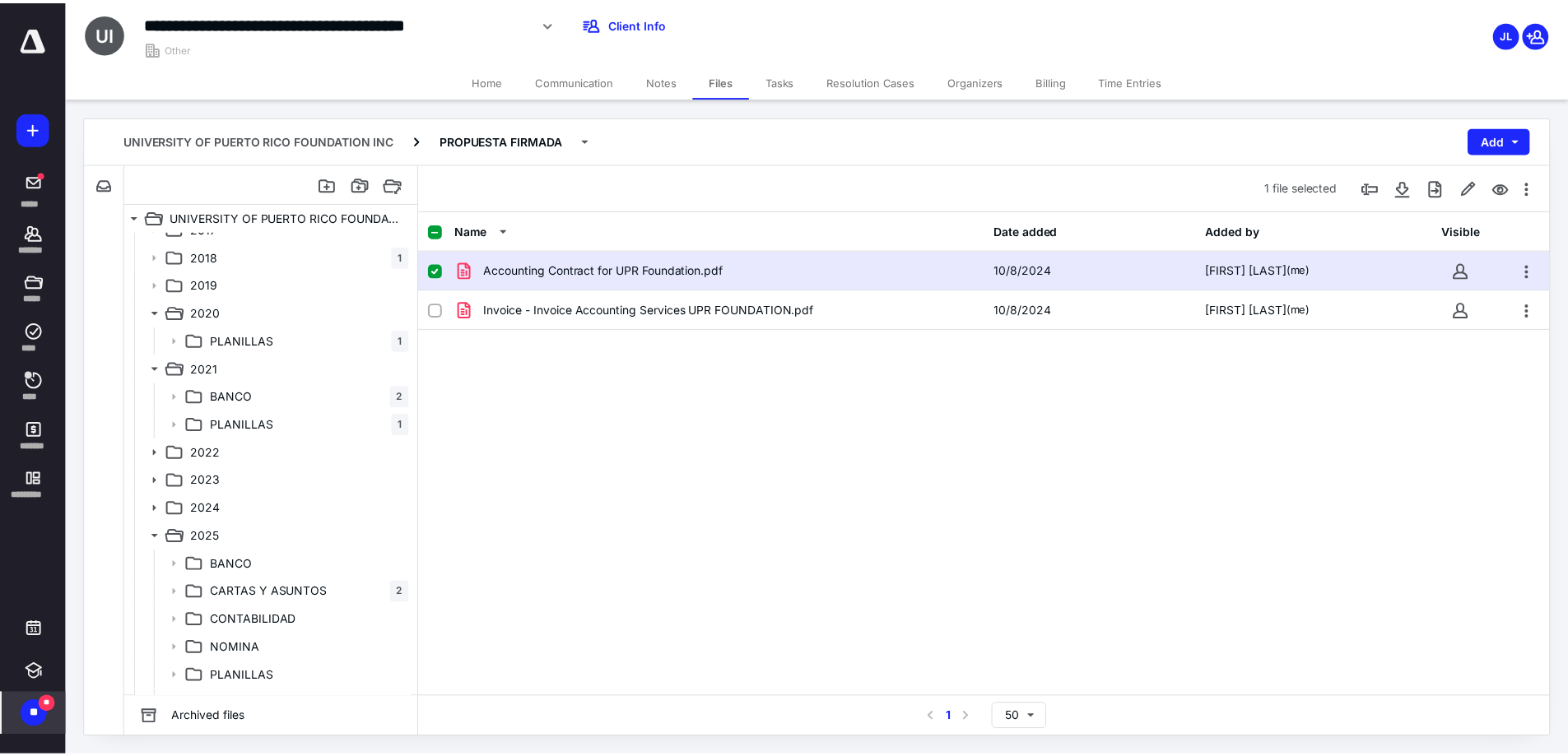 scroll, scrollTop: 0, scrollLeft: 0, axis: both 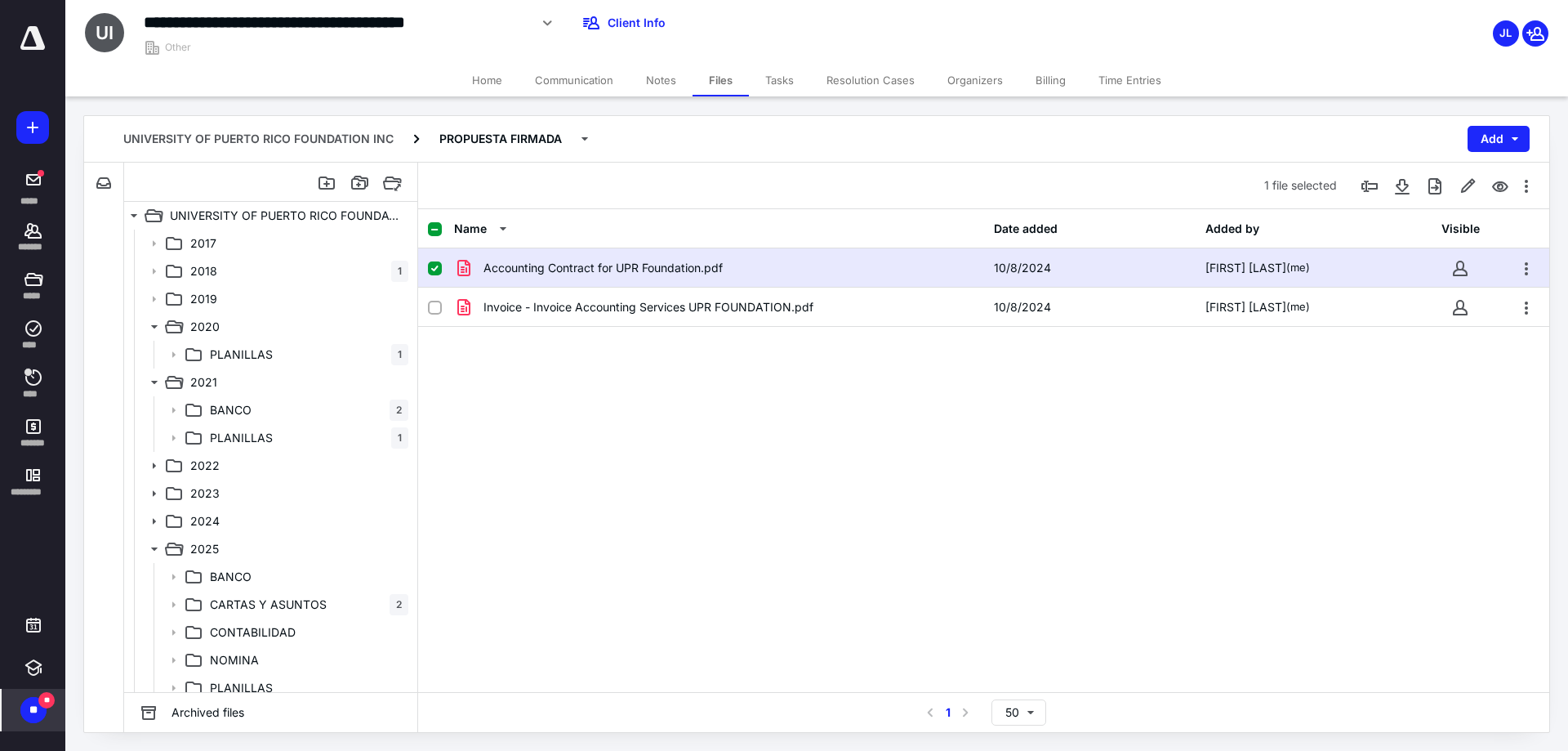 click on "Tasks" at bounding box center [779, 80] 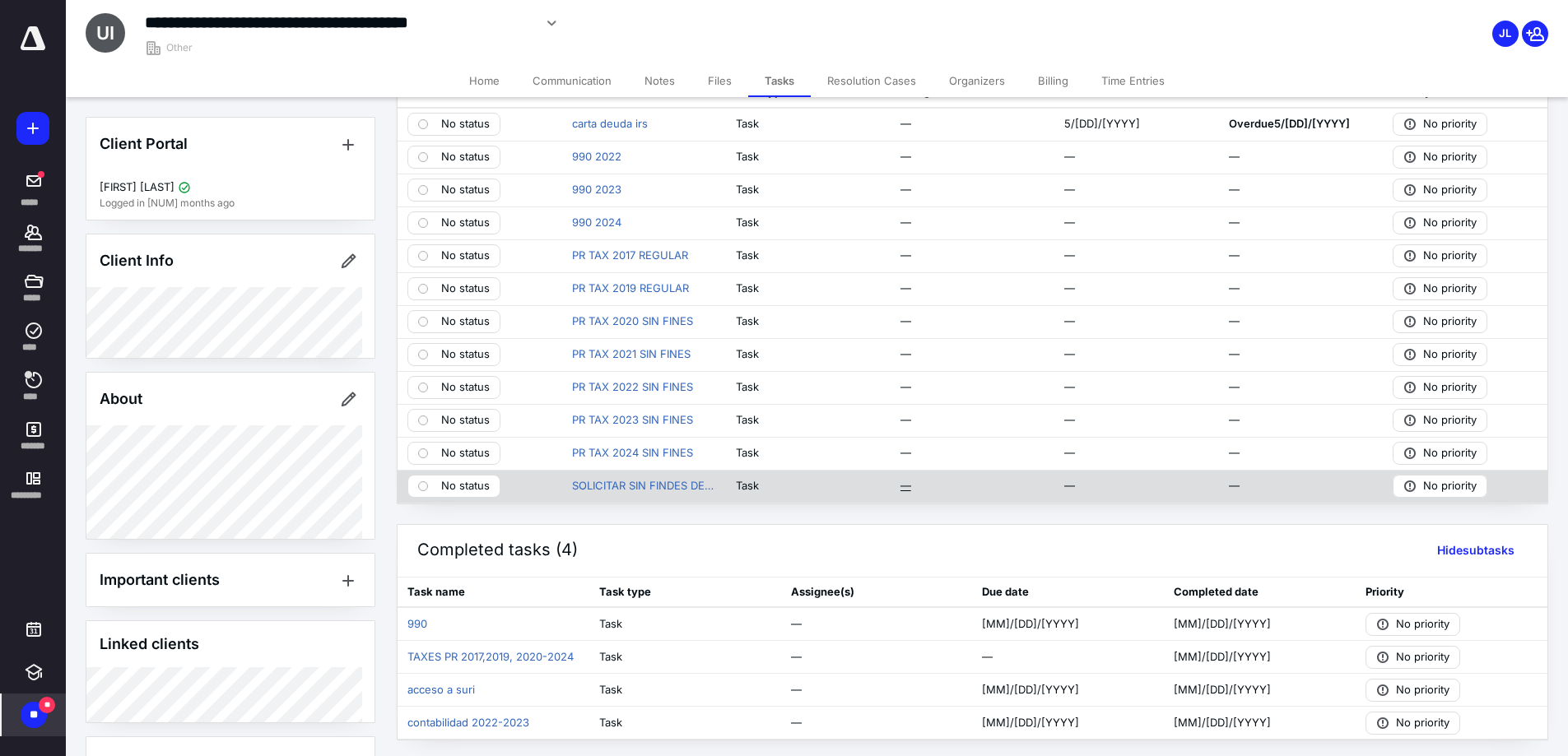 scroll, scrollTop: 97, scrollLeft: 0, axis: vertical 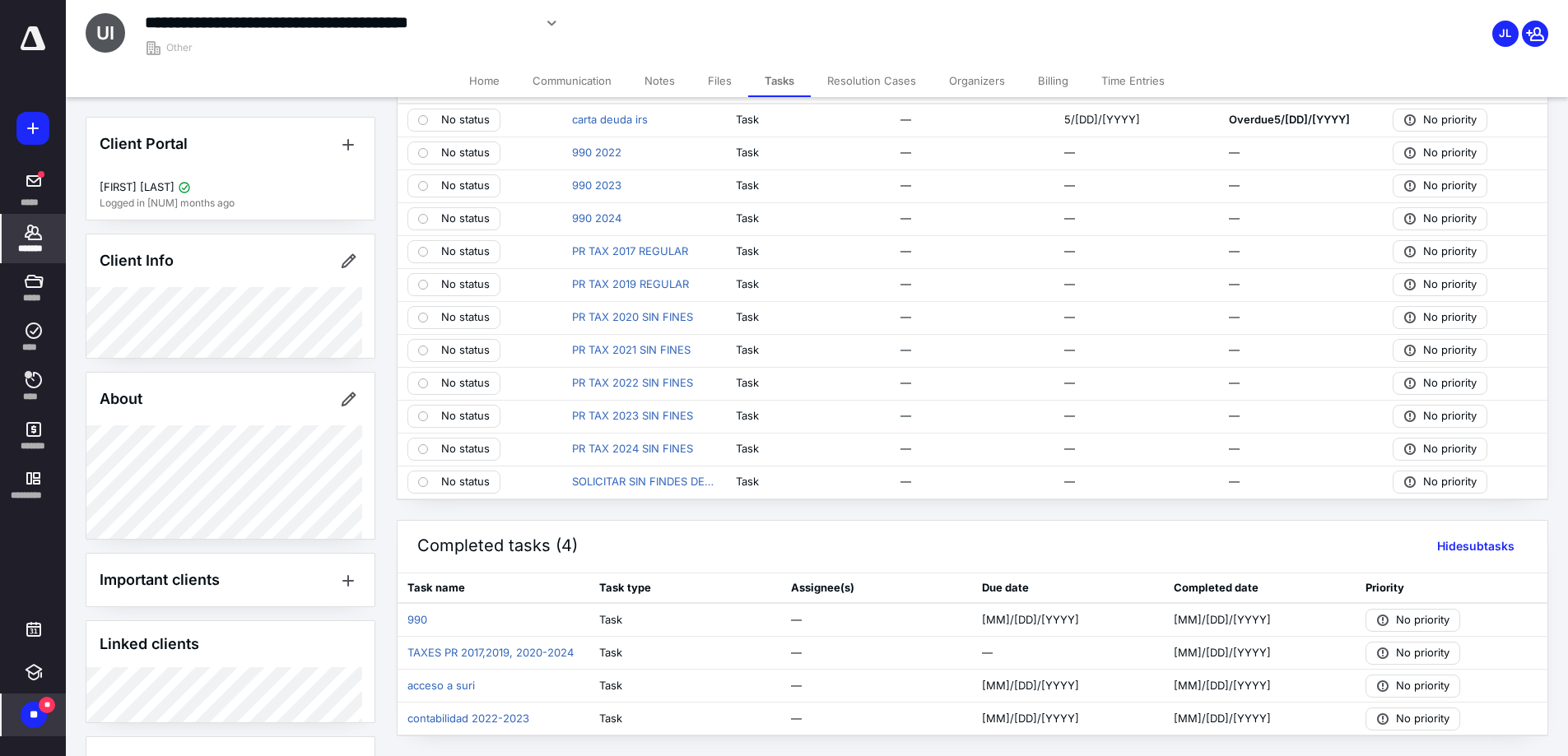 click on "*******" at bounding box center (34, 248) 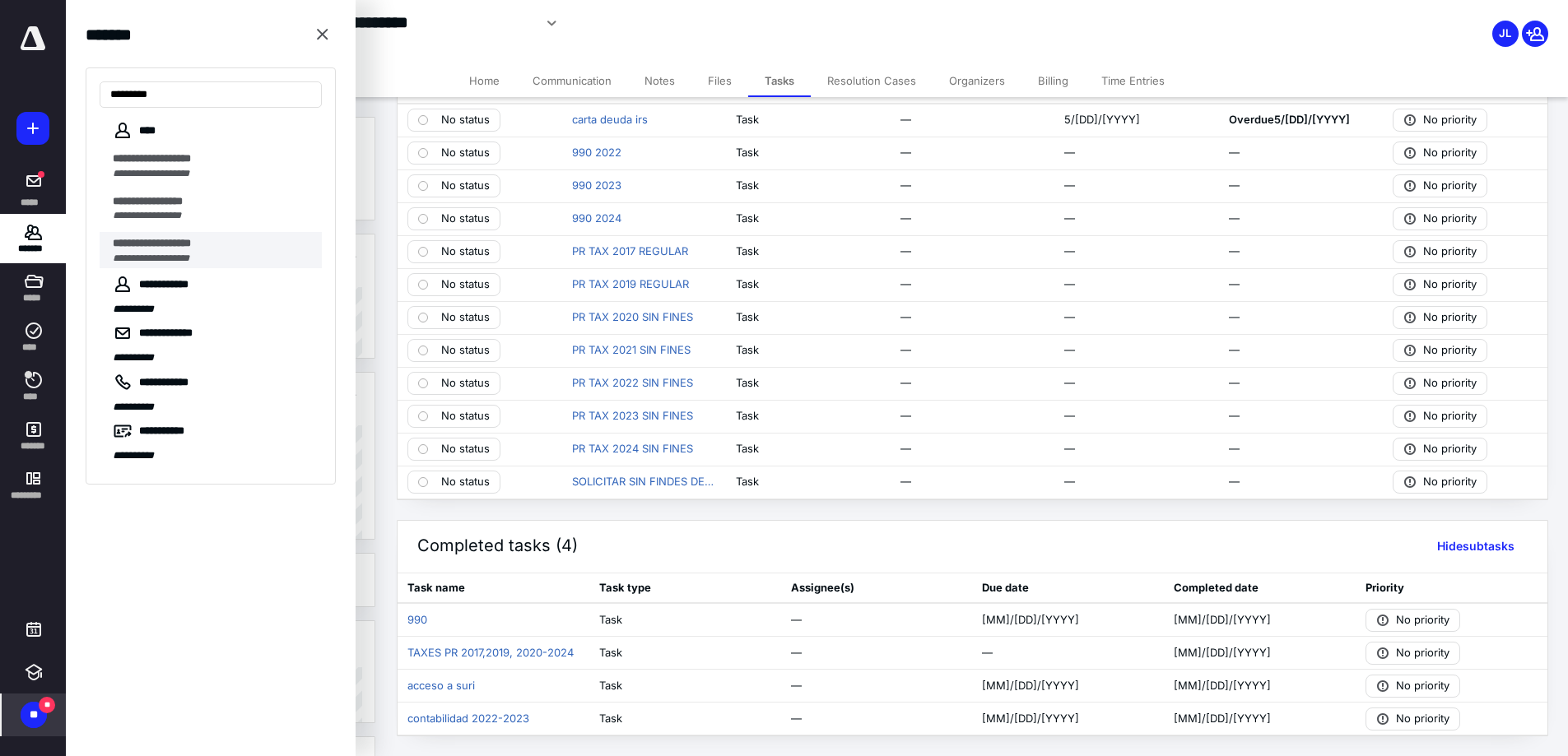 type on "*********" 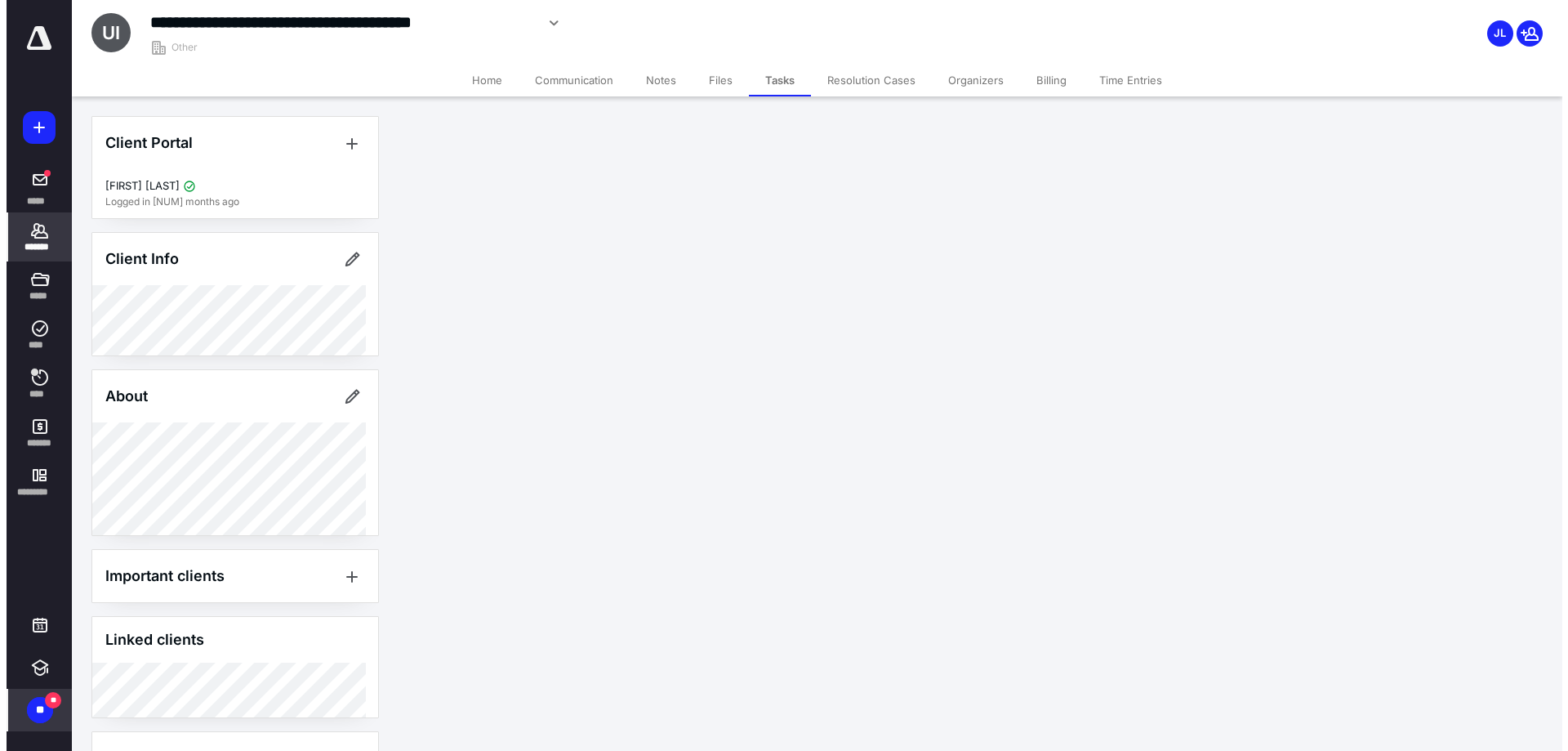 scroll, scrollTop: 0, scrollLeft: 0, axis: both 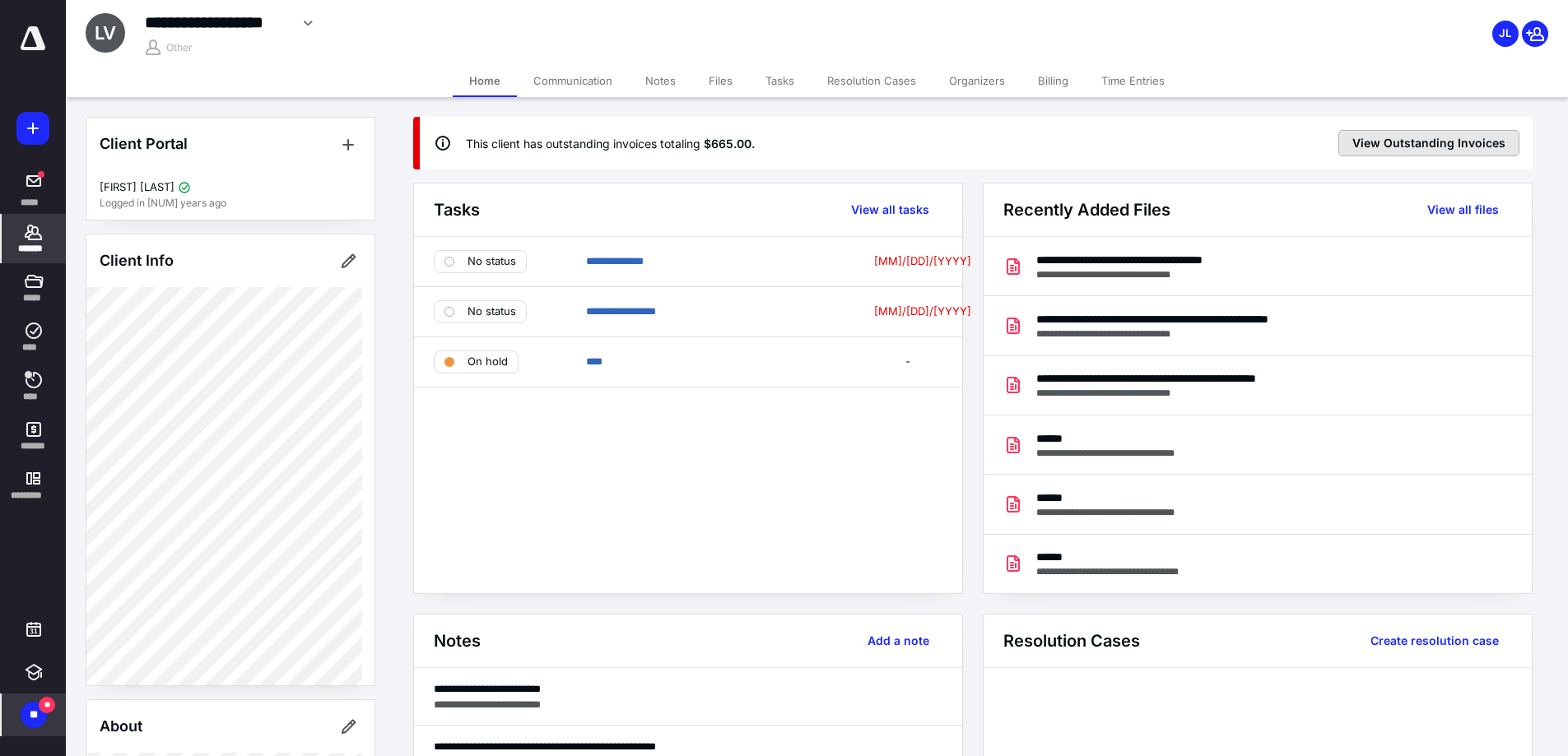 click on "View Outstanding Invoices" at bounding box center [1429, 143] 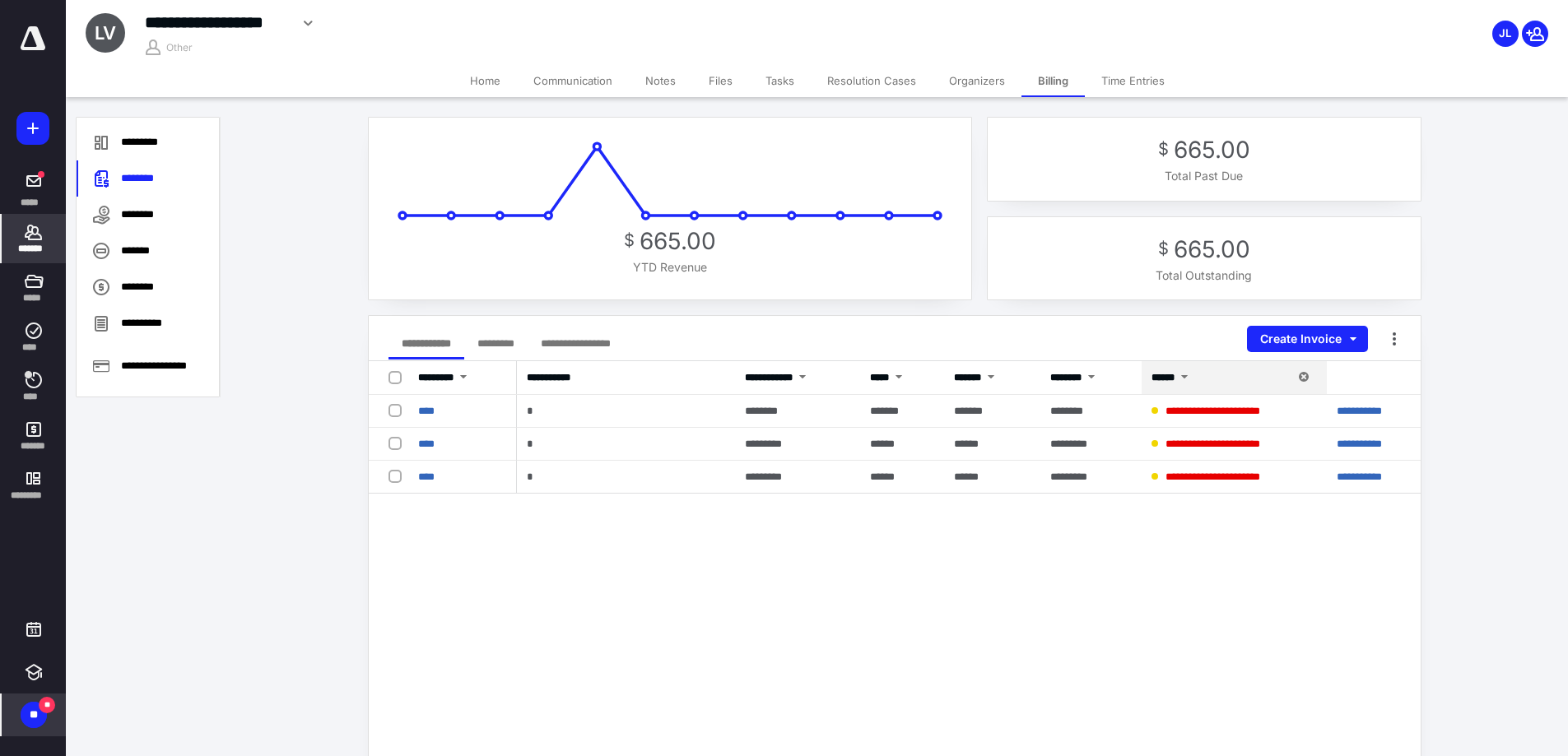 click at bounding box center (398, 377) 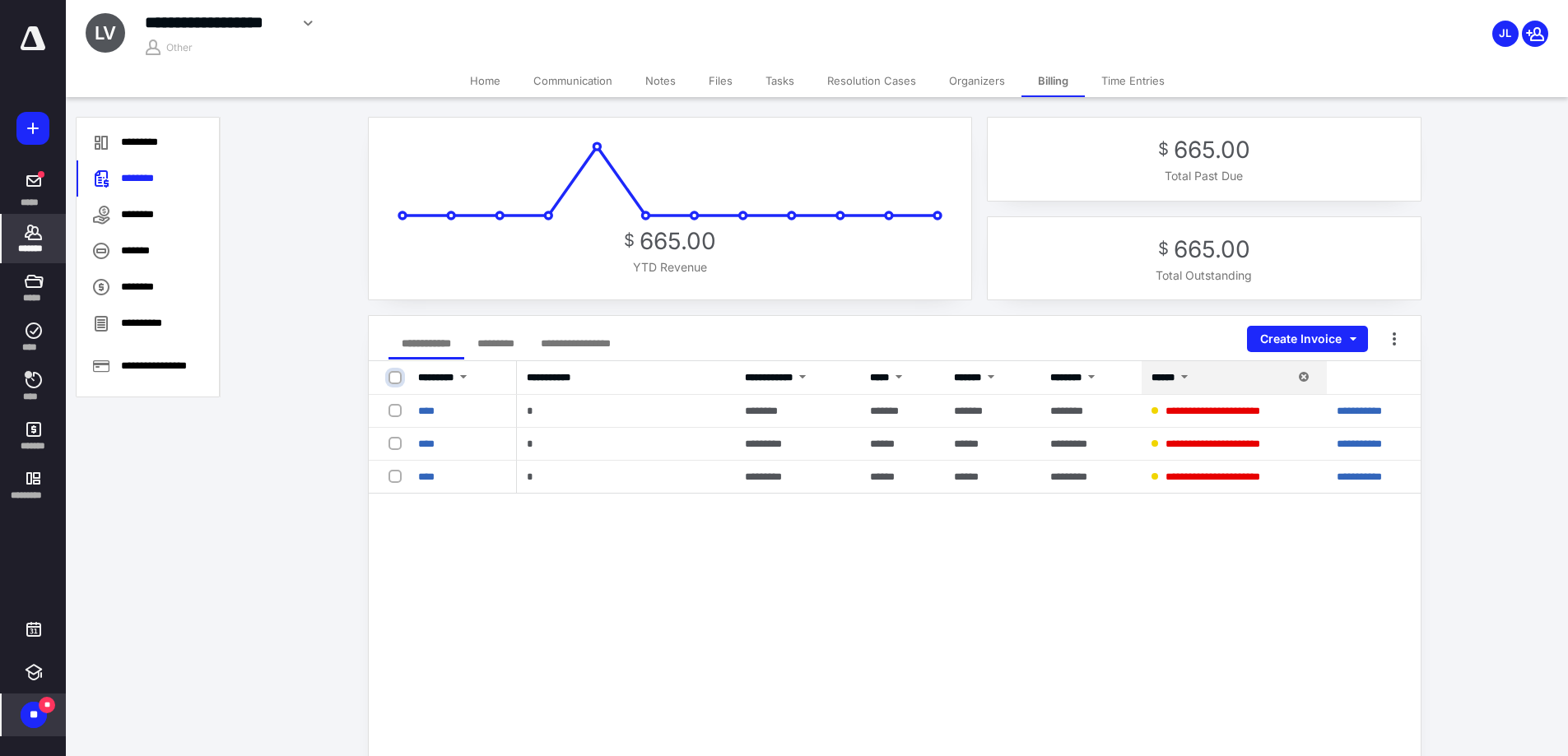 click at bounding box center [397, 378] 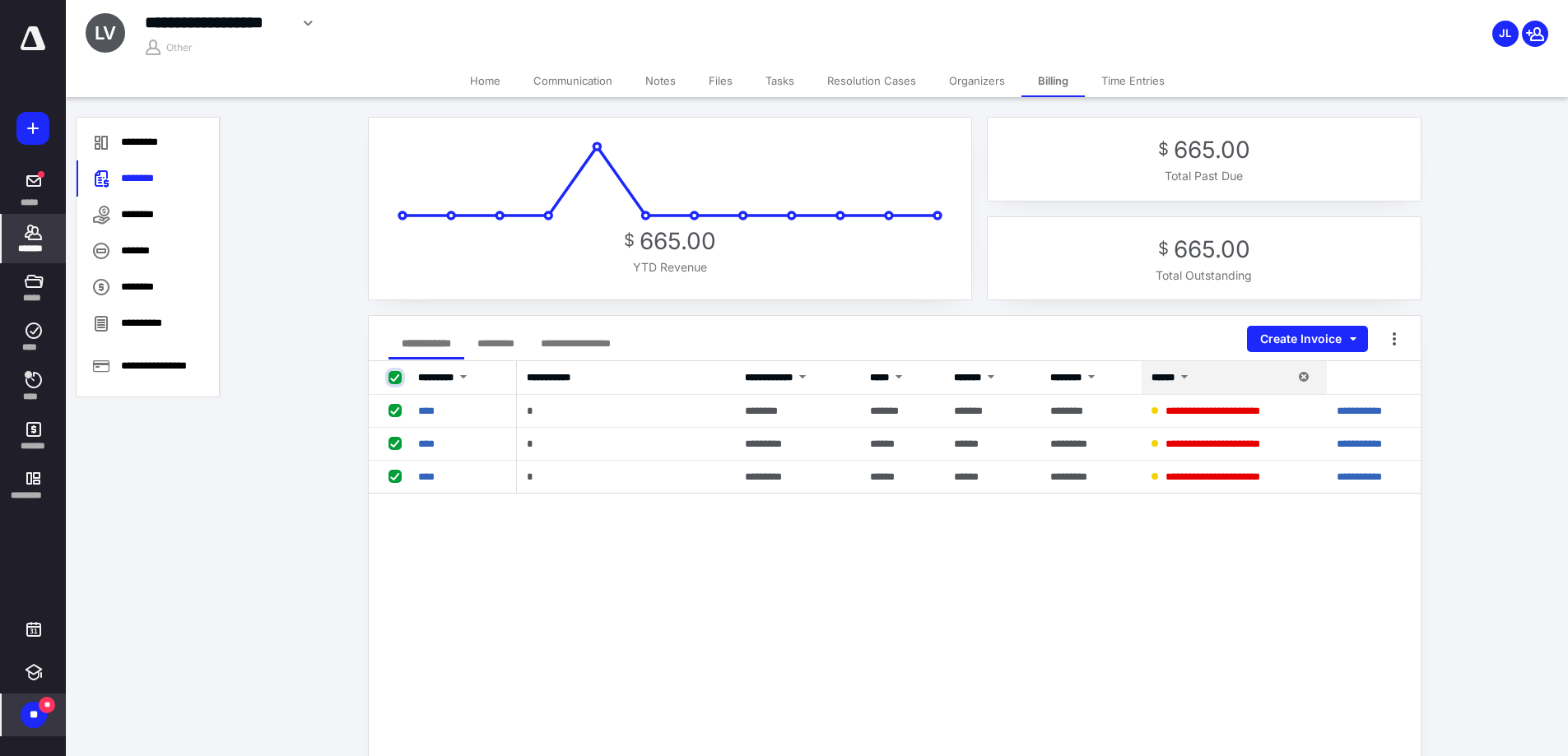 checkbox on "true" 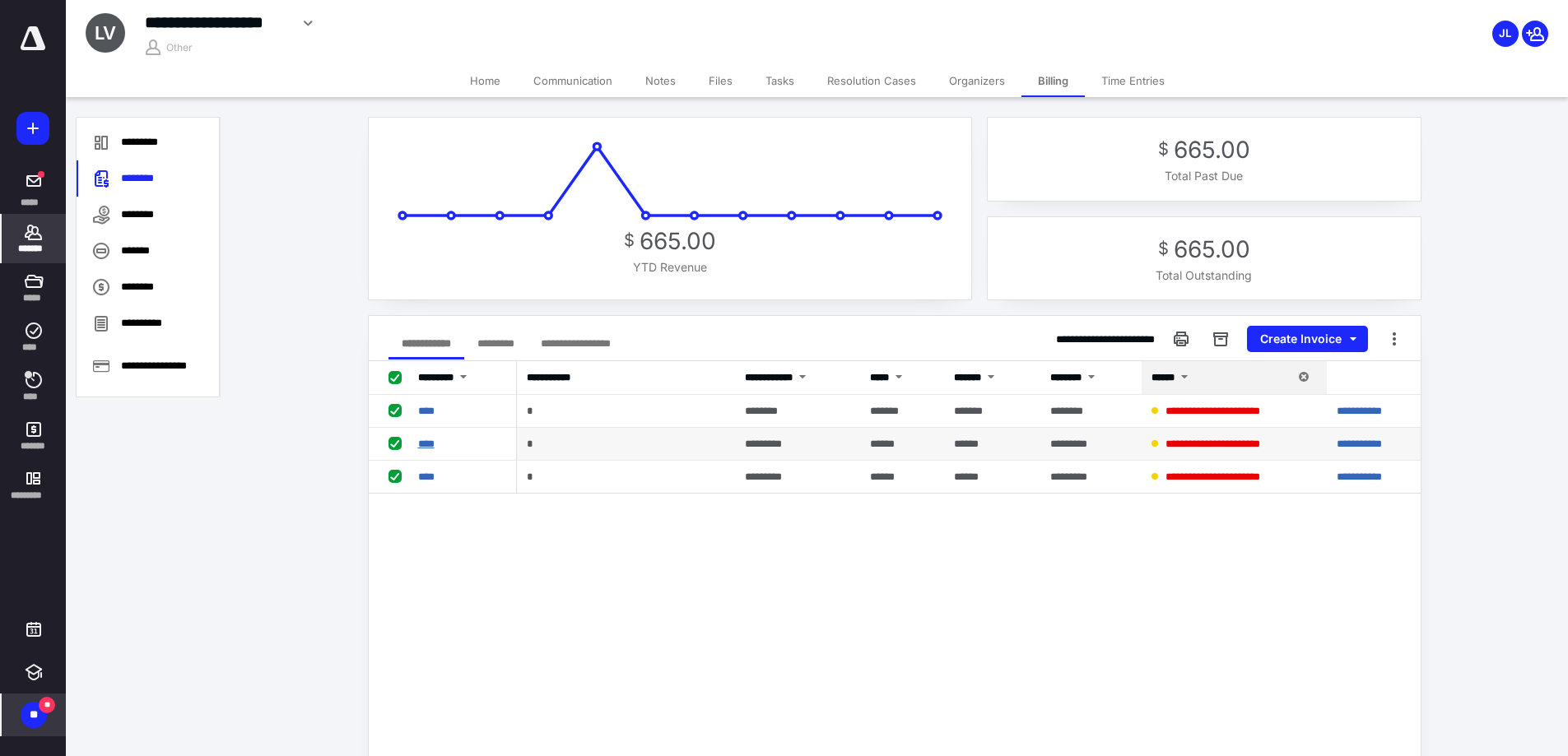click on "****" at bounding box center (426, 443) 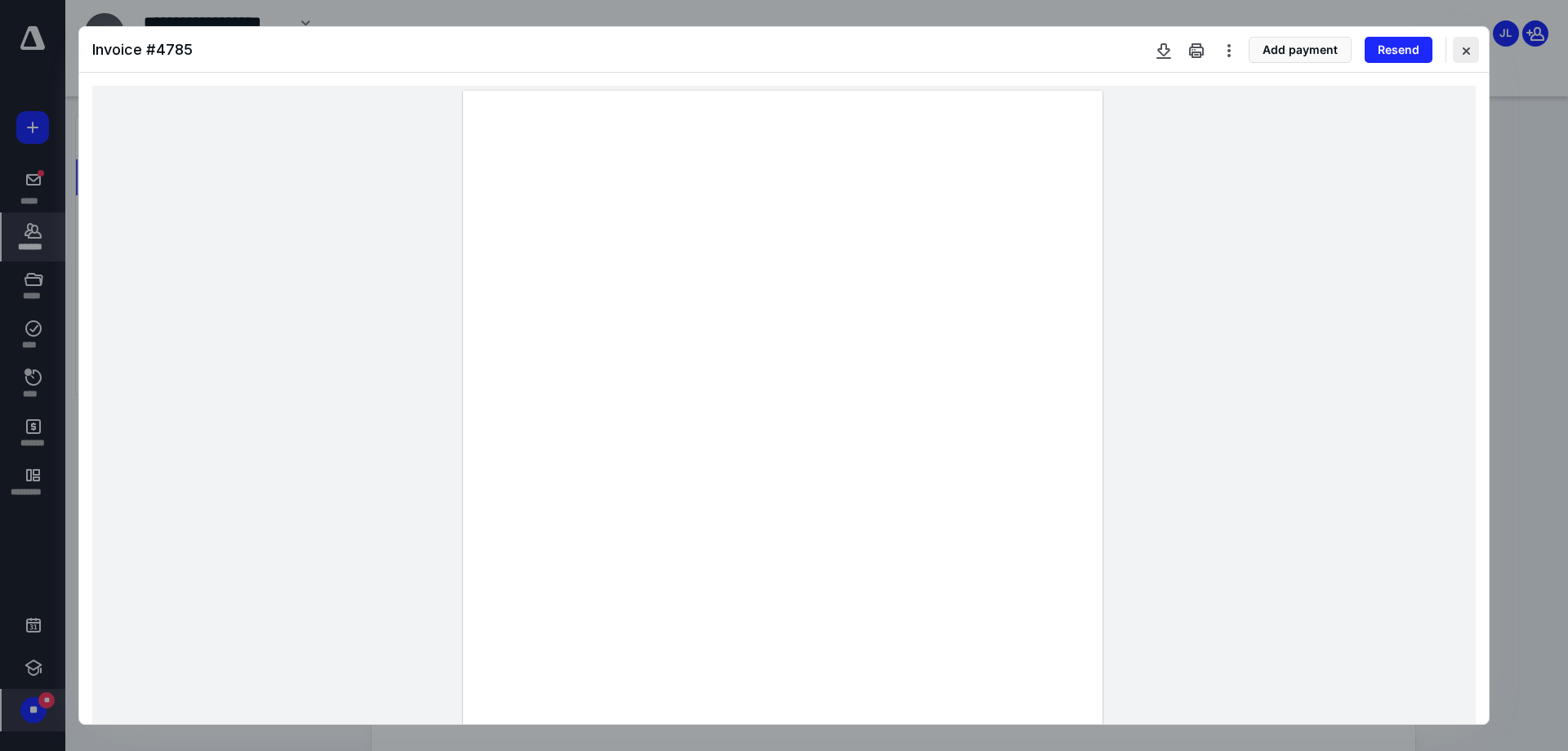 click at bounding box center [1466, 50] 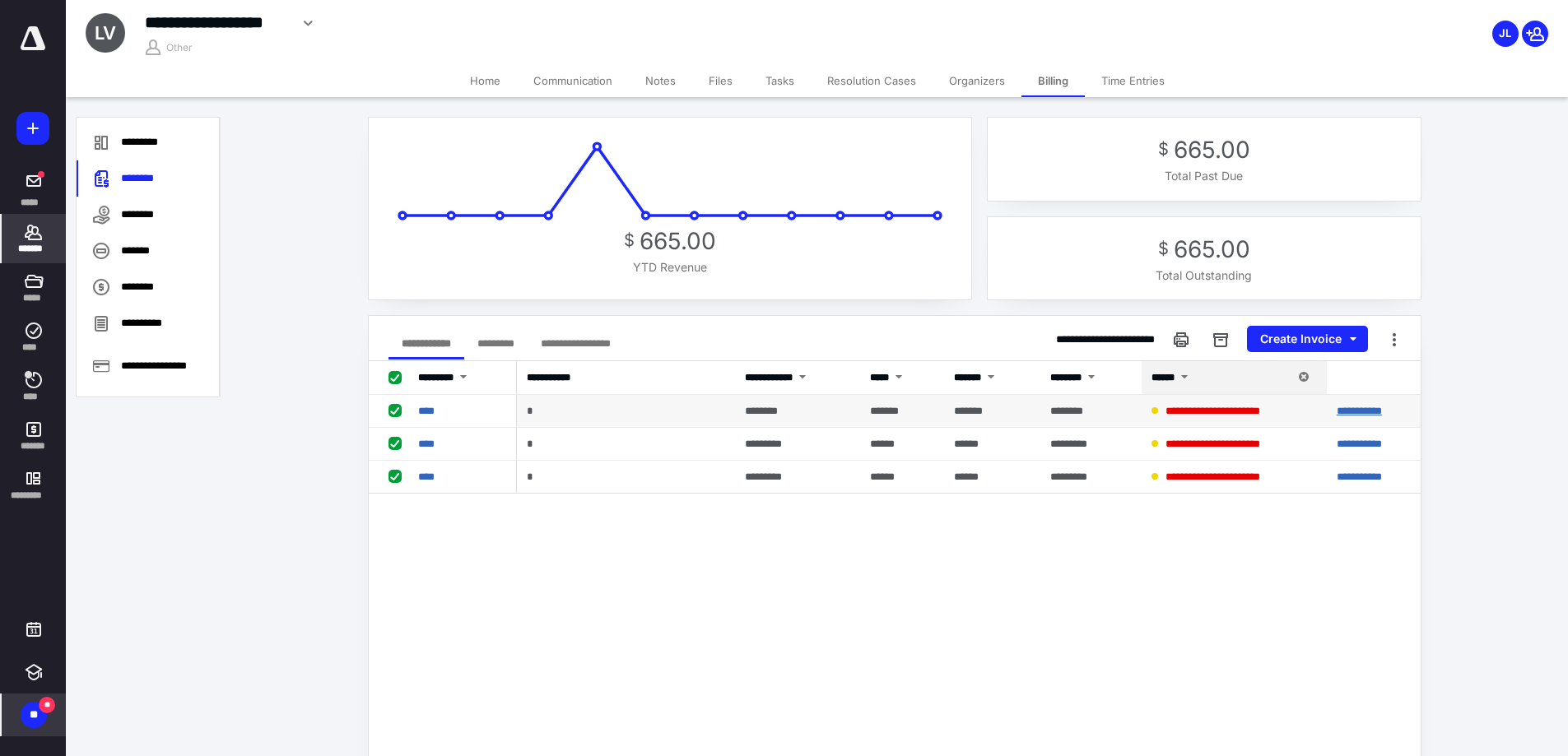 click on "**********" at bounding box center [1359, 410] 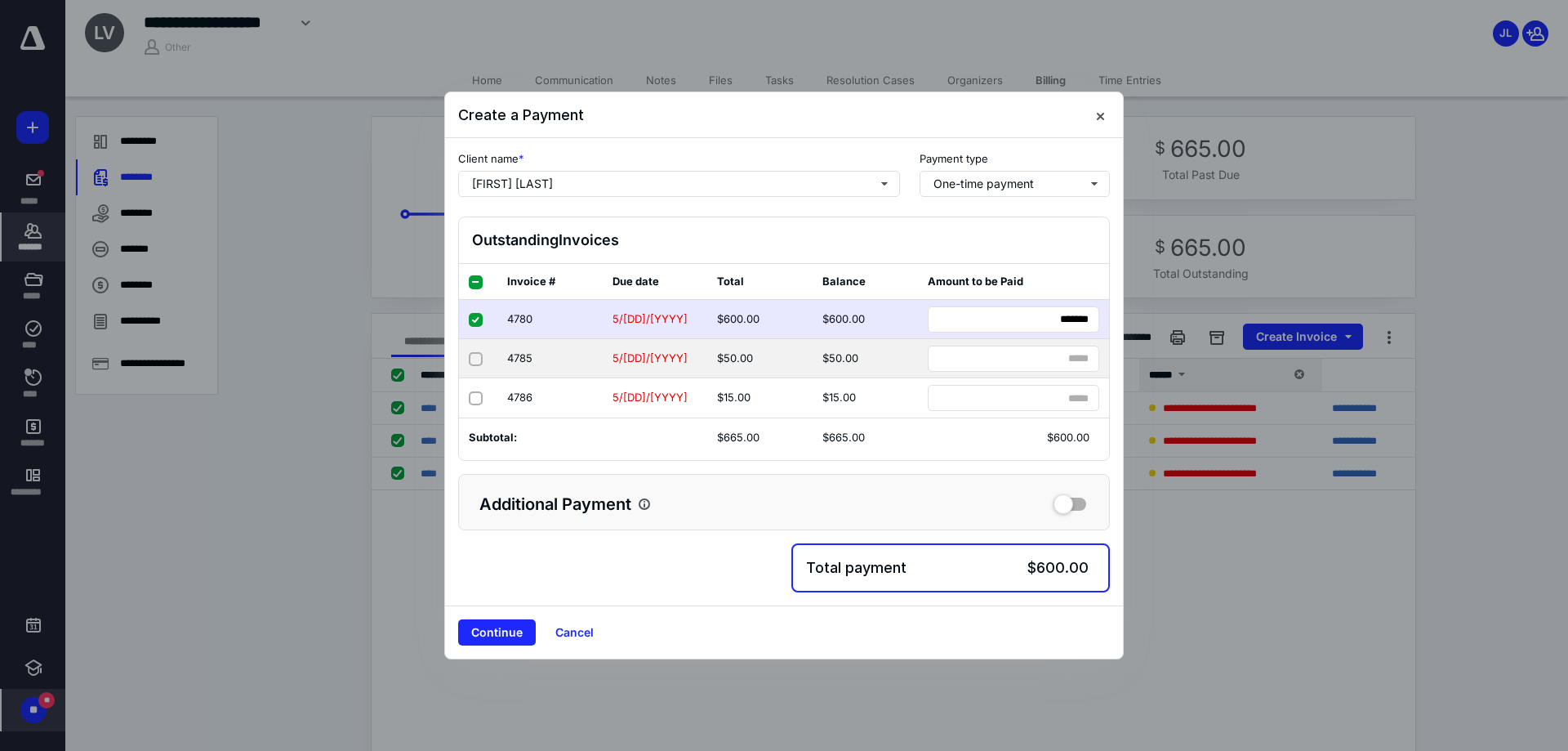 click at bounding box center (475, 359) 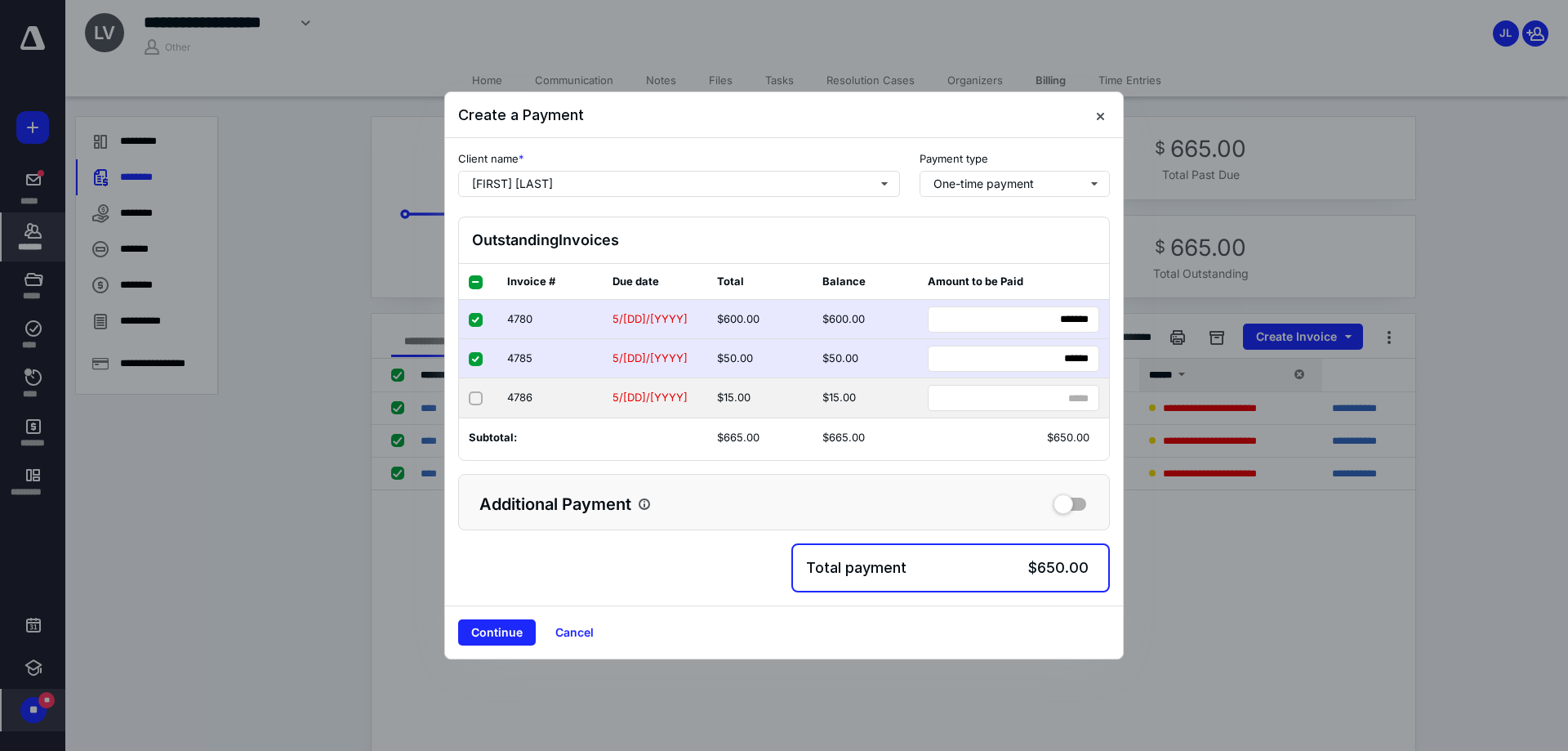 click 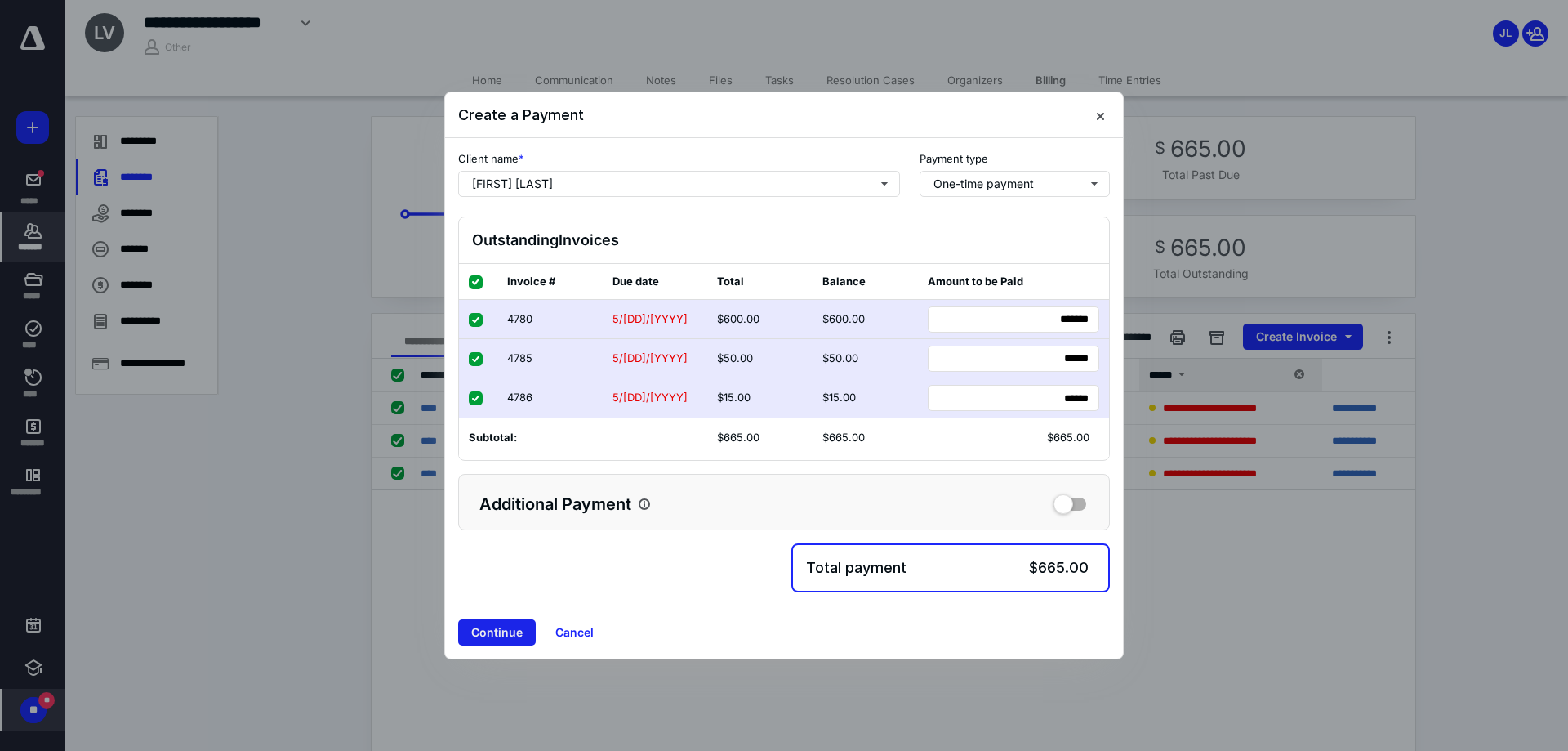 click on "Continue" at bounding box center [497, 633] 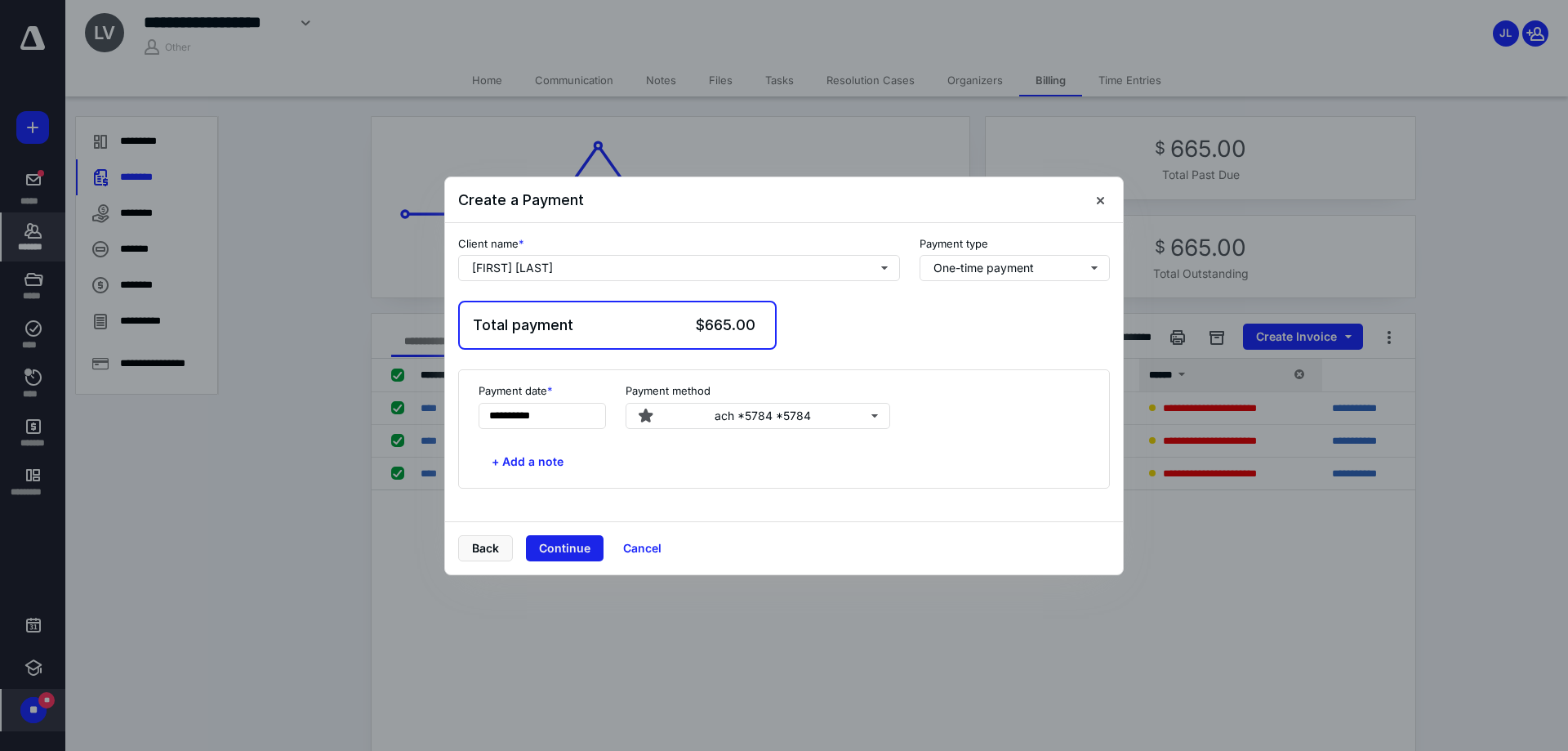 click on "Continue" at bounding box center [564, 548] 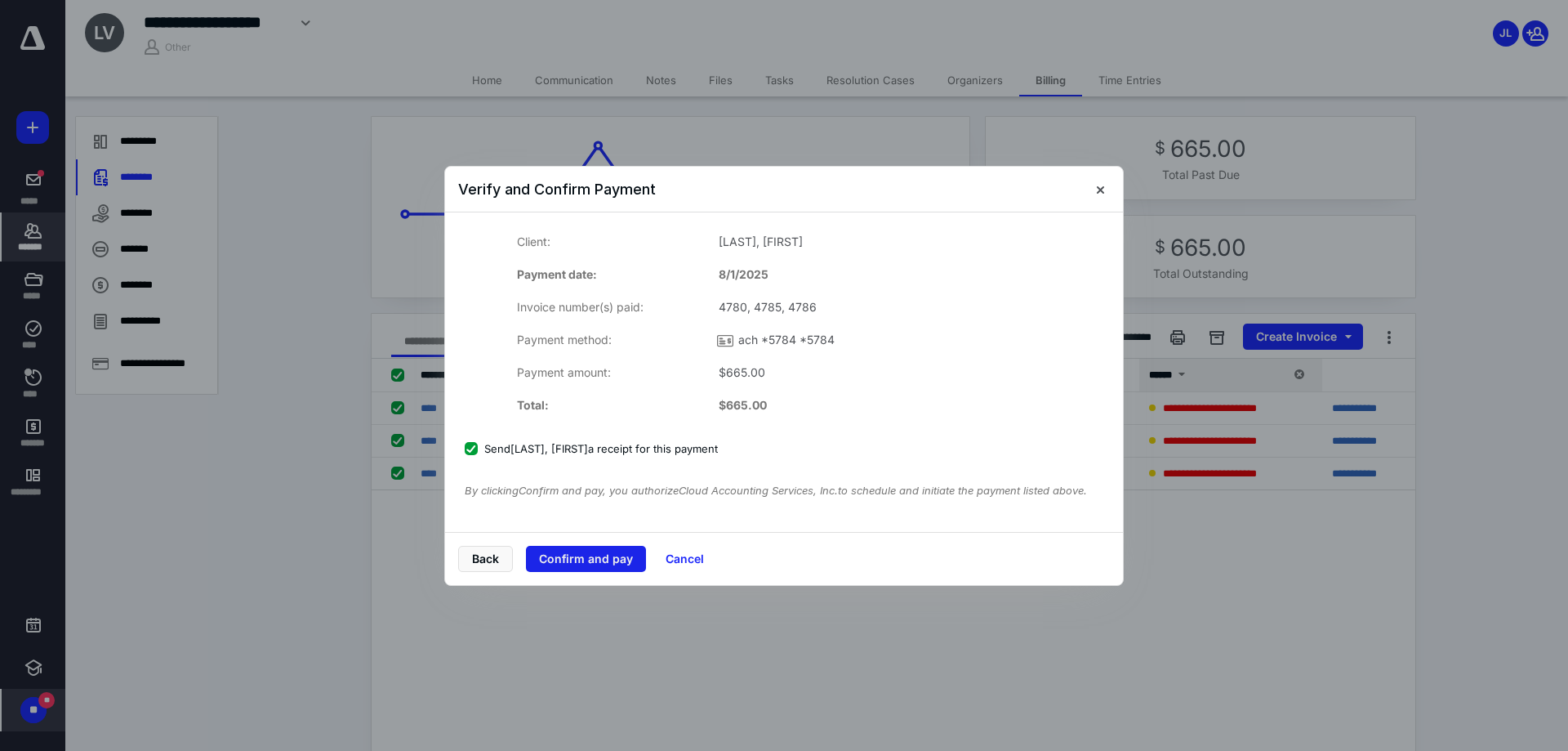 click on "Confirm and pay" at bounding box center (586, 559) 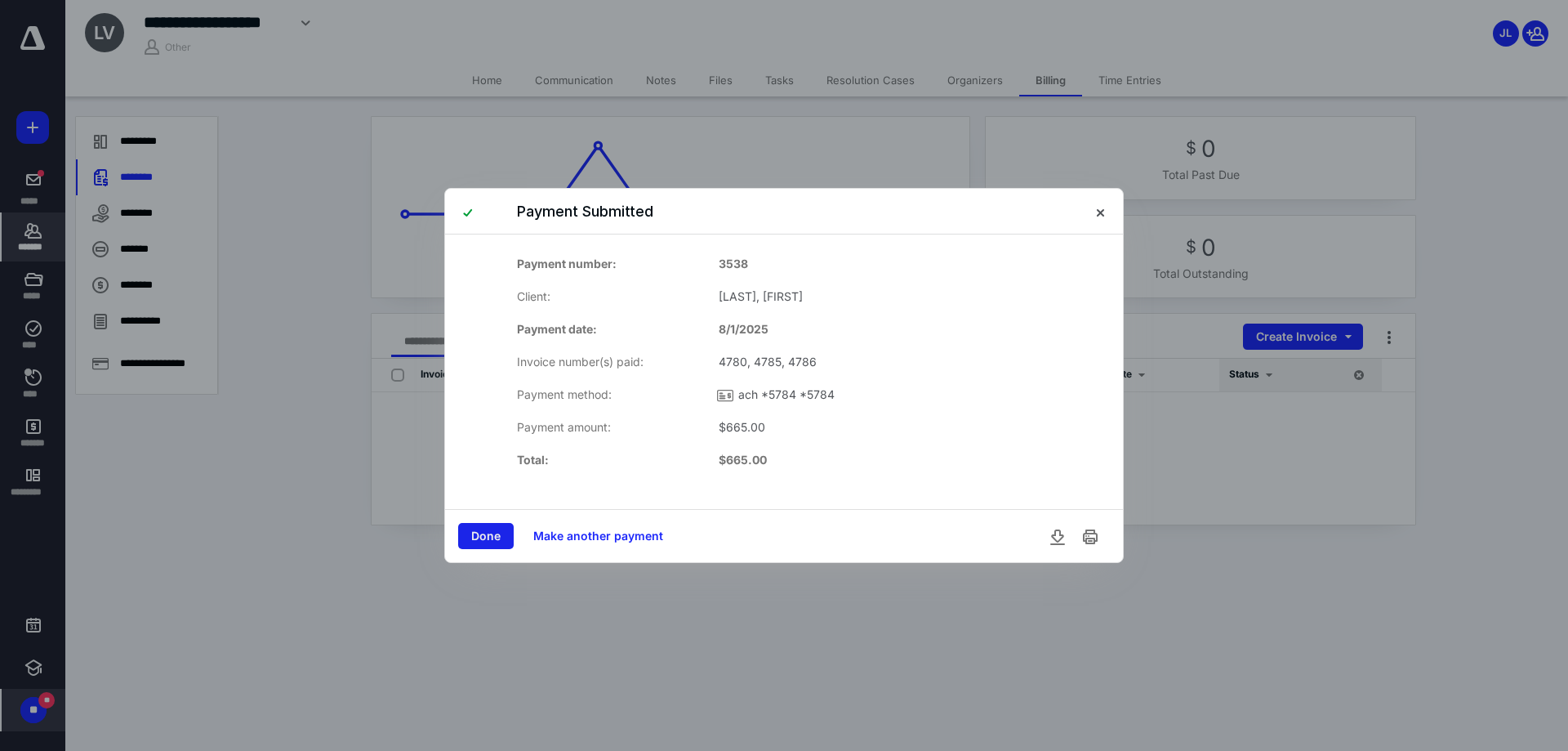 click on "Done" at bounding box center (486, 536) 